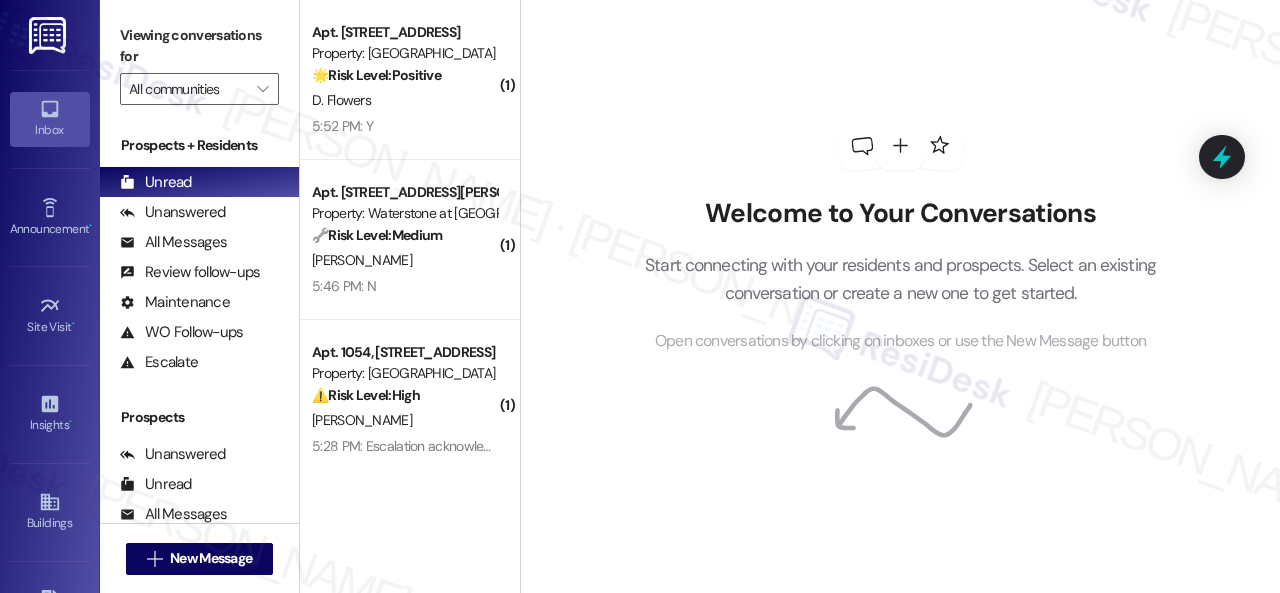 scroll, scrollTop: 0, scrollLeft: 0, axis: both 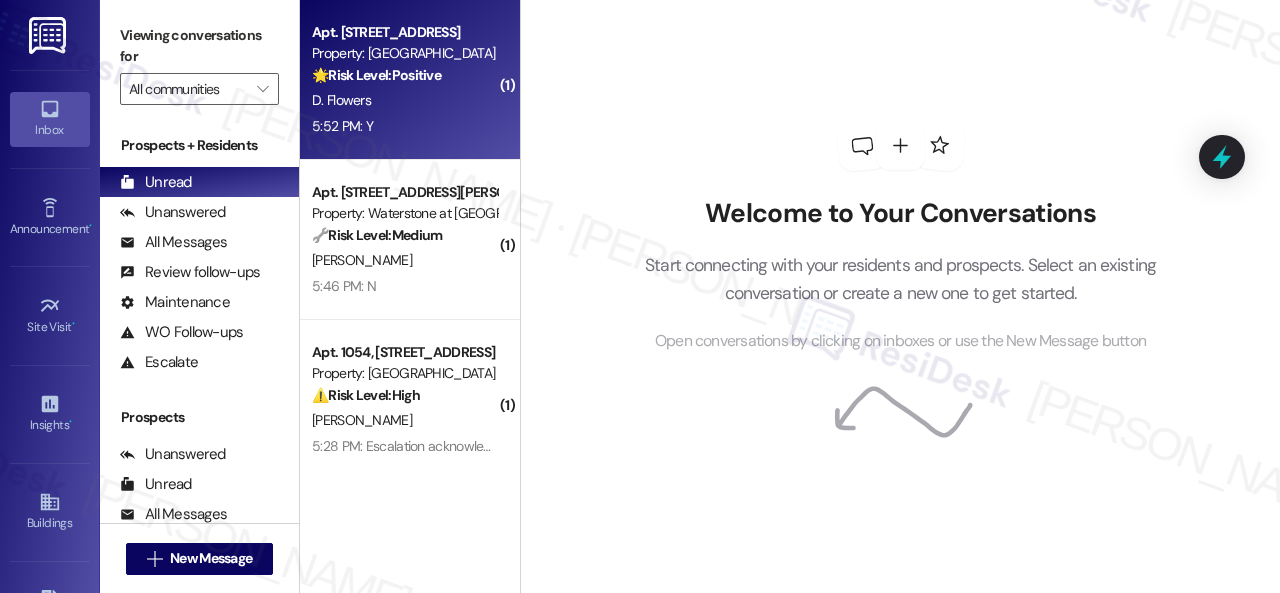 click on "5:52 PM: Y 5:52 PM: Y" at bounding box center [404, 126] 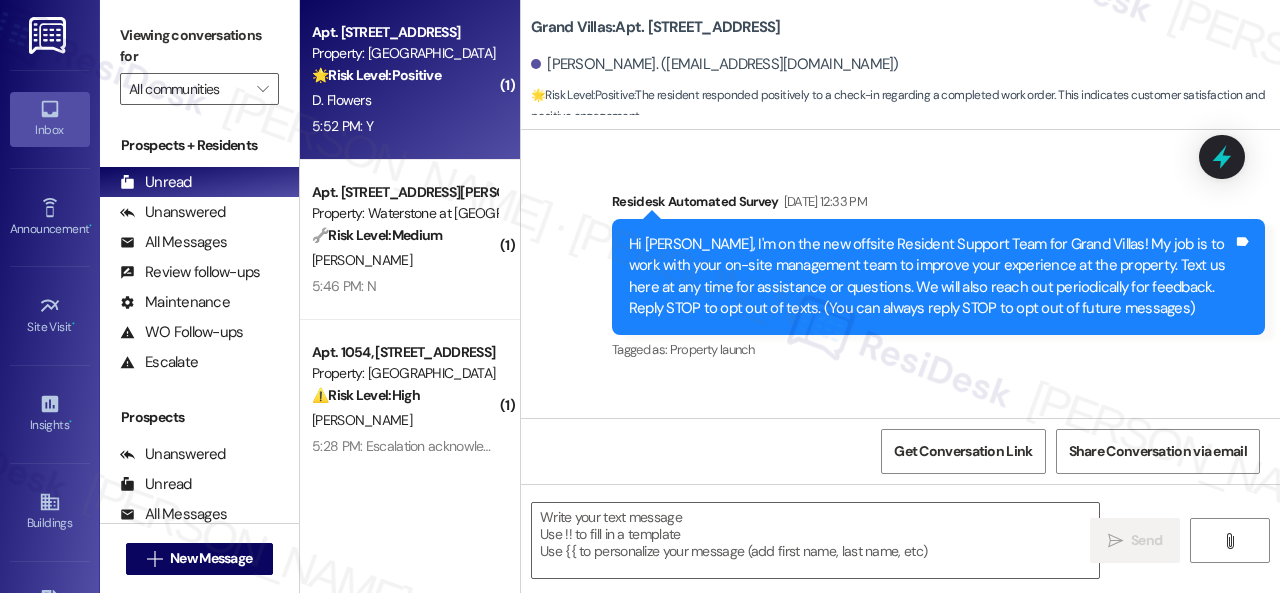 scroll, scrollTop: 11225, scrollLeft: 0, axis: vertical 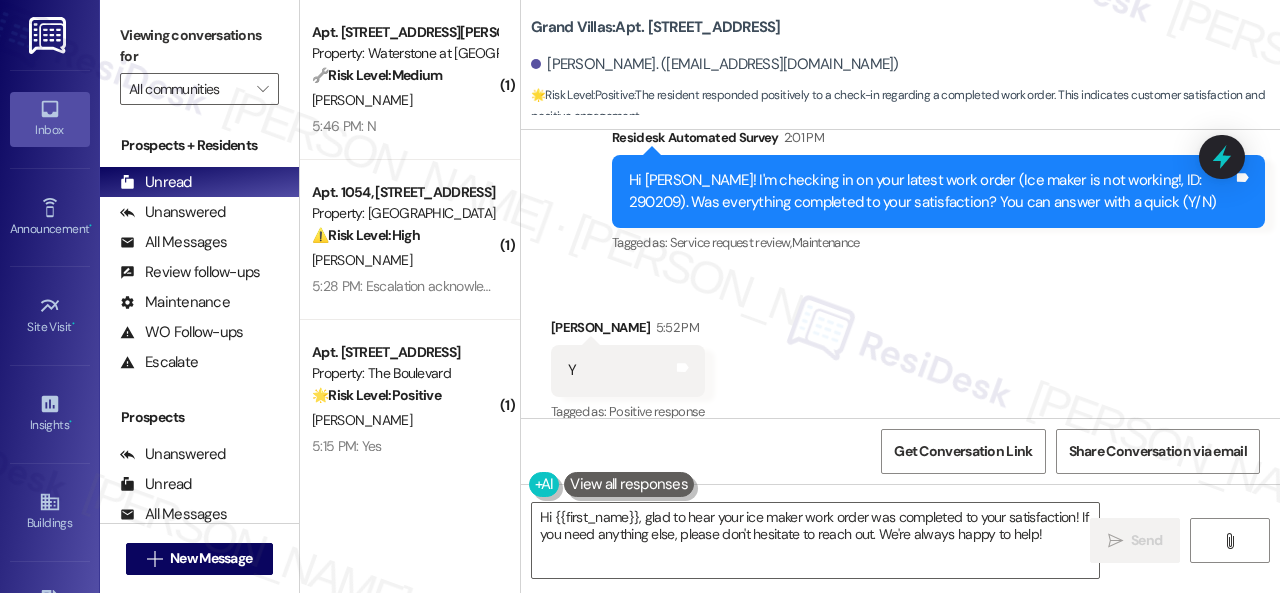 click on "Received via SMS Debra Flowers 5:52 PM Y Tags and notes Tagged as:   Positive response Click to highlight conversations about Positive response" at bounding box center [900, 356] 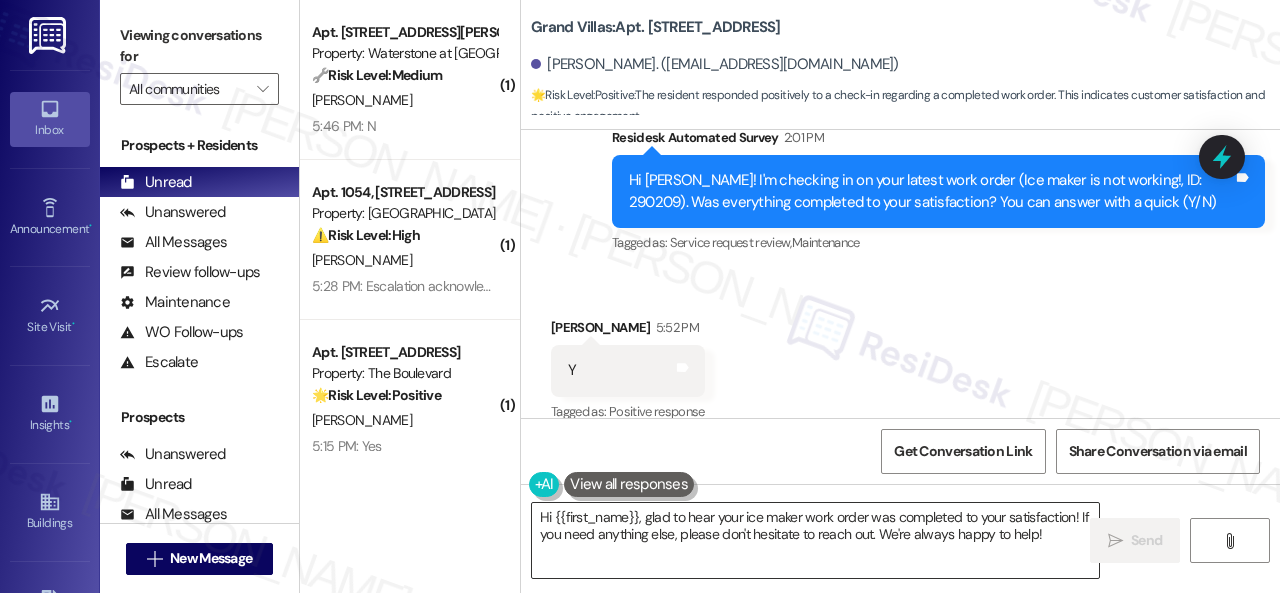 click on "Hi {{first_name}}, glad to hear your ice maker work order was completed to your satisfaction! If you need anything else, please don't hesitate to reach out. We're always happy to help!" at bounding box center [815, 540] 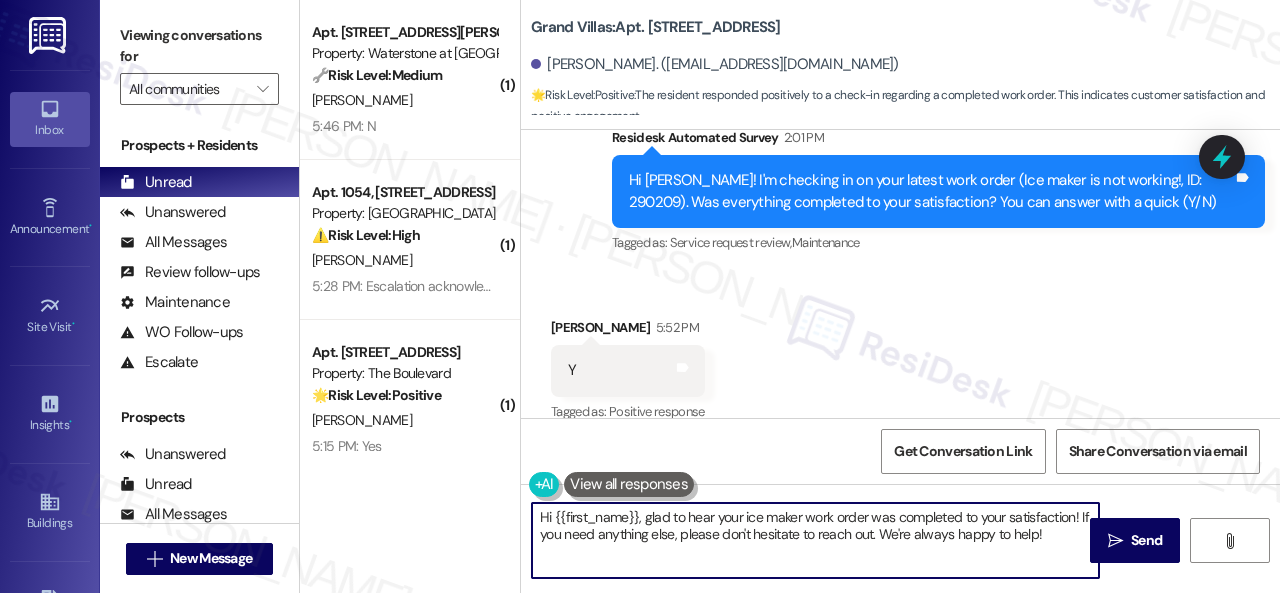 paste on "Glad everything’s all set! If {{property}} met your expectations, just reply with “Yes.” If not, no problem — we’d love to hear your feedback so we can keep improving. Thank you" 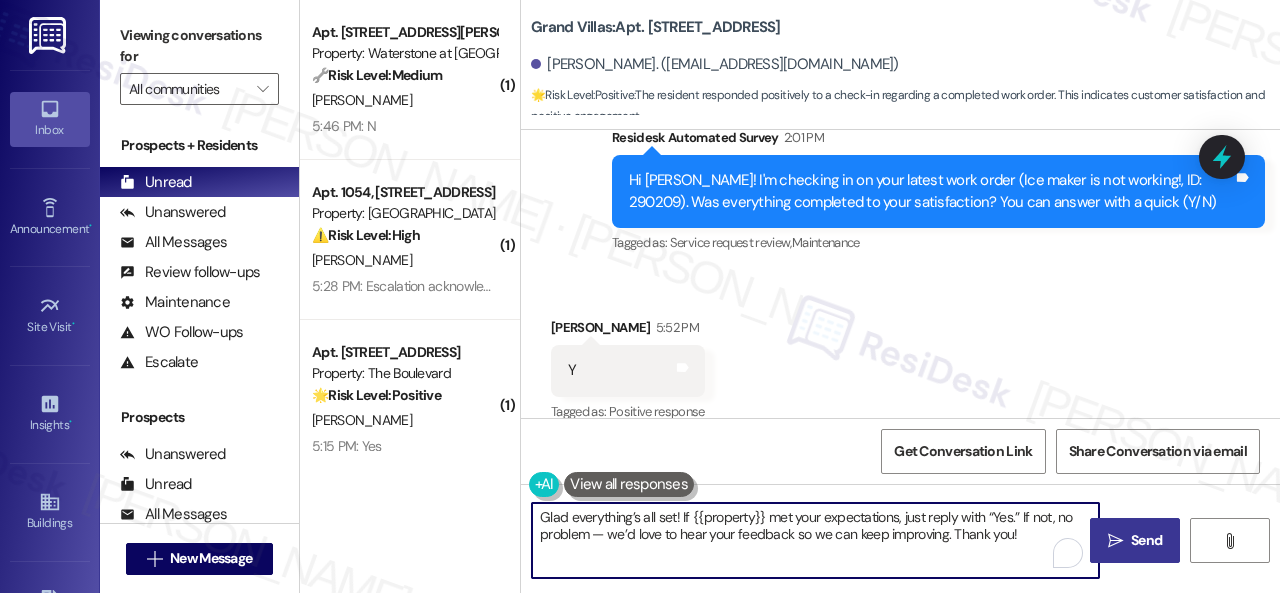 type on "Glad everything’s all set! If {{property}} met your expectations, just reply with “Yes.” If not, no problem — we’d love to hear your feedback so we can keep improving. Thank you!" 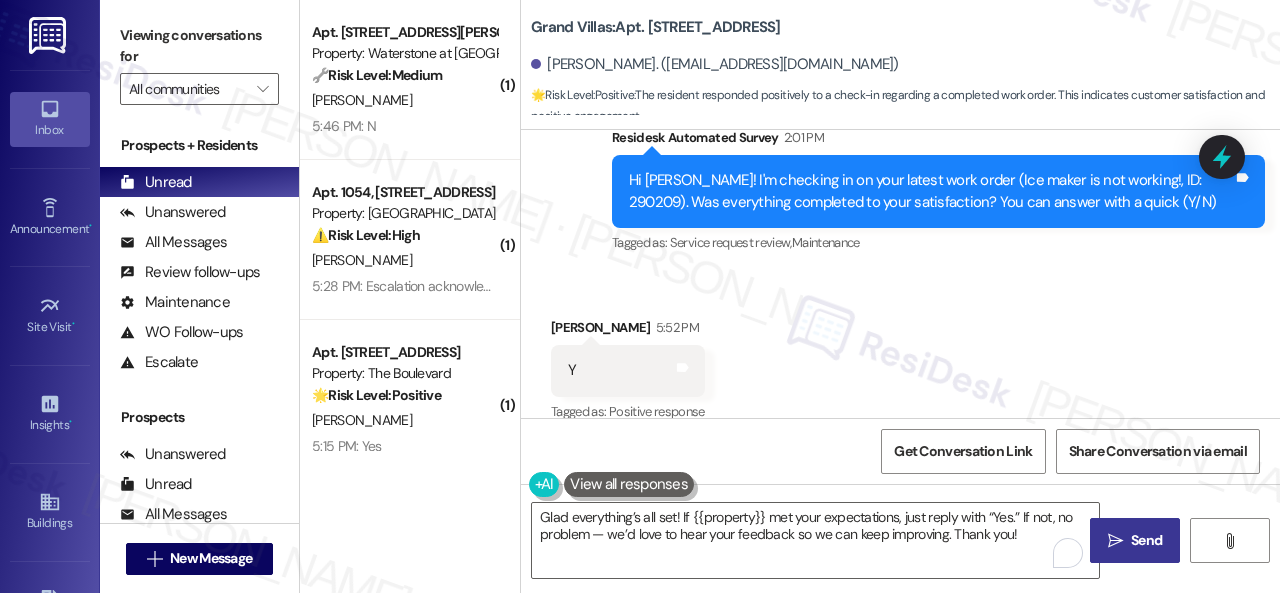 click on "Send" at bounding box center [1146, 540] 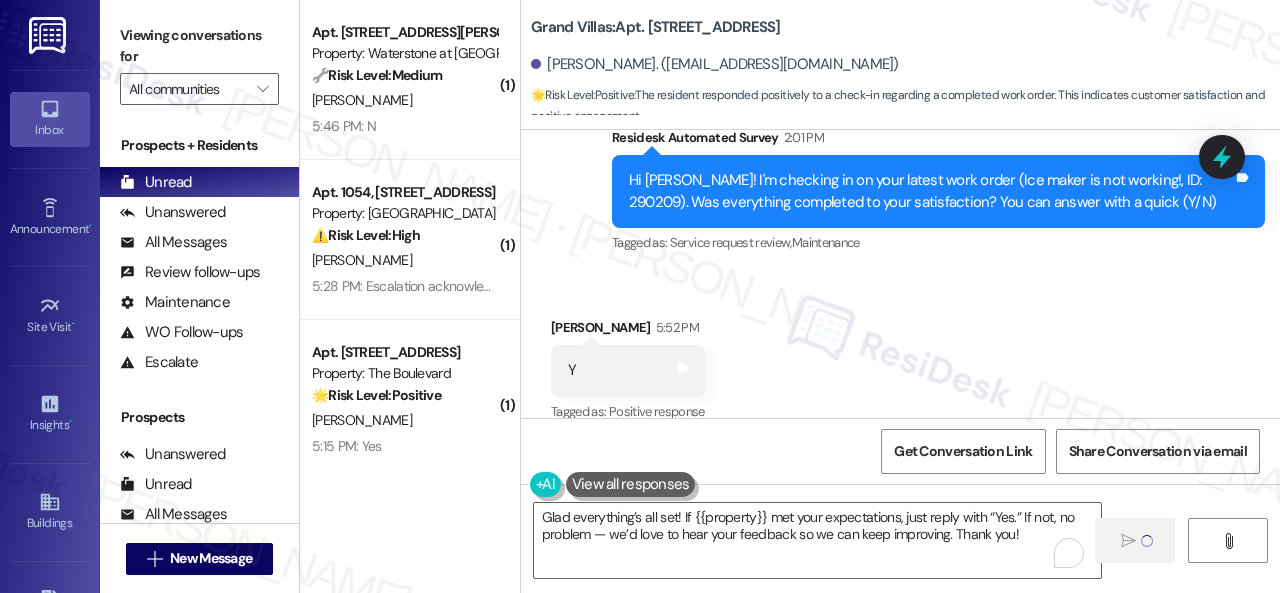 type 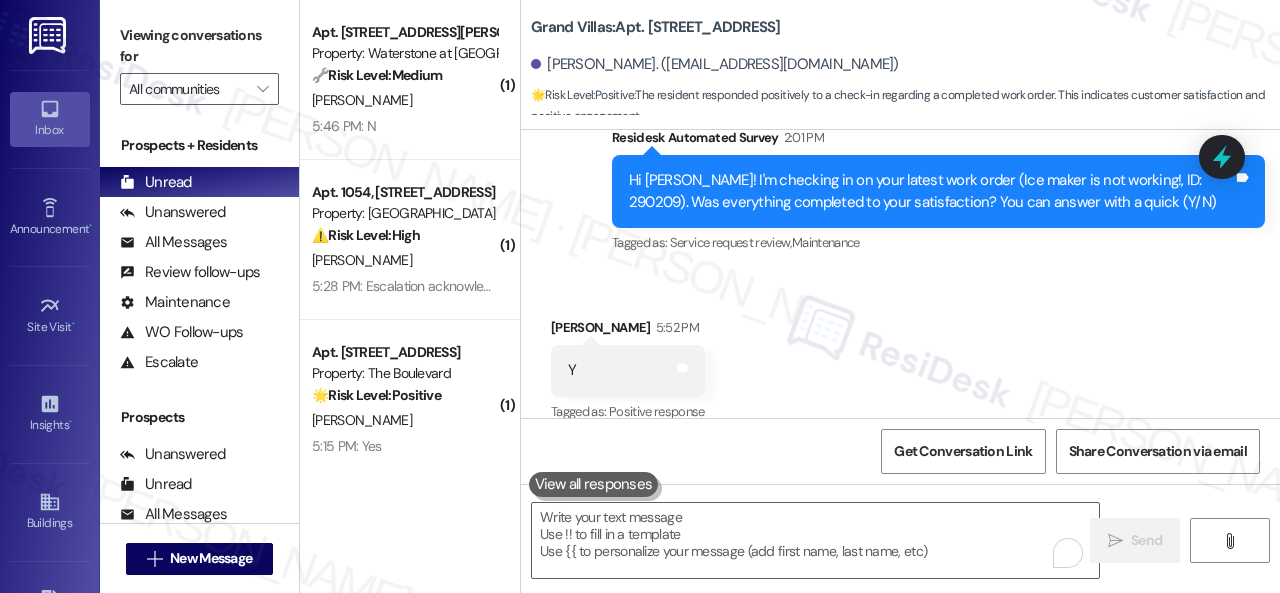 scroll, scrollTop: 11224, scrollLeft: 0, axis: vertical 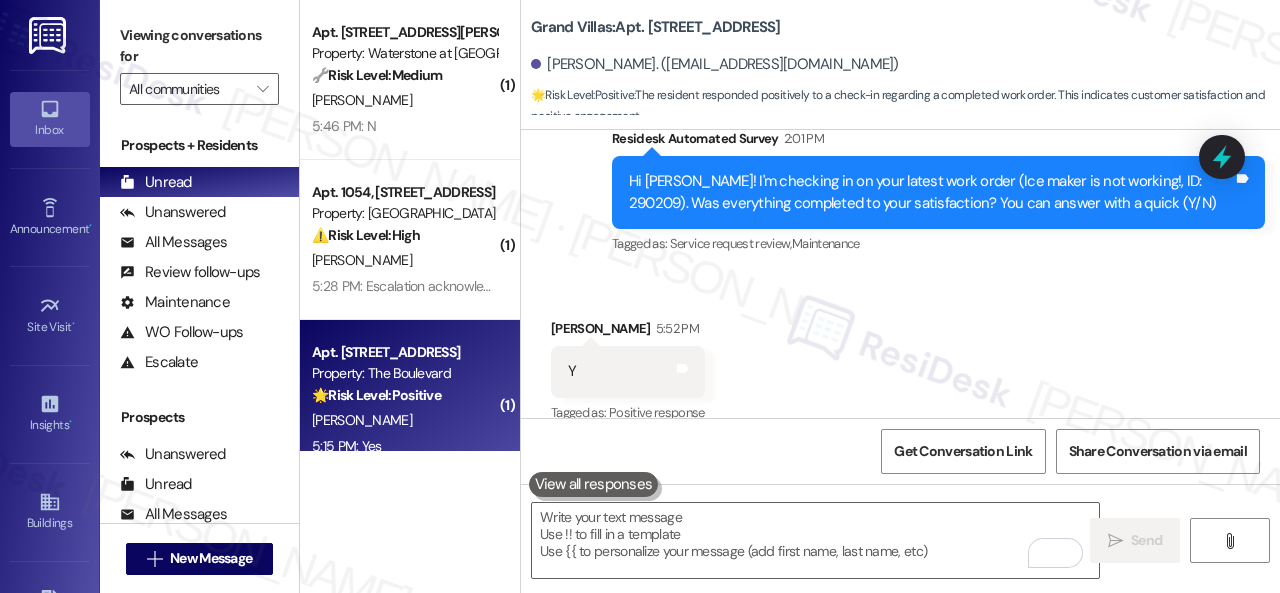 click on "S. Riley" at bounding box center (404, 420) 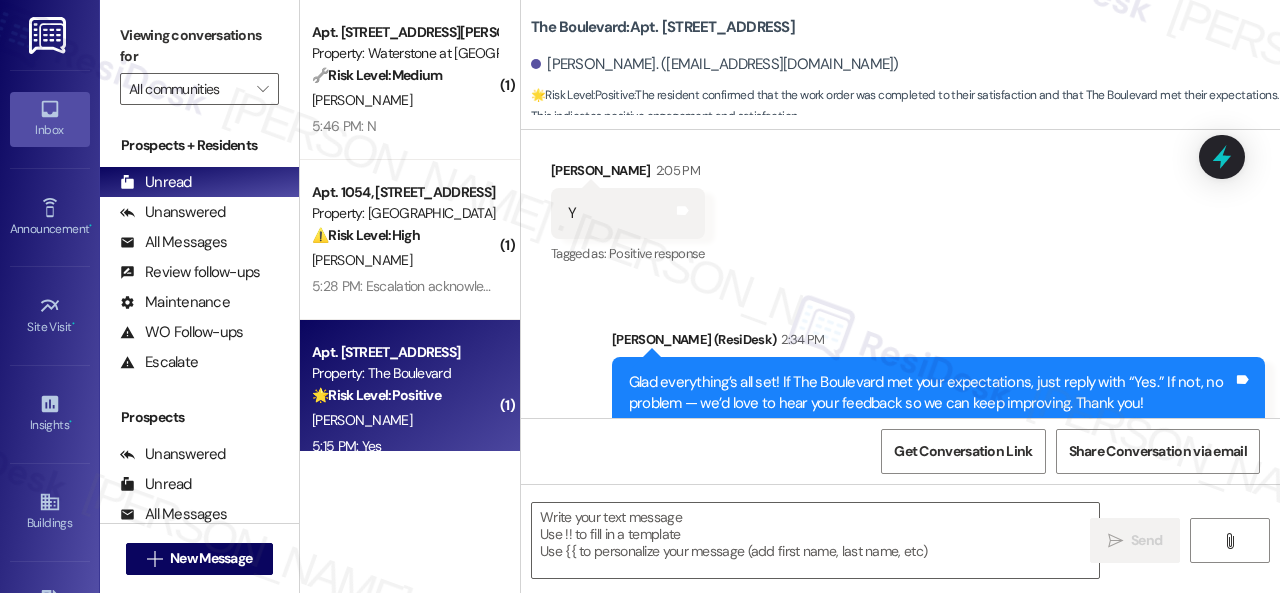 scroll, scrollTop: 5883, scrollLeft: 0, axis: vertical 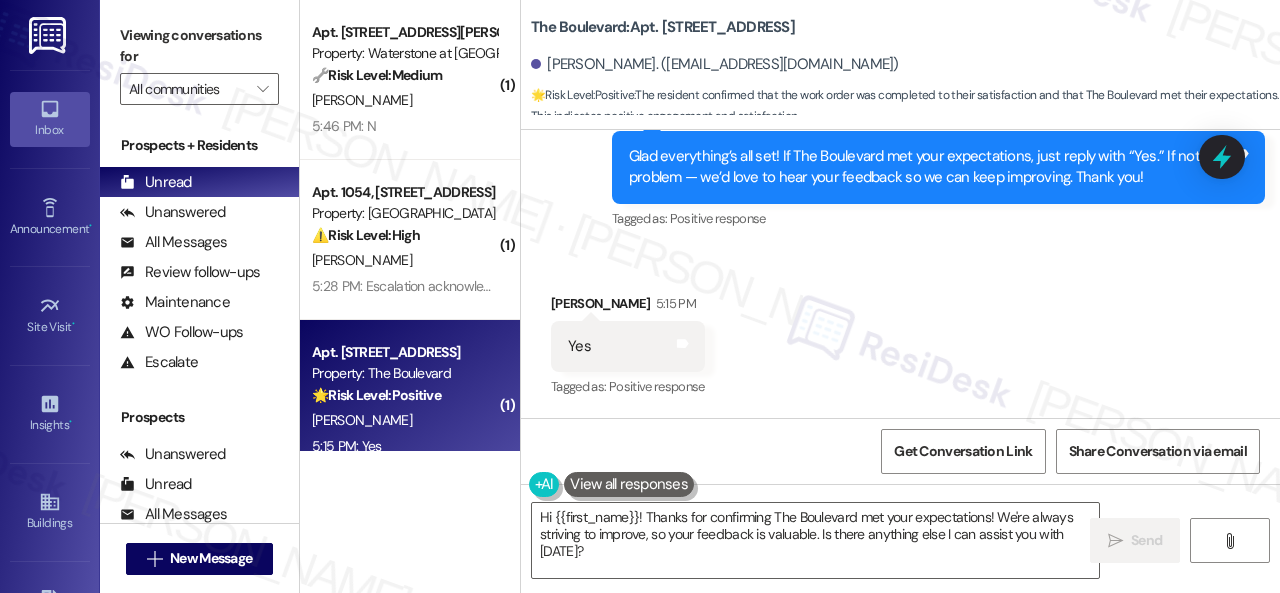 click on "Received via SMS Sharon Riley 5:15 PM Yes Tags and notes Tagged as:   Positive response Click to highlight conversations about Positive response" at bounding box center [900, 332] 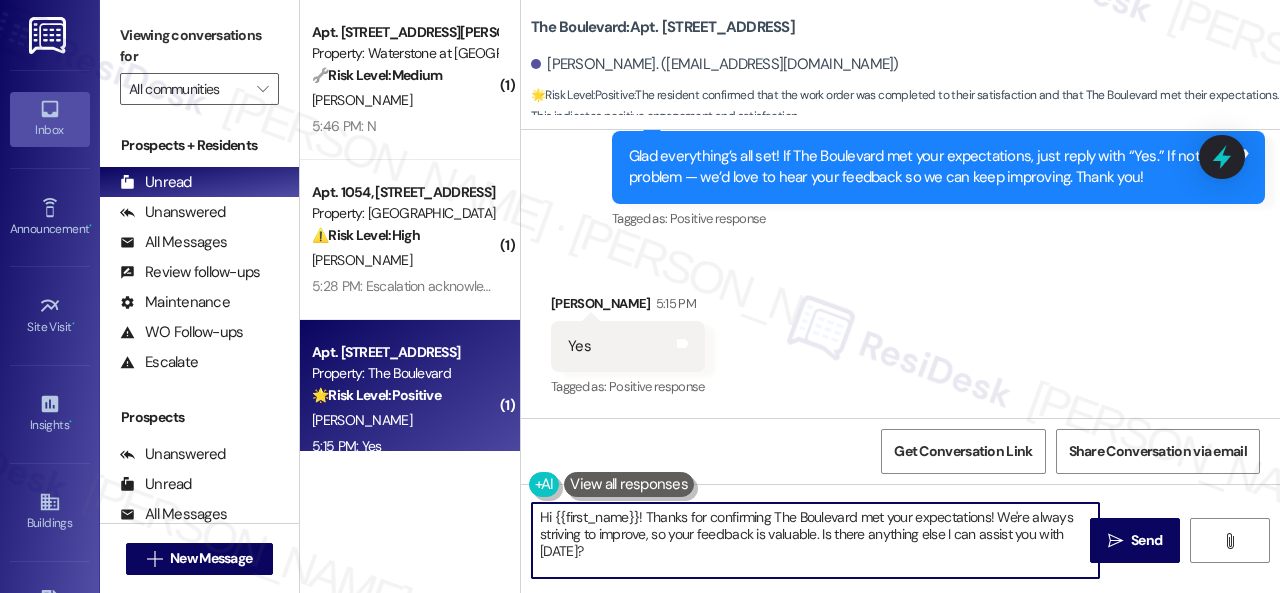 drag, startPoint x: 619, startPoint y: 555, endPoint x: 425, endPoint y: 481, distance: 207.6343 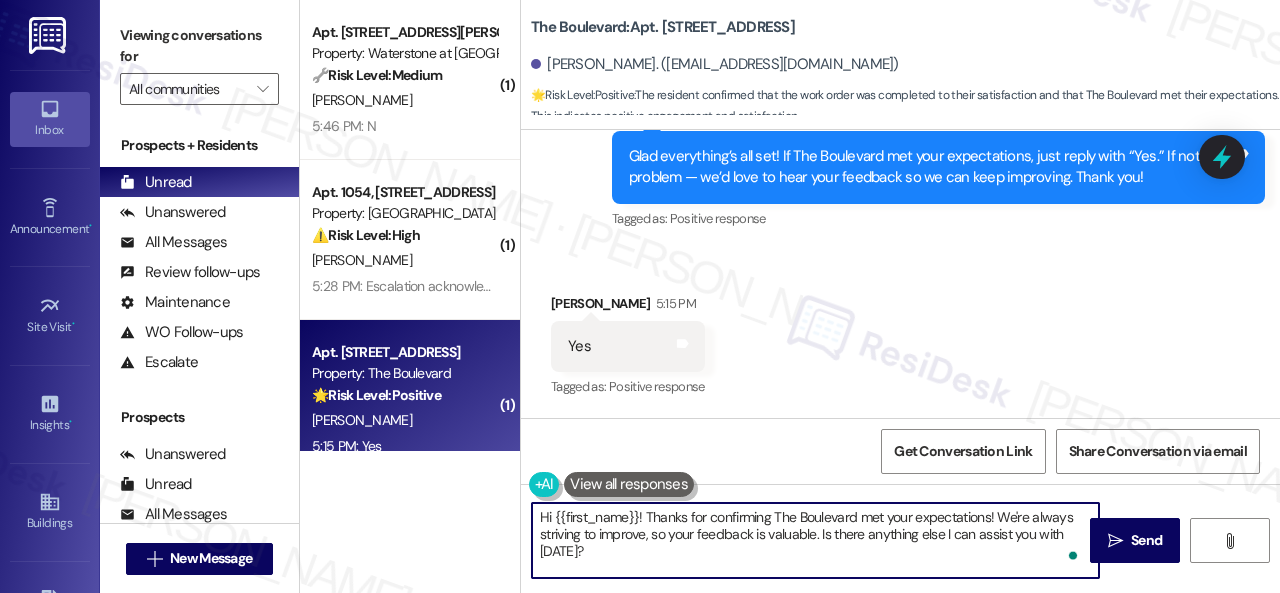 paste on "I'm glad you are satisfied with your home. Have you written a review for us before? If not, can I ask a quick favor? Would you mind writing one for us? I'll give you the link if you are willing.
If you've already done it or couldn't this time, no worries at all—no action is required. Thanks!" 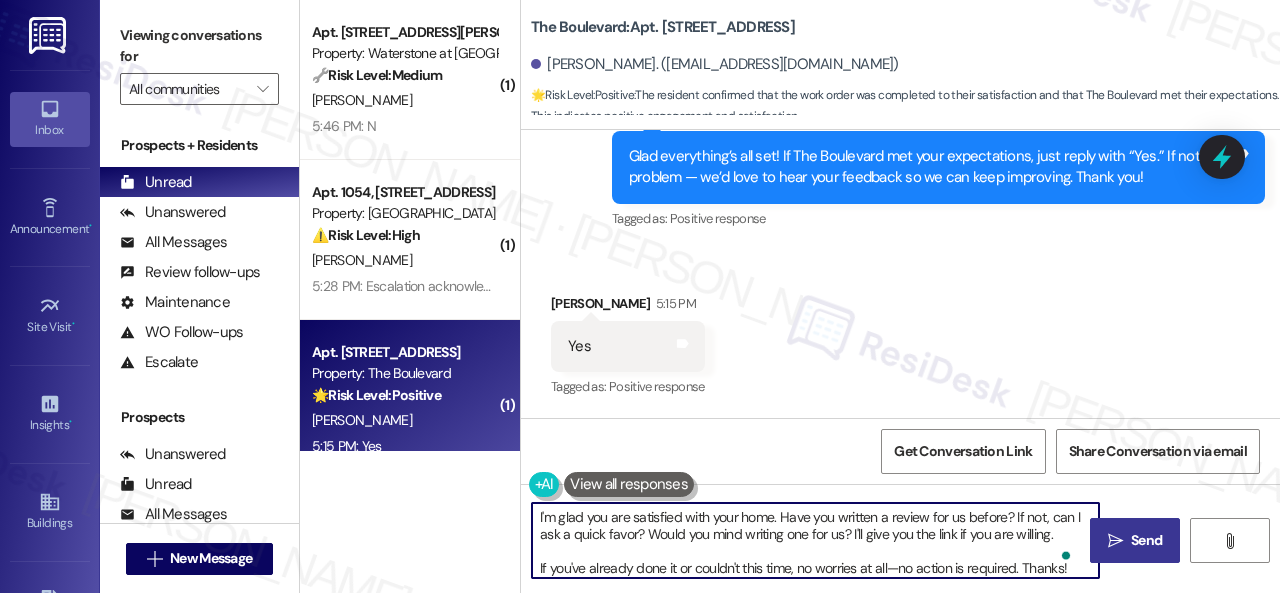 type on "I'm glad you are satisfied with your home. Have you written a review for us before? If not, can I ask a quick favor? Would you mind writing one for us? I'll give you the link if you are willing.
If you've already done it or couldn't this time, no worries at all—no action is required. Thanks!" 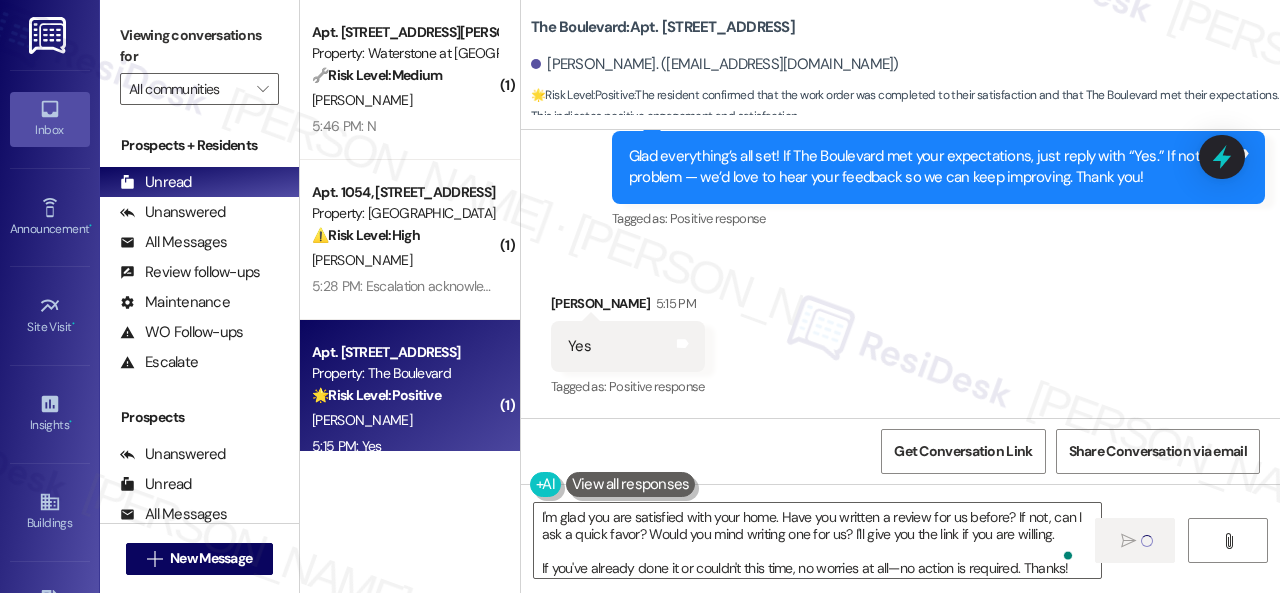 type 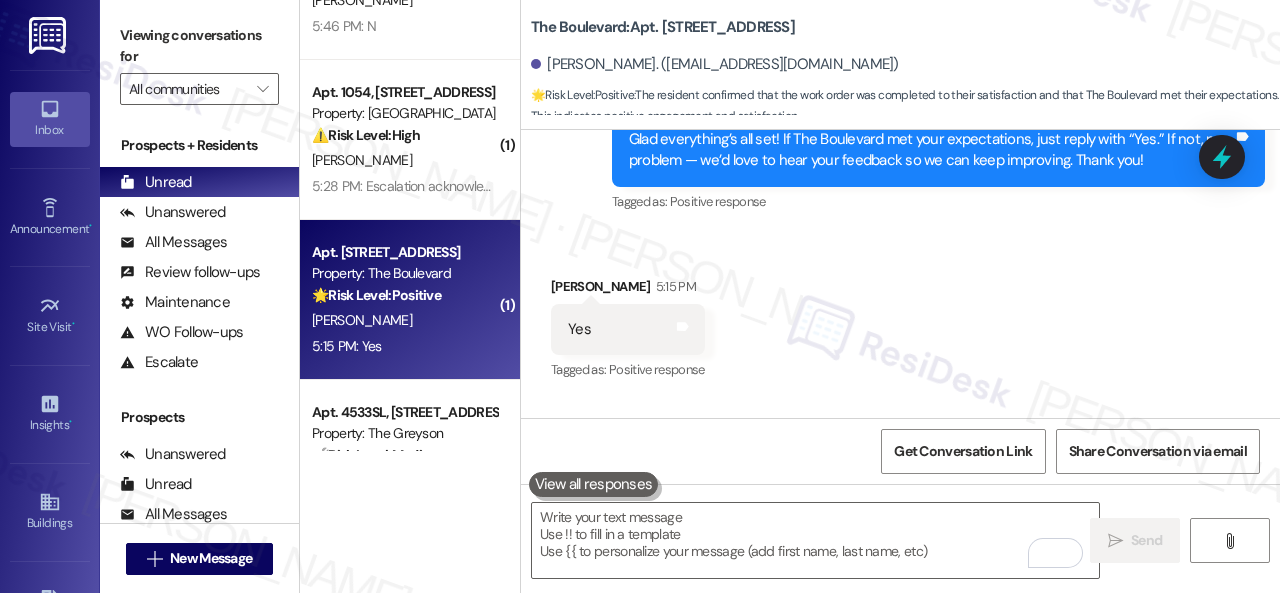 scroll, scrollTop: 0, scrollLeft: 0, axis: both 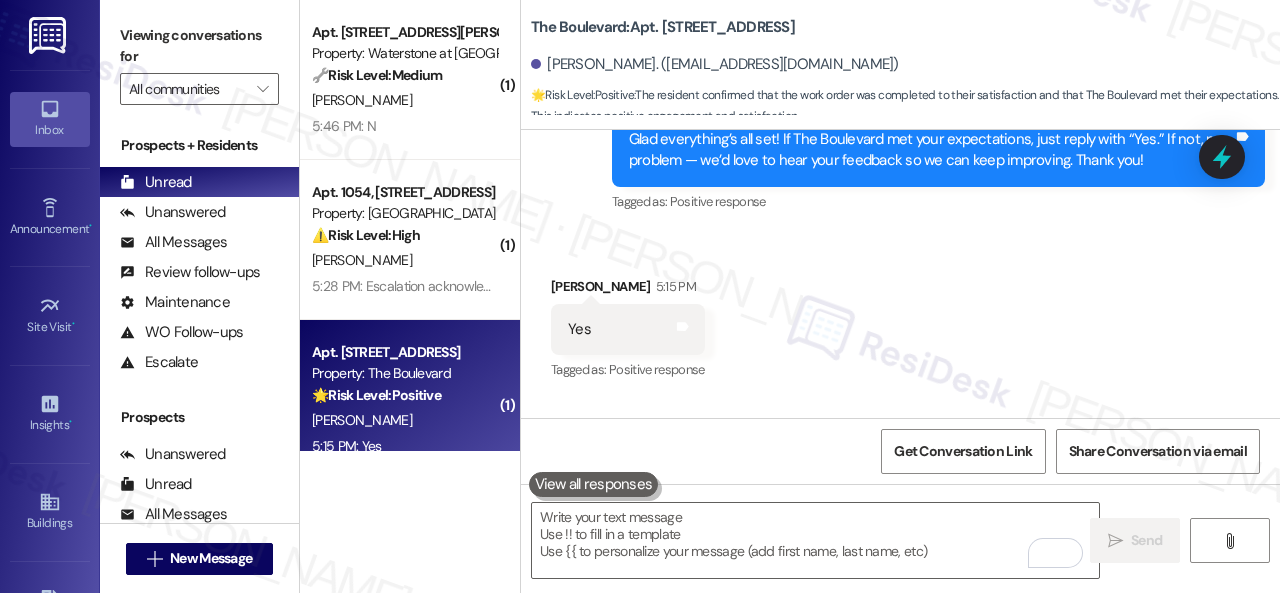 click on "K. Bridgeford" at bounding box center (404, 100) 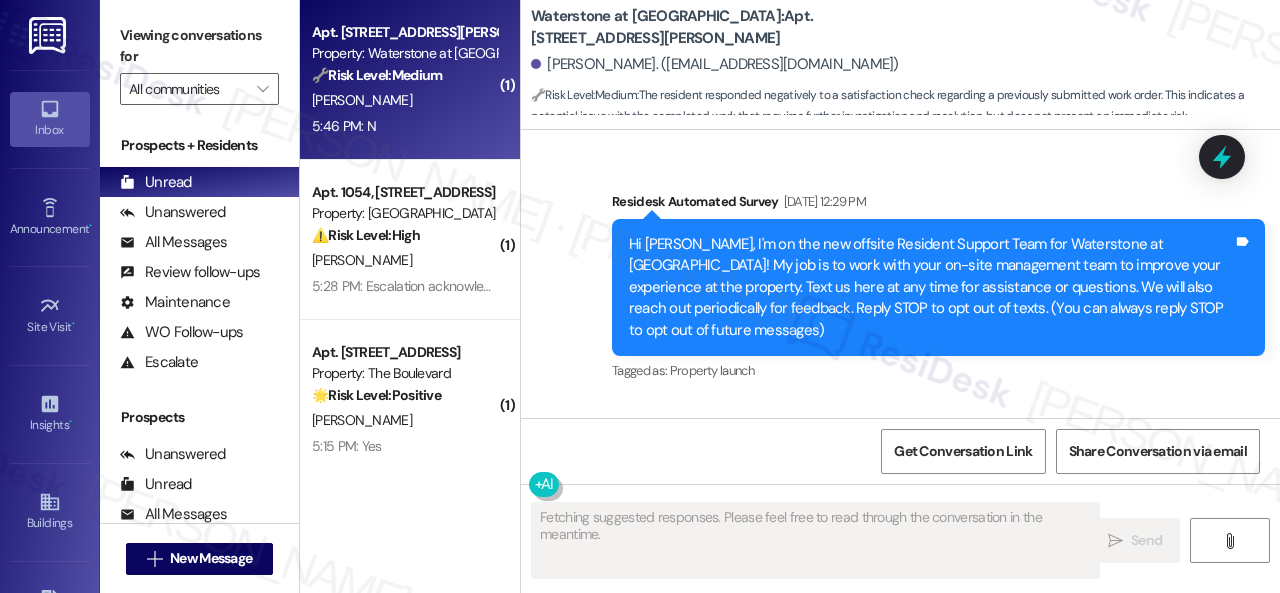 scroll, scrollTop: 10946, scrollLeft: 0, axis: vertical 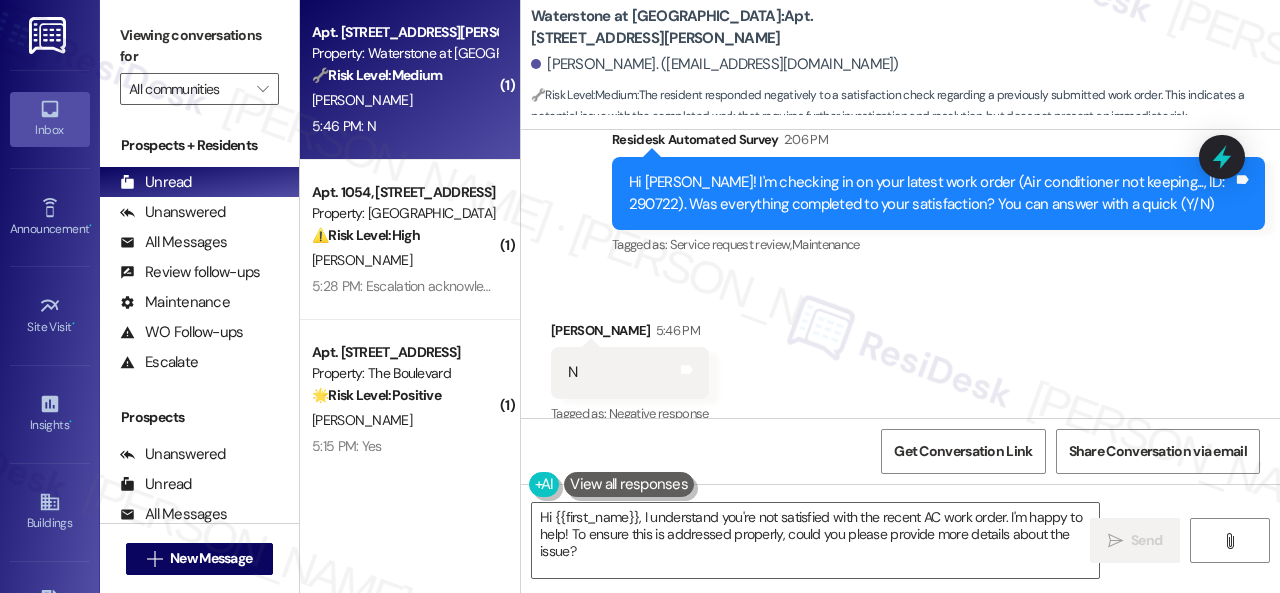 click on "Received via SMS Karyl Bridgeford 5:46 PM N Tags and notes Tagged as:   Negative response Click to highlight conversations about Negative response" at bounding box center (630, 374) 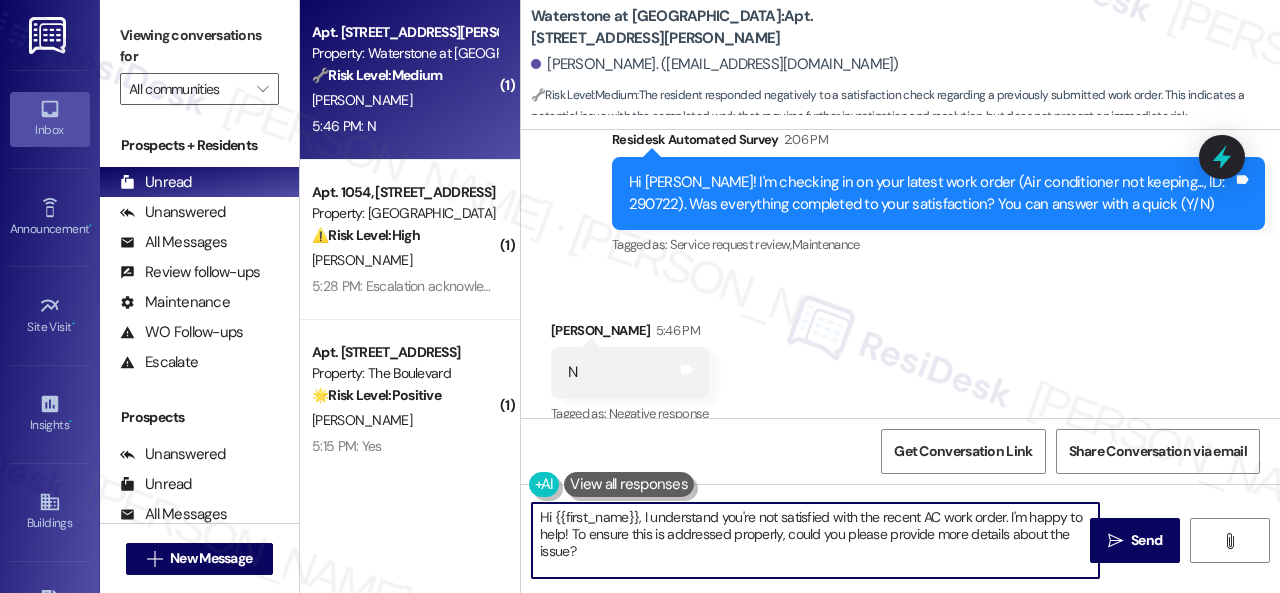 drag, startPoint x: 613, startPoint y: 545, endPoint x: 721, endPoint y: 482, distance: 125.032 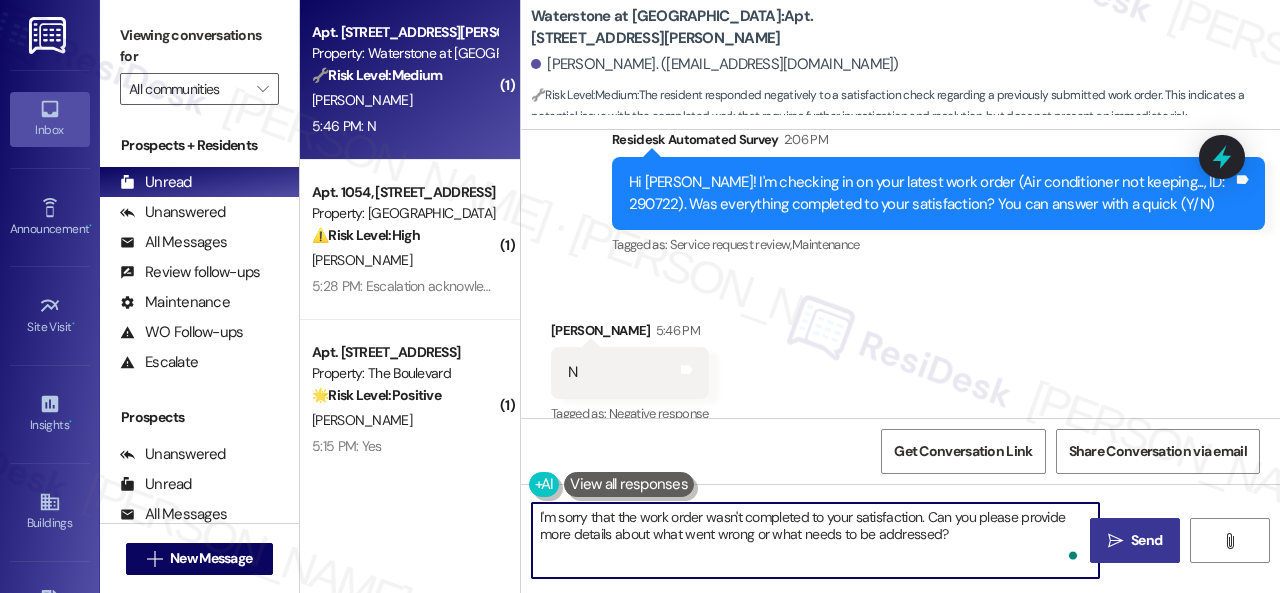 type on "I'm sorry that the work order wasn't completed to your satisfaction. Can you please provide more details about what went wrong or what needs to be addressed?" 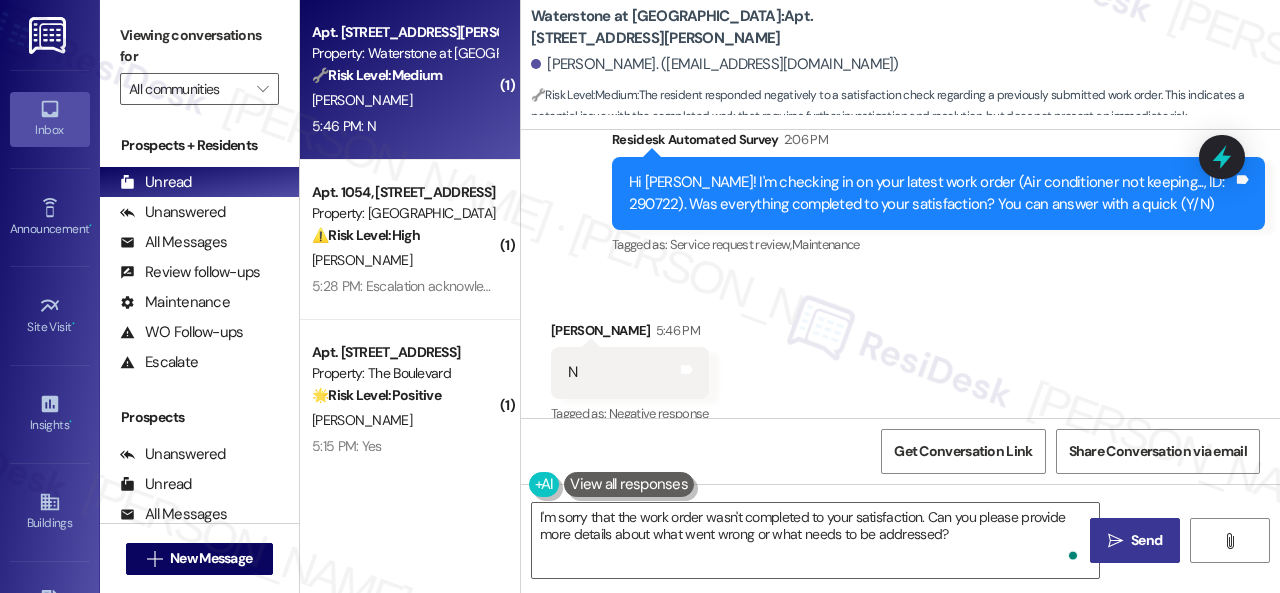 click on "Send" at bounding box center [1146, 540] 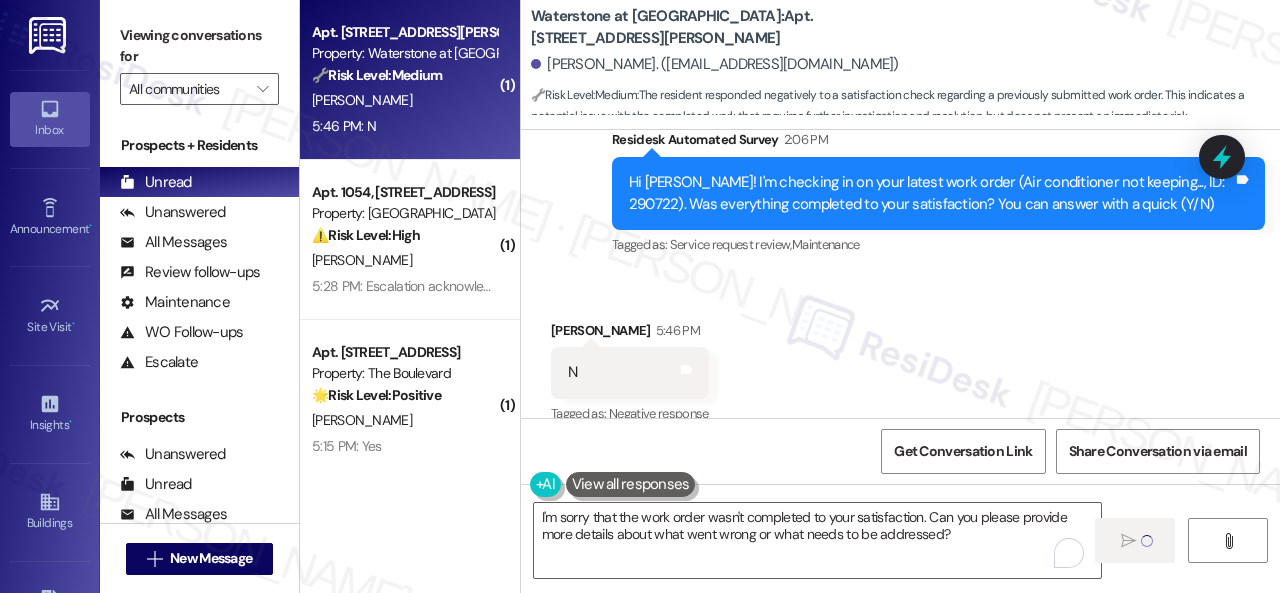 type 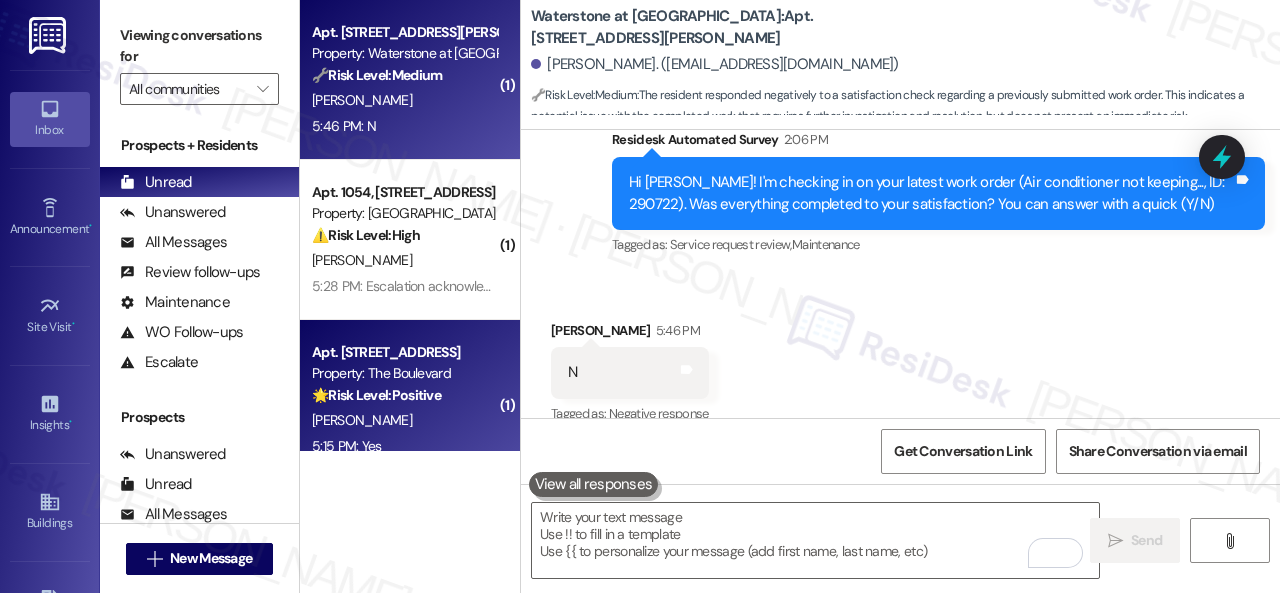 click on "S. Riley" at bounding box center [404, 420] 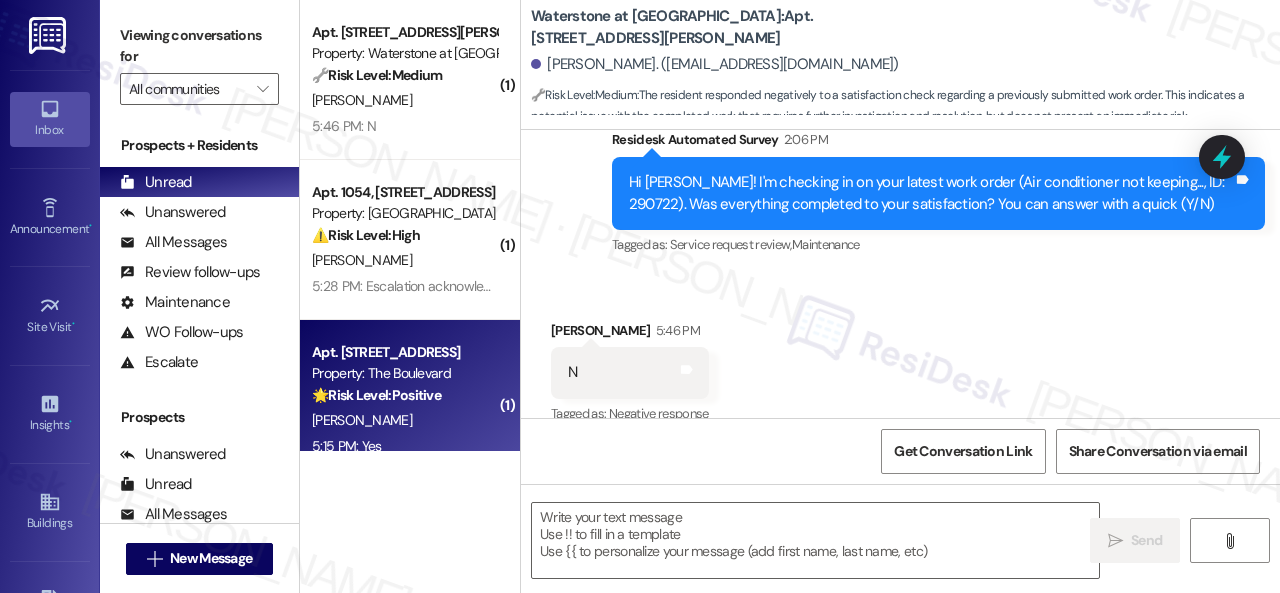type on "Fetching suggested responses. Please feel free to read through the conversation in the meantime." 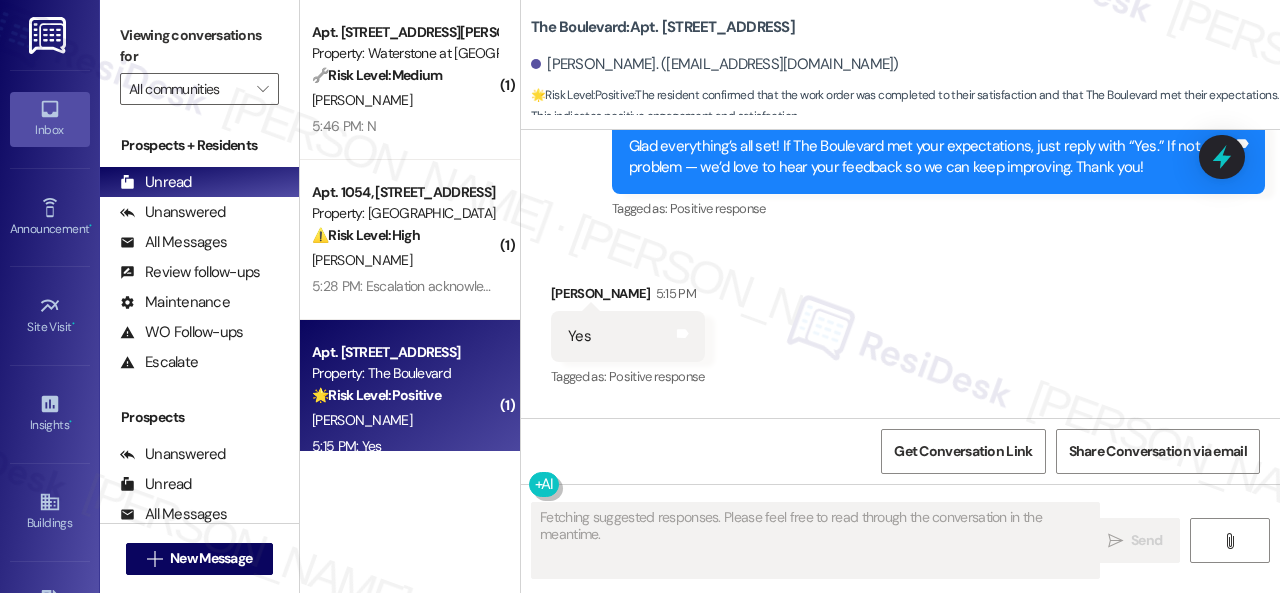 scroll, scrollTop: 5883, scrollLeft: 0, axis: vertical 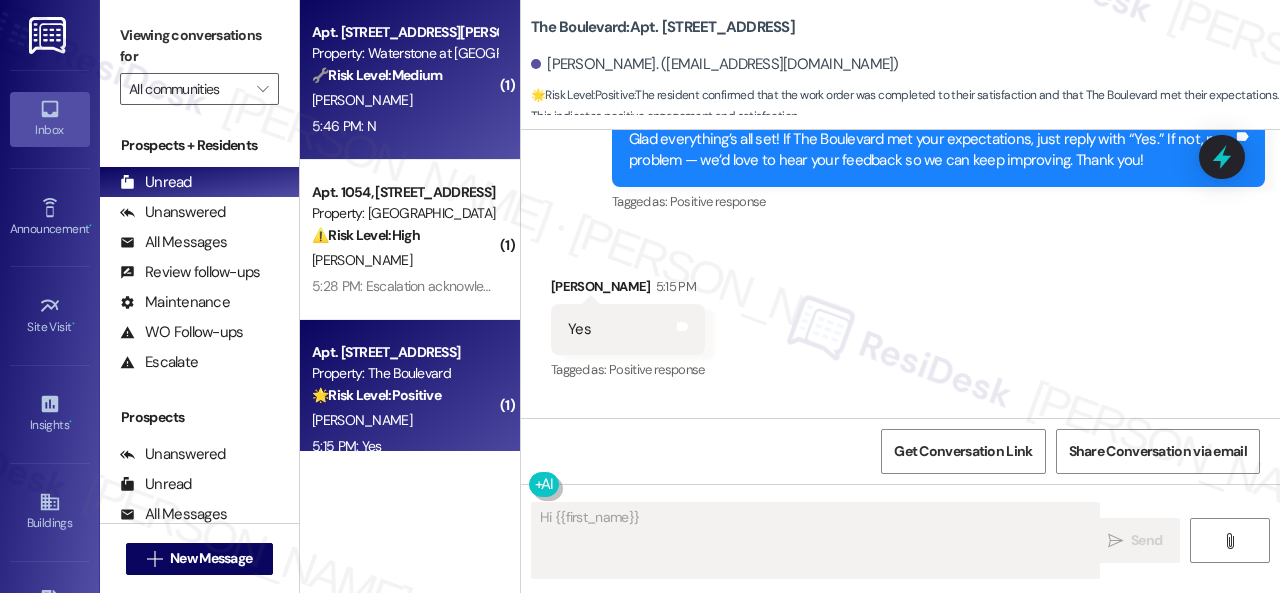 type on "Hi {{first_name}}!" 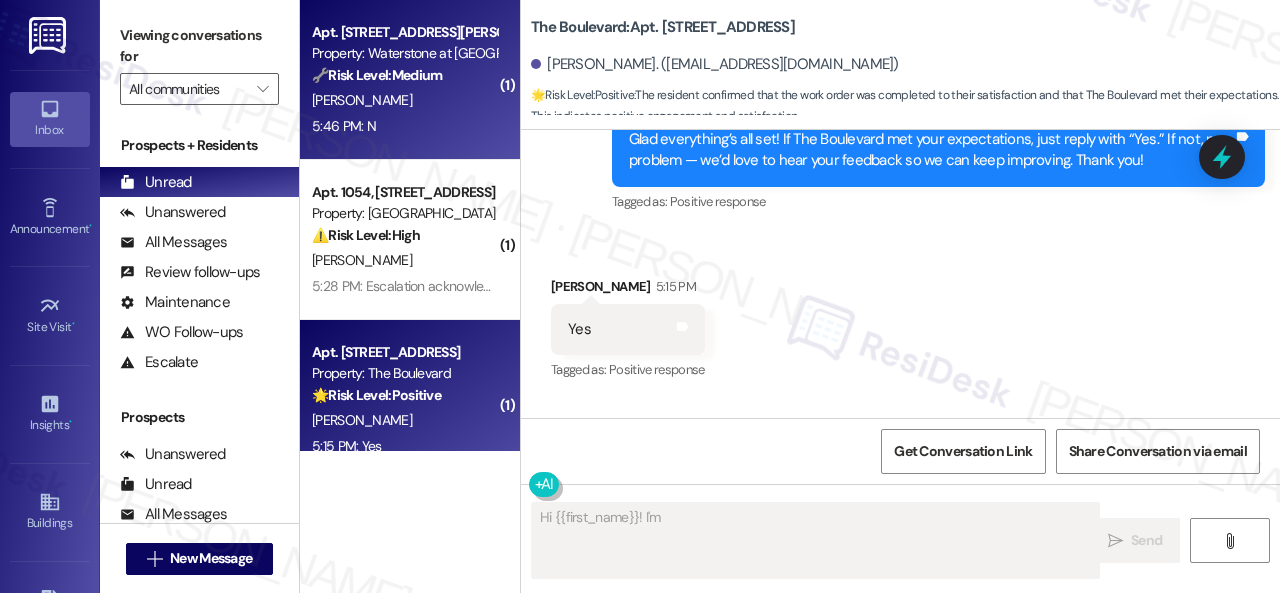 click on "K. Bridgeford" at bounding box center (404, 100) 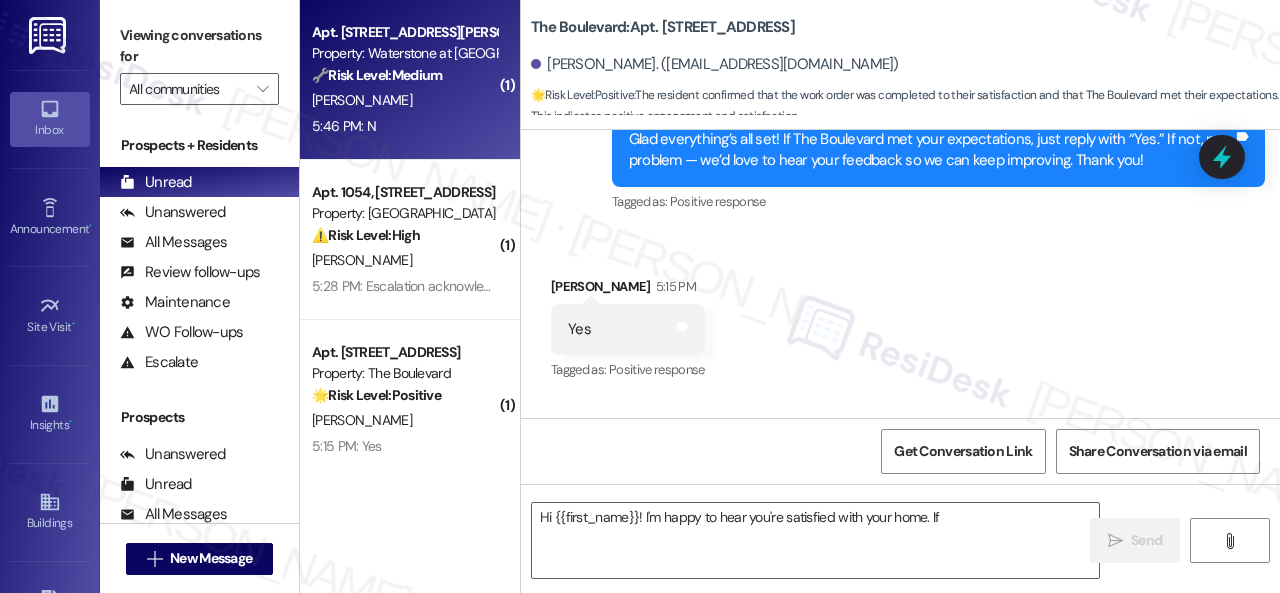 type on "Hi {{first_name}}! I'm happy to hear you're satisfied with your home. If you're" 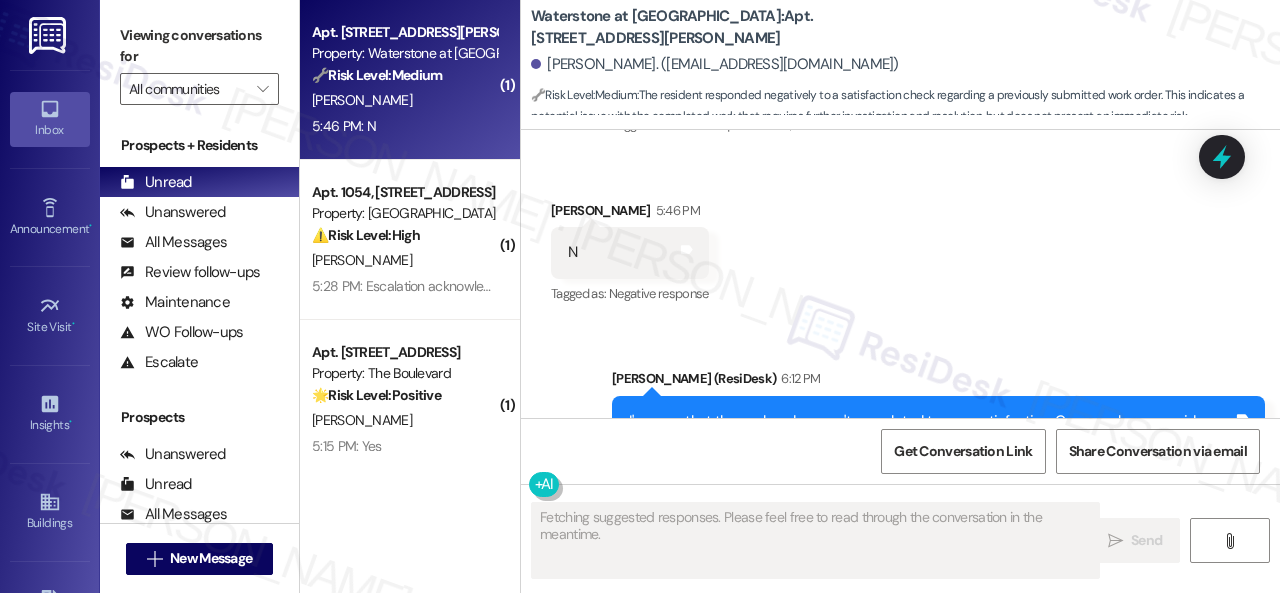 scroll, scrollTop: 11138, scrollLeft: 0, axis: vertical 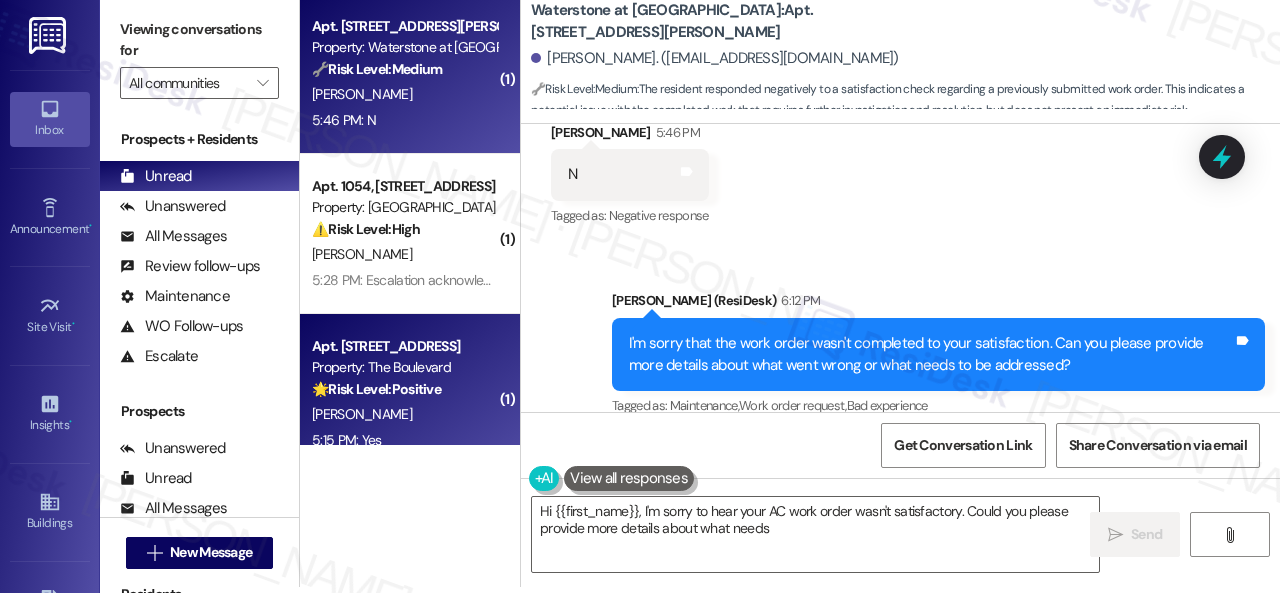 type on "Hi {{first_name}}, I'm sorry to hear your AC work order wasn't satisfactory. Could you please provide more details about what needs to" 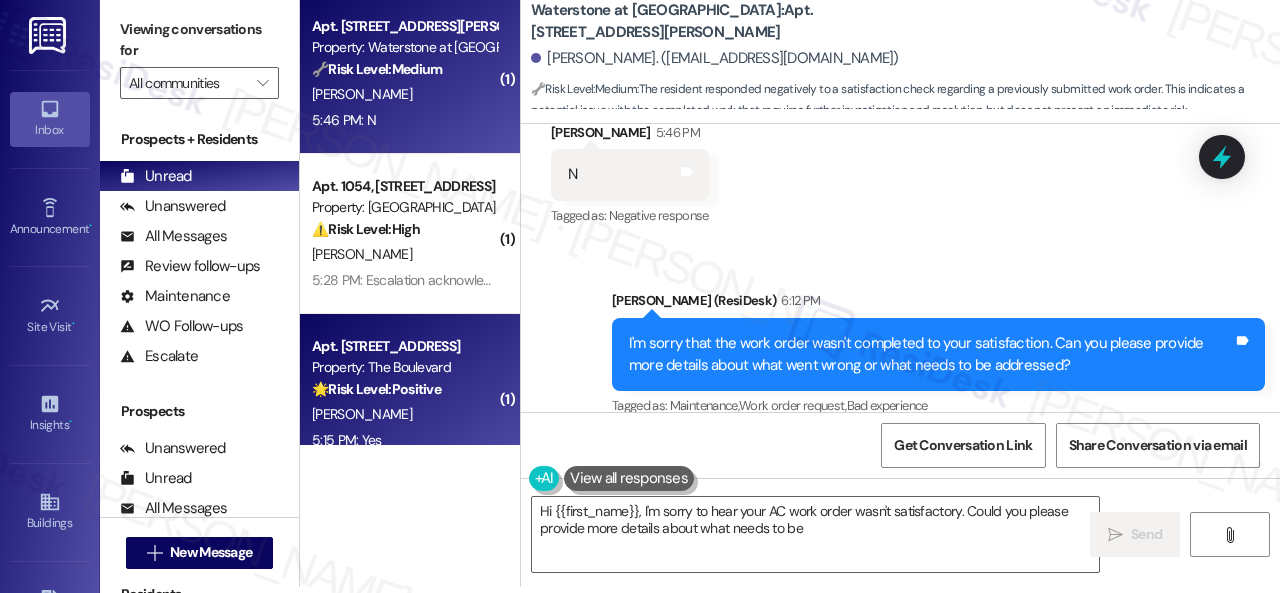 click on "5:15 PM: Yes 5:15 PM: Yes" at bounding box center (404, 440) 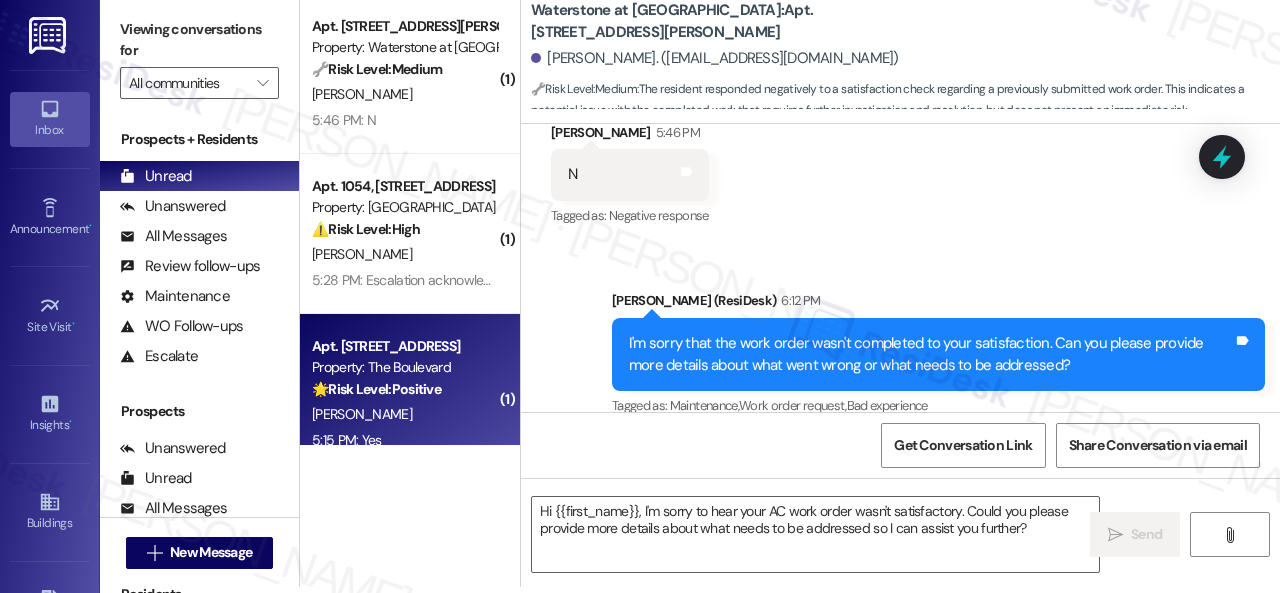 type on "Fetching suggested responses. Please feel free to read through the conversation in the meantime." 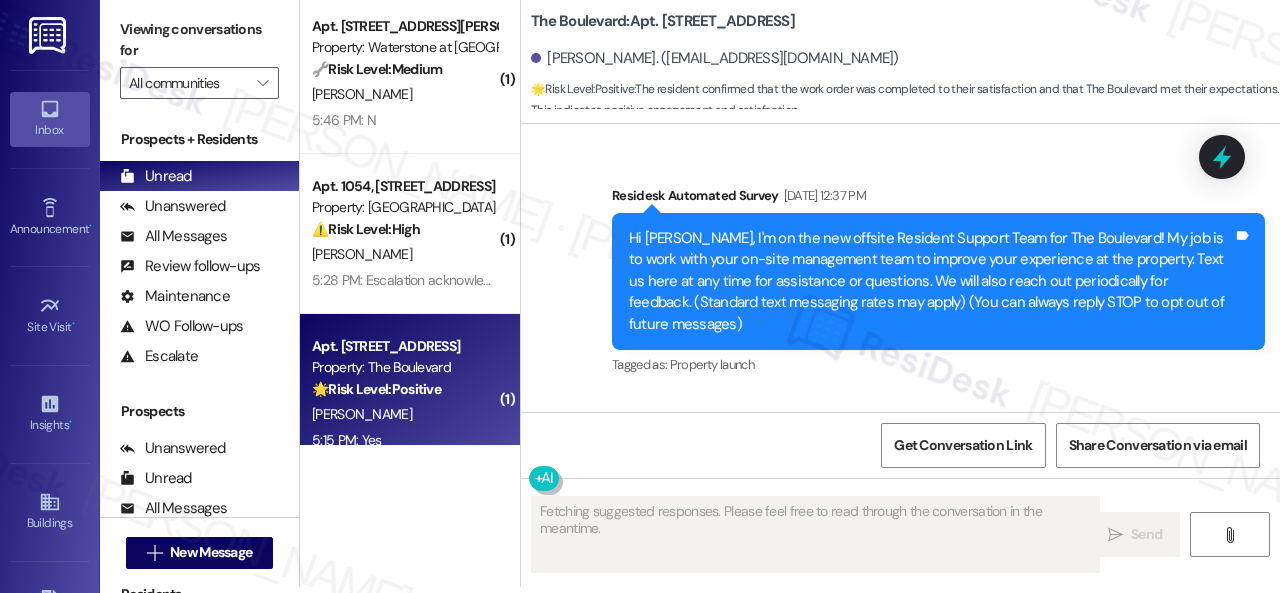 scroll, scrollTop: 0, scrollLeft: 0, axis: both 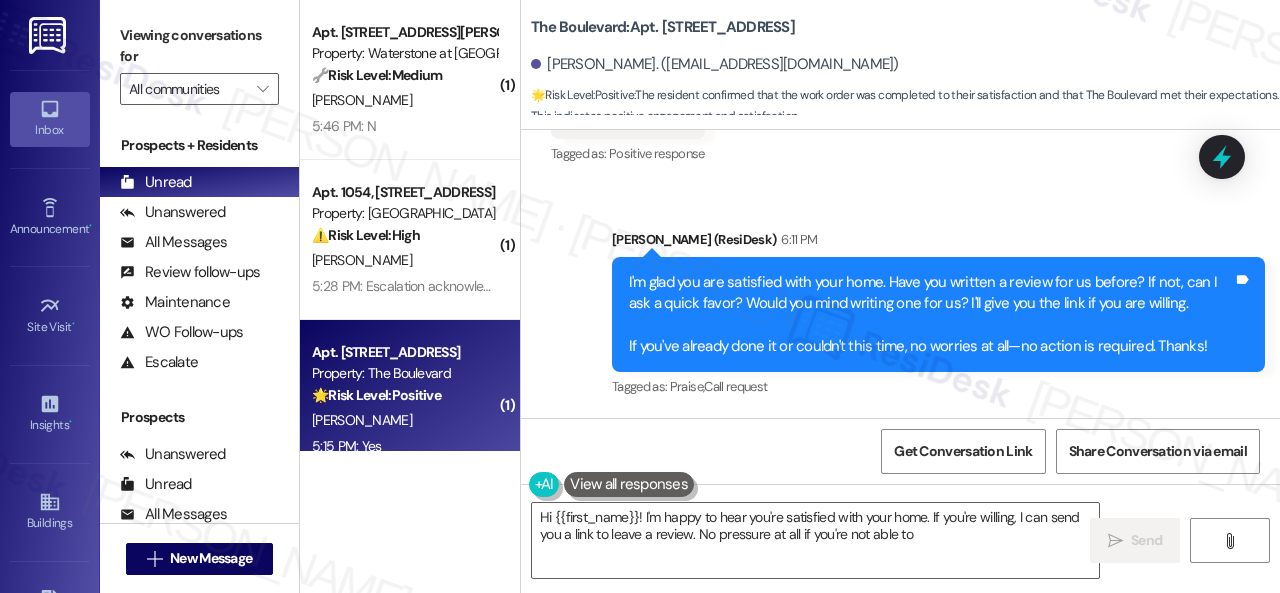 type on "Hi {{first_name}}! I'm happy to hear you're satisfied with your home. If you're willing, I can send you a link to leave a review. No pressure at all if you're not able to!" 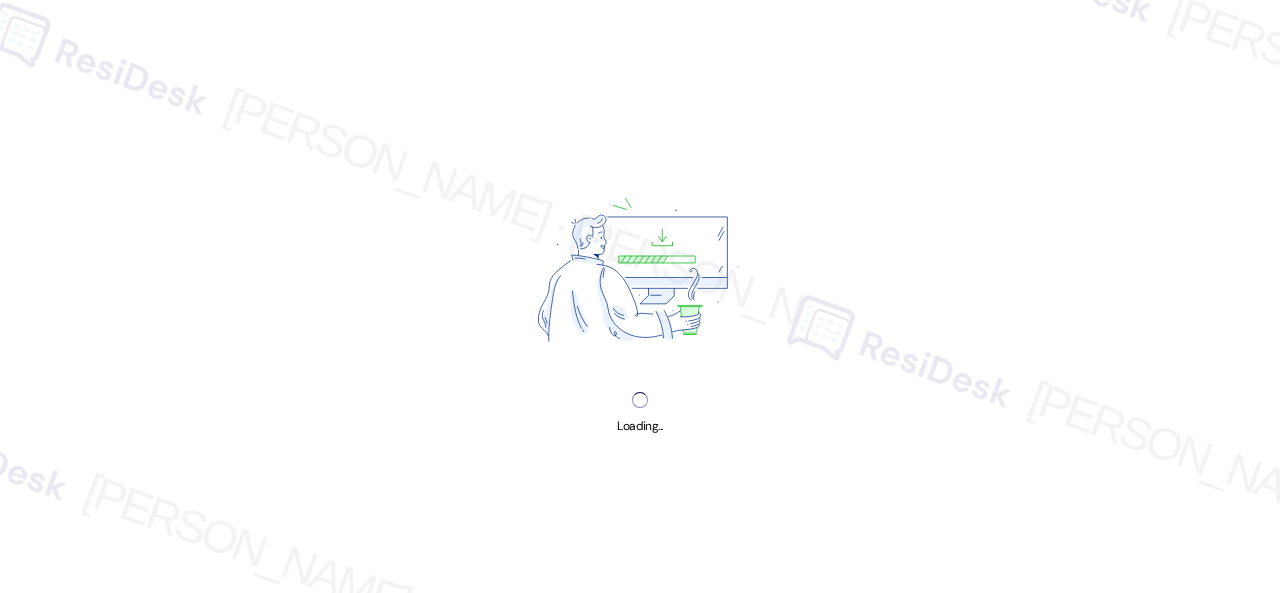 scroll, scrollTop: 0, scrollLeft: 0, axis: both 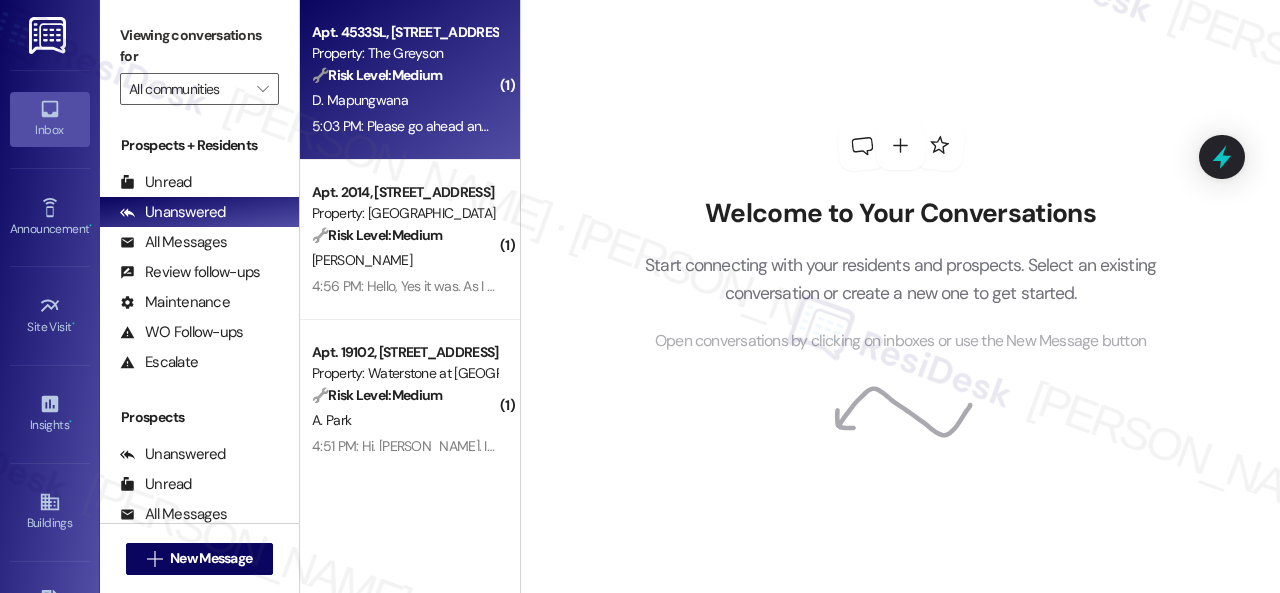 click on "D. Mapungwana" at bounding box center (404, 100) 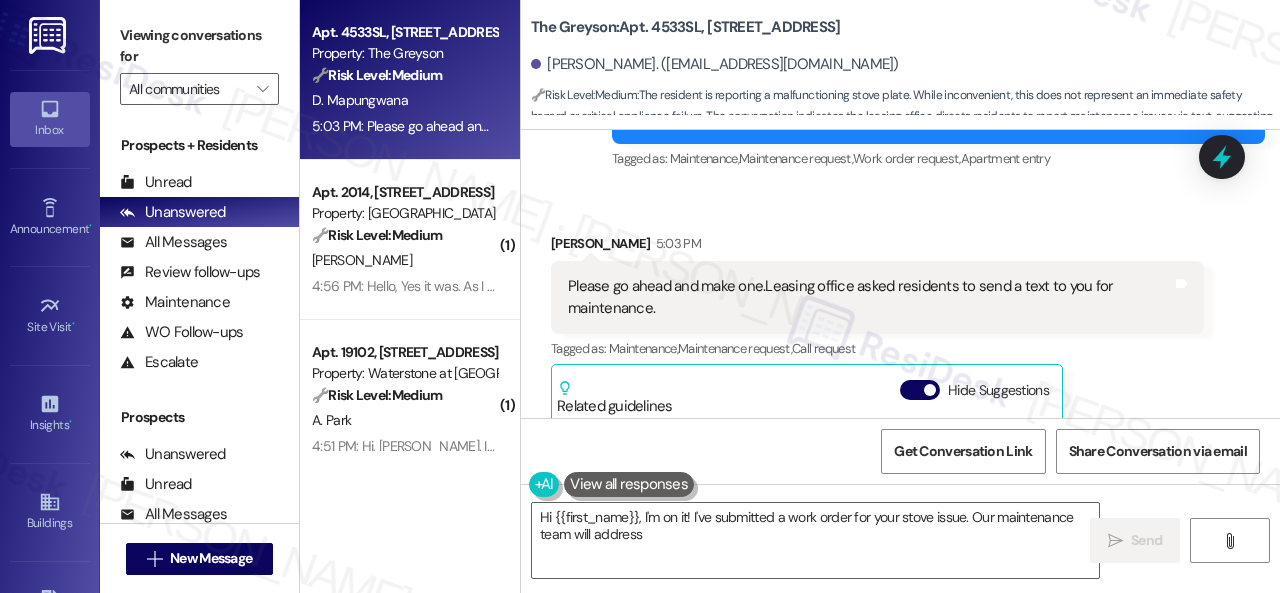 scroll, scrollTop: 4480, scrollLeft: 0, axis: vertical 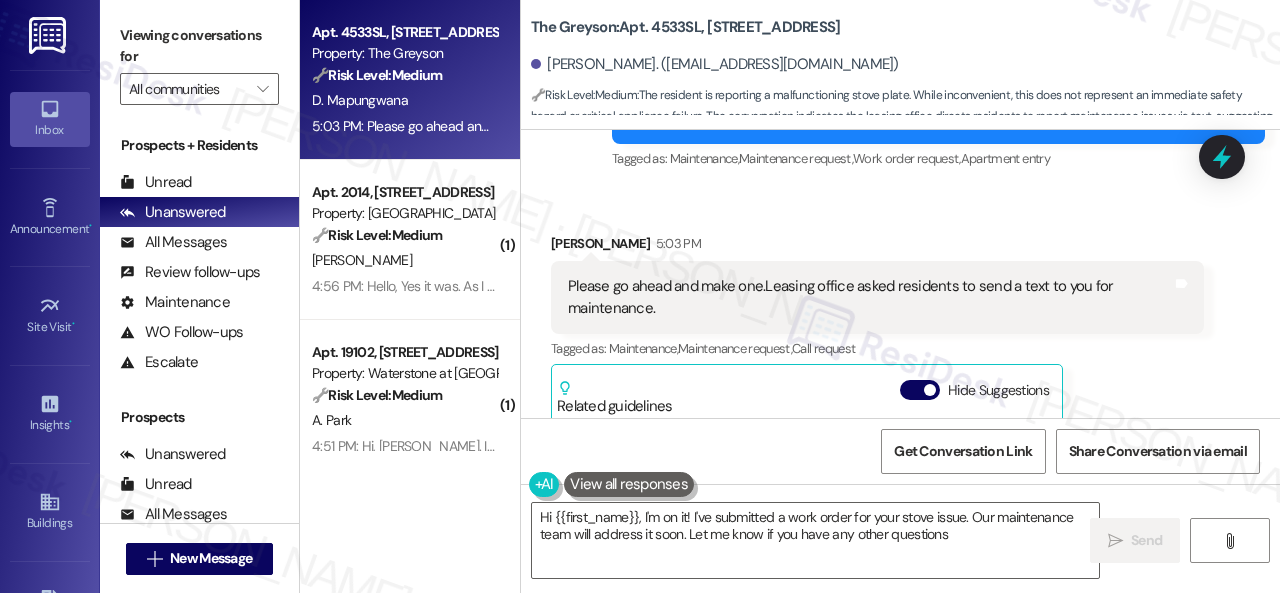 type on "Hi {{first_name}}, I'm on it! I've submitted a work order for your stove issue. Our maintenance team will address it soon. Let me know if you have any other questions!" 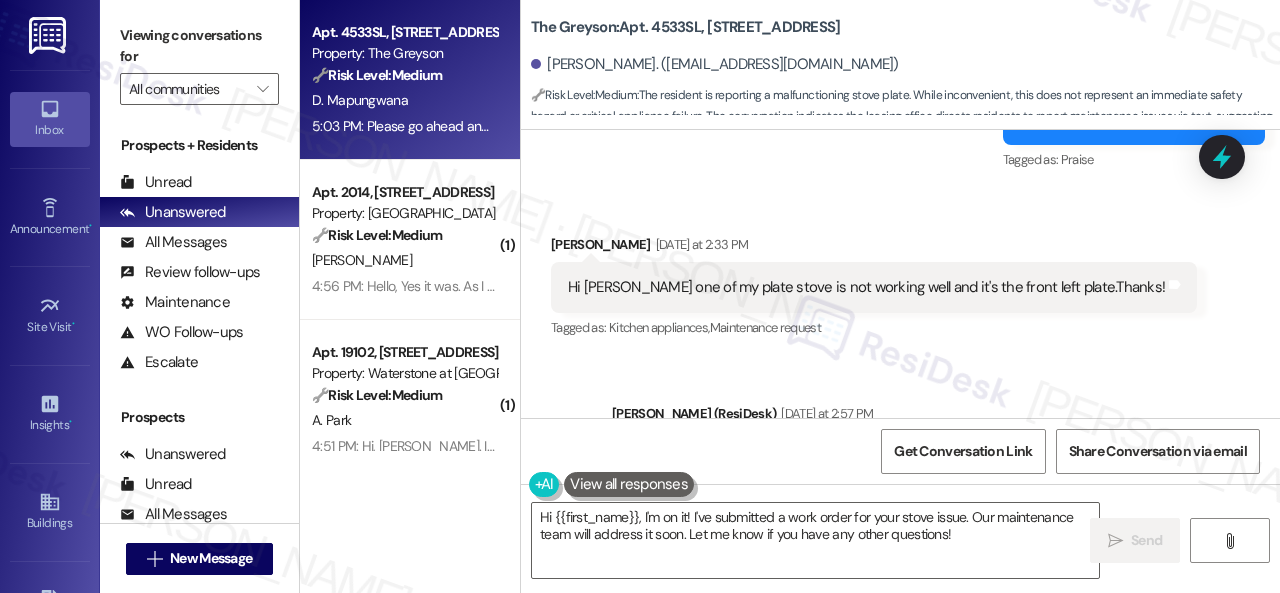 scroll, scrollTop: 3980, scrollLeft: 0, axis: vertical 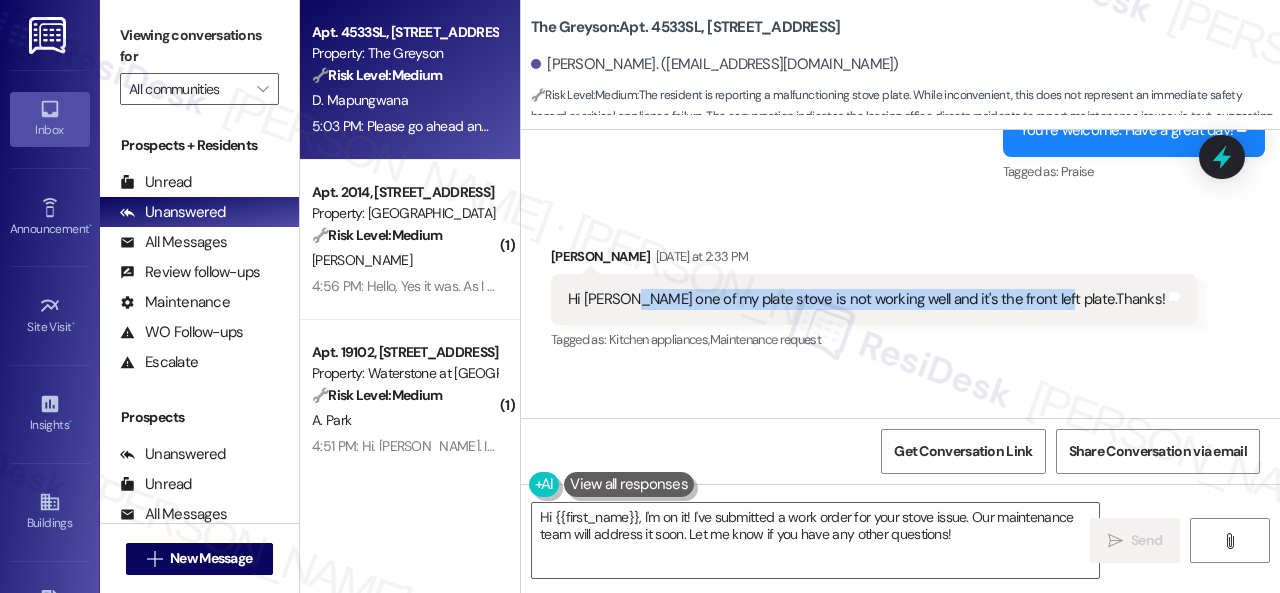 drag, startPoint x: 630, startPoint y: 341, endPoint x: 1037, endPoint y: 343, distance: 407.0049 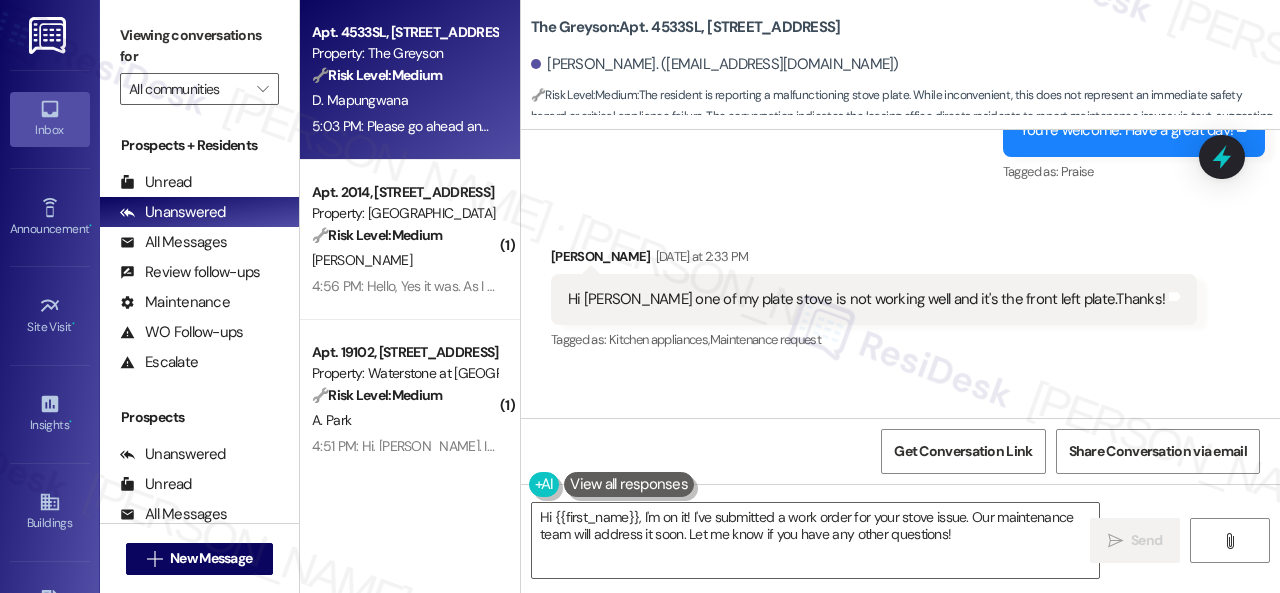 click on "Sent via SMS Sarah   (ResiDesk) Jul 21, 2025 at 12:29 PM You're welcome. Have a great day! Tags and notes Tagged as:   Praise Click to highlight conversations about Praise" at bounding box center [900, 116] 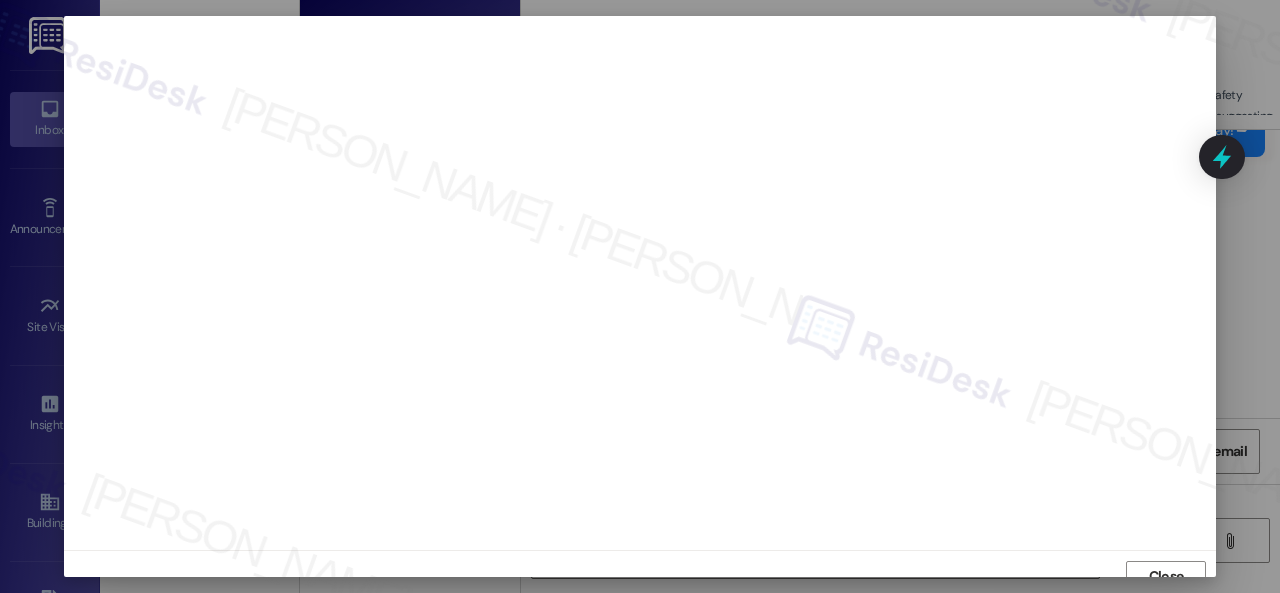 scroll, scrollTop: 15, scrollLeft: 0, axis: vertical 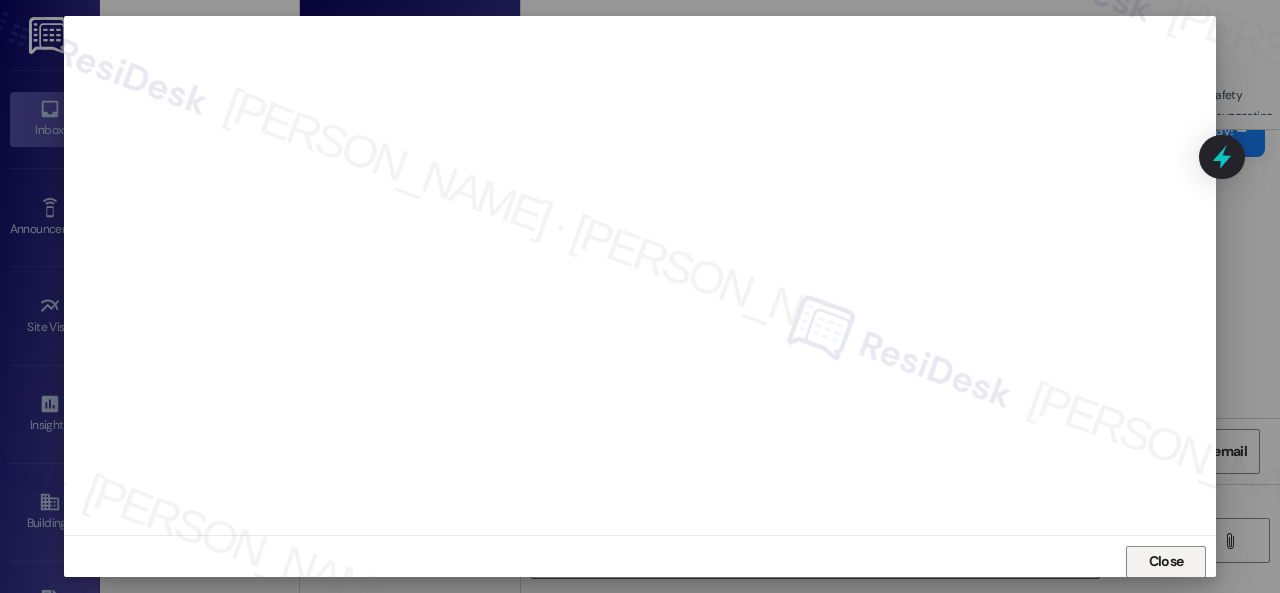click on "Close" at bounding box center (1166, 561) 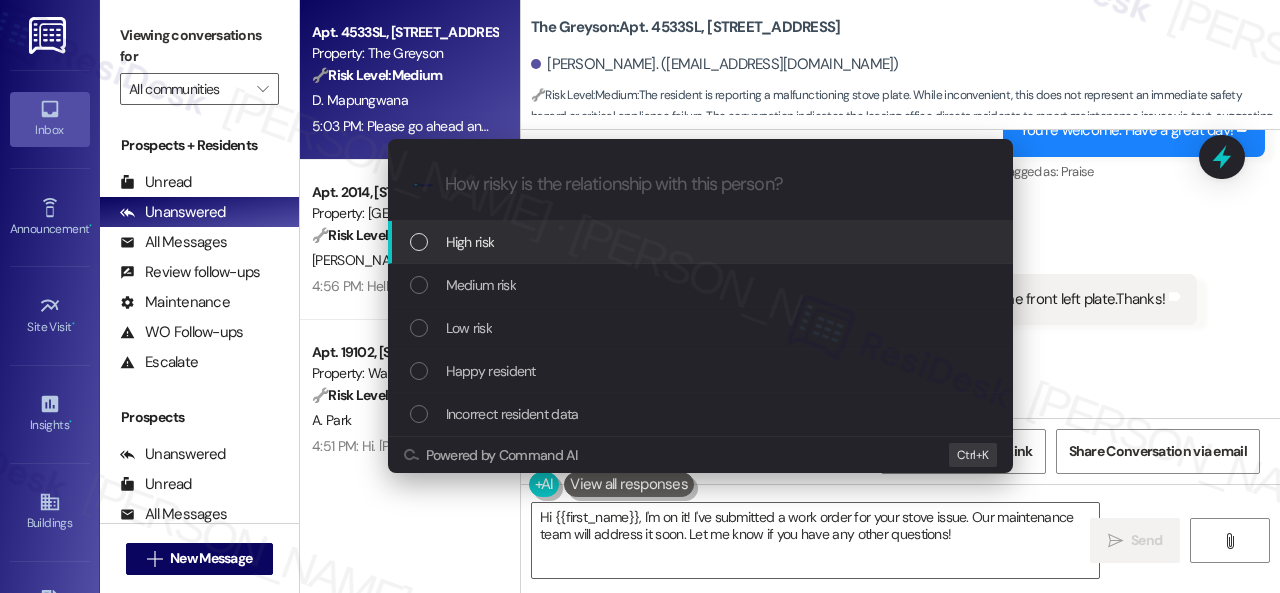 click on "High risk" at bounding box center (470, 242) 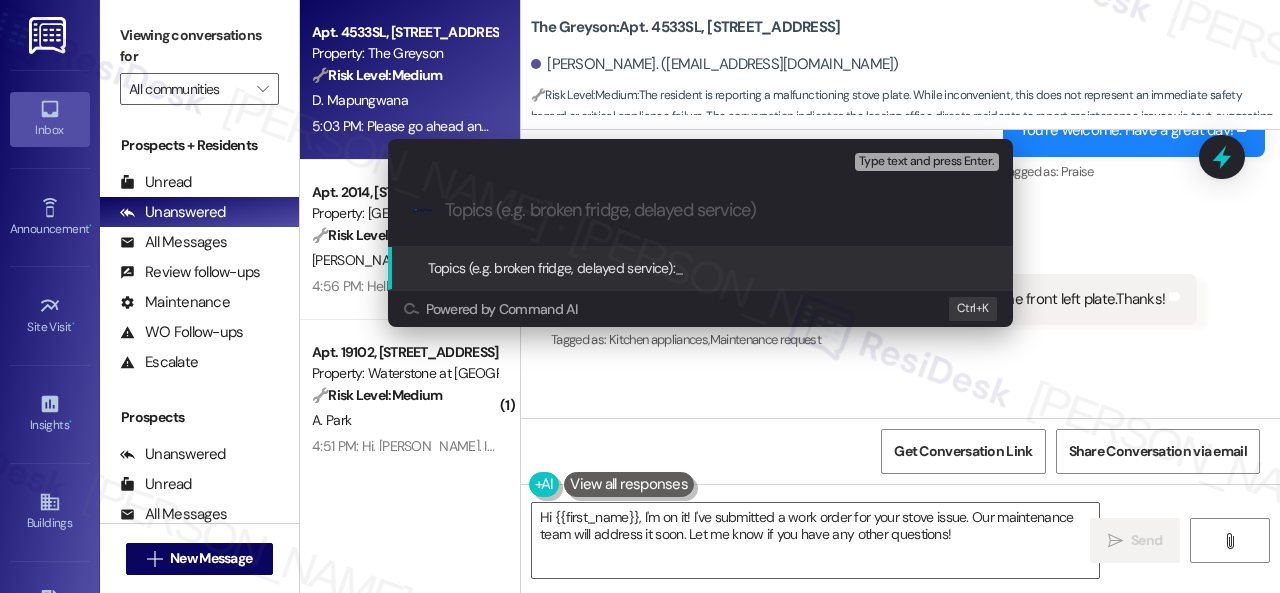 paste on "Work Order filed by ResiDesk 291180" 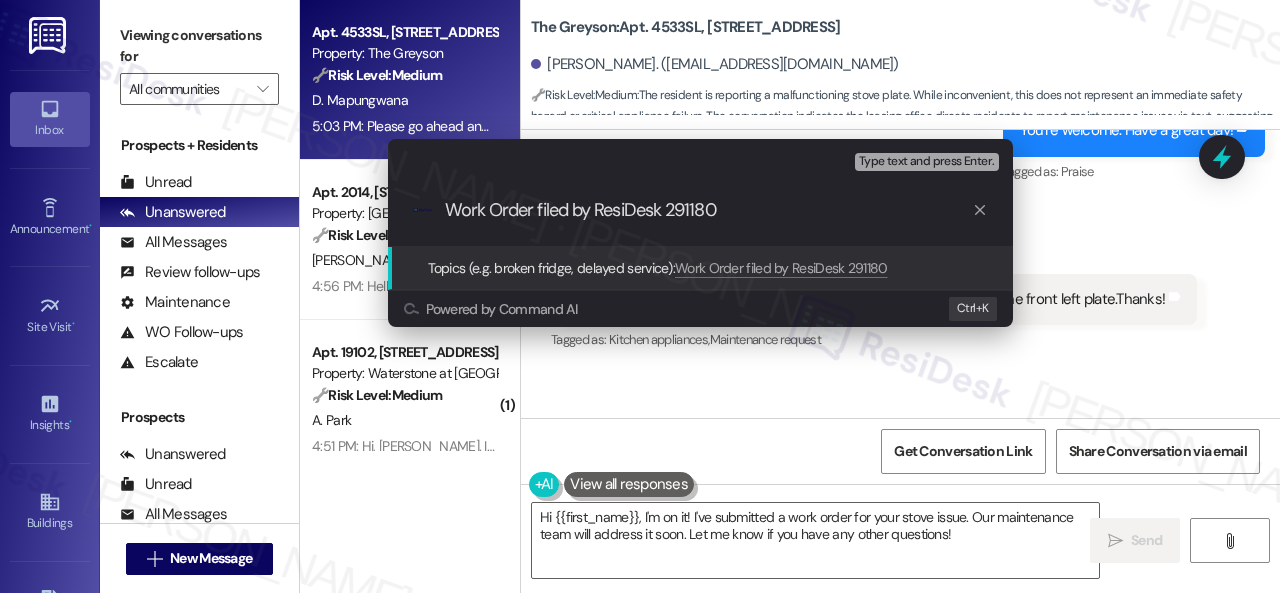 type 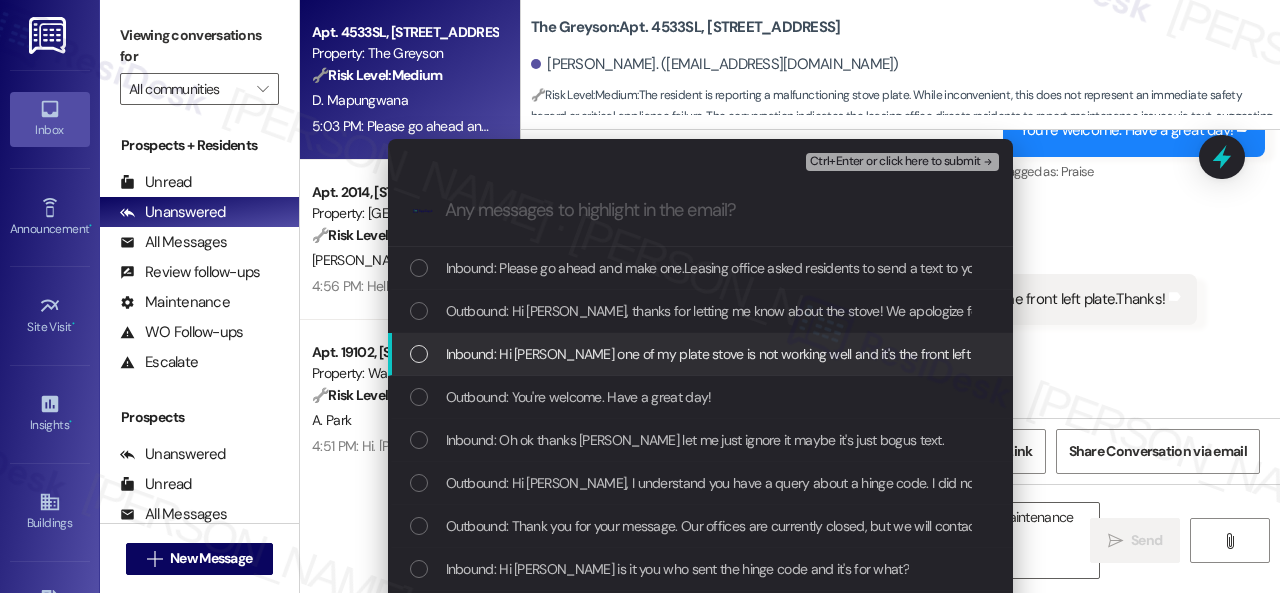 click on "Inbound: Hi Sarah one of my plate stove is not working well and it's the front left plate.Thanks!" at bounding box center [748, 354] 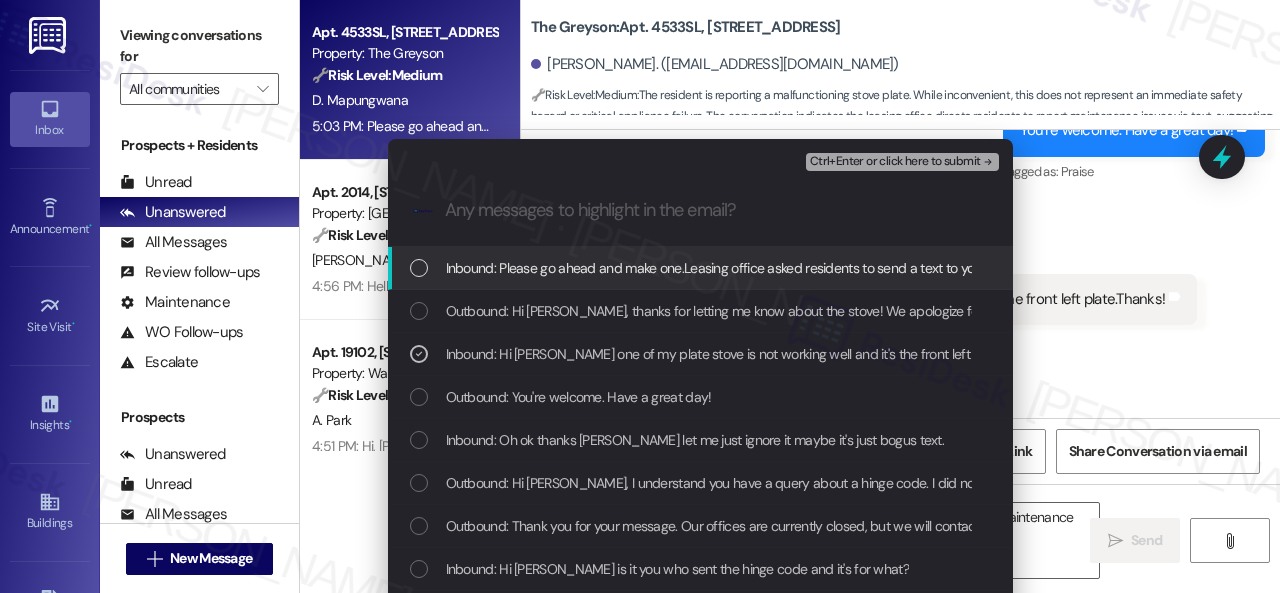 click on "Ctrl+Enter or click here to submit" at bounding box center [895, 162] 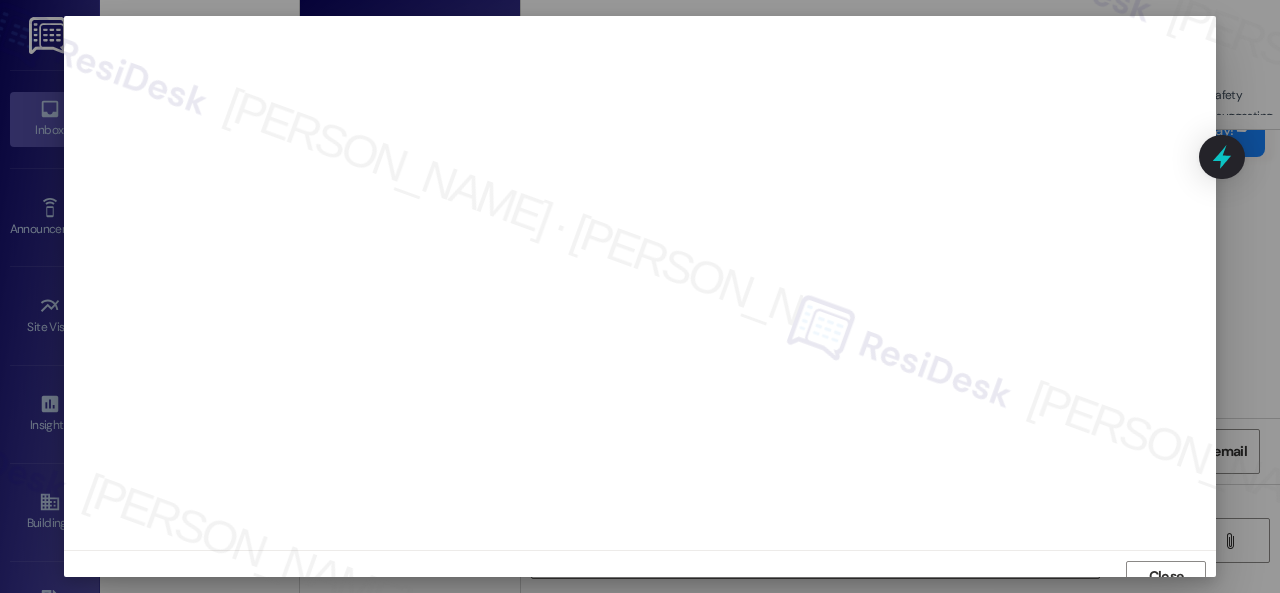 scroll, scrollTop: 15, scrollLeft: 0, axis: vertical 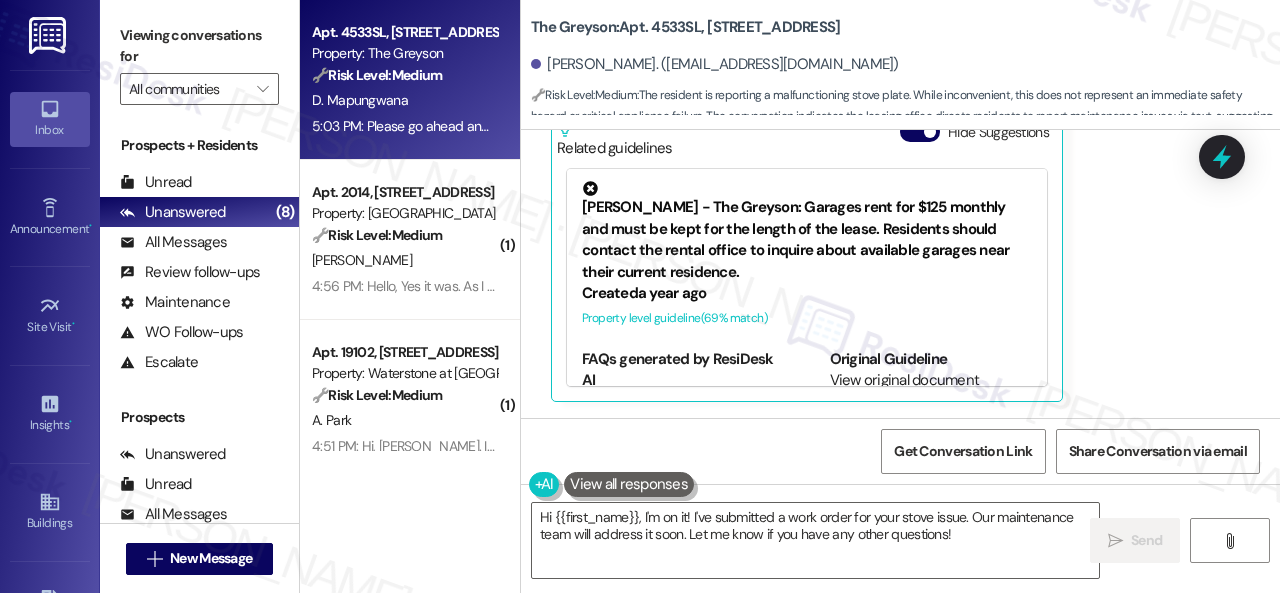 click on "David Mapungwana 5:03 PM Please go ahead and make one.Leasing office asked residents to send a text to you for maintenance. Tags and notes Tagged as:   Maintenance ,  Click to highlight conversations about Maintenance Maintenance request ,  Click to highlight conversations about Maintenance request Call request ,  Click to highlight conversations about Call request Emailed client ,  Click to highlight conversations about Emailed client Escalation type escalation Click to highlight conversations about Escalation type escalation  Related guidelines Hide Suggestions Nolan - The Greyson: Garages rent for $125 monthly and must be kept for the length of the lease. Residents should contact the rental office to inquire about available garages near their current residence. Created  a year ago Property level guideline  ( 69 % match) FAQs generated by ResiDesk AI What is the monthly rent for the garages? The garages rent for $125 monthly. Do I have to keep the garage for the entire lease? Original Guideline Created   (" at bounding box center [877, 188] 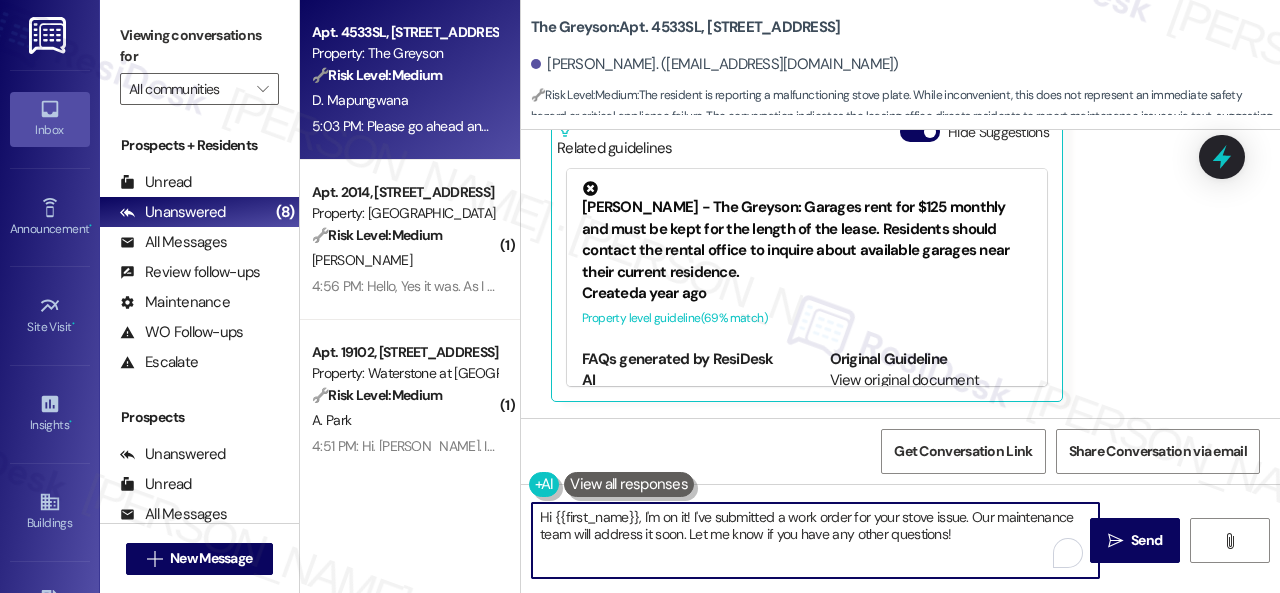 drag, startPoint x: 964, startPoint y: 531, endPoint x: 519, endPoint y: 509, distance: 445.5435 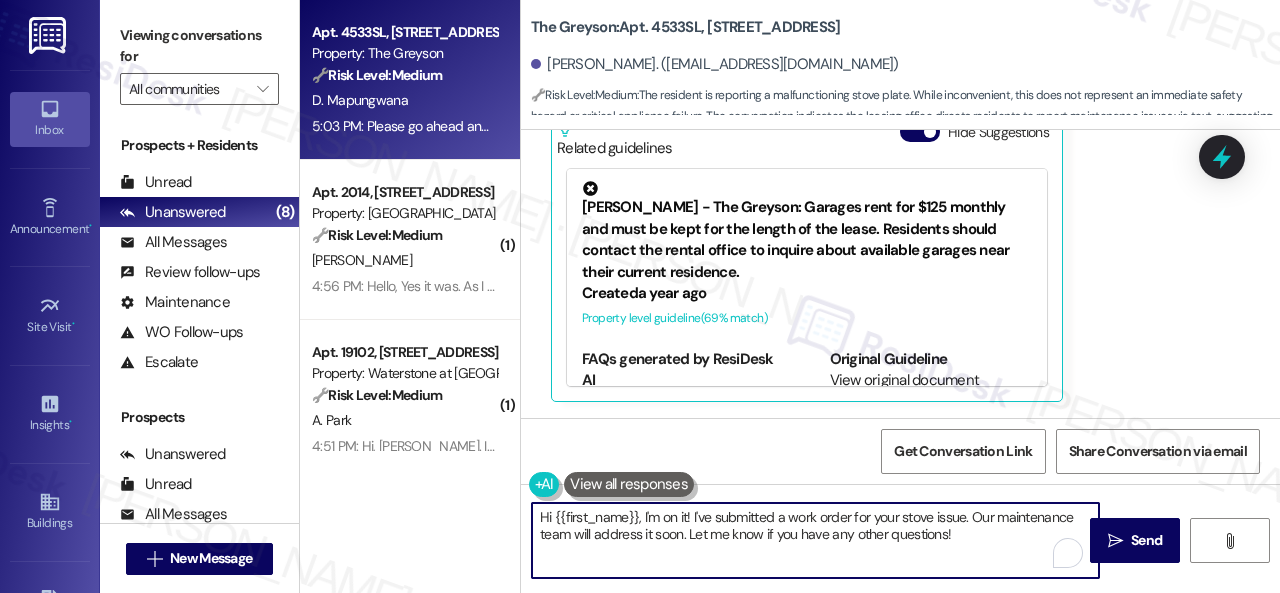 click on "Apt. 4533SL, 4460 Mountain Laurel Road Property: The Greyson 🔧  Risk Level:  Medium The resident is reporting a malfunctioning stove plate. While inconvenient, this does not represent an immediate safety hazard or critical appliance failure. The conversation indicates the leasing office directs residents to report maintenance issues via text, suggesting this is a standard process. The issue is a non-urgent maintenance request. D. Mapungwana 5:03 PM: Please go ahead and make one.Leasing office asked residents to send a text to you for maintenance. 5:03 PM: Please go ahead and make one.Leasing office asked residents to send a text to you for maintenance. ( 1 ) Apt. 2014, 6565 W Foxridge Dr Property: The Falls 🔧  Risk Level:  Medium A. Honeycutt 4:56 PM: Hello,
Yes it was. As I am allergic to mold so having it completed so fast was very helpful for my health.
I will note that I was gone for five days. So my bathroom was not in use when it grew.
Thank You! ( 1 ) Apt. 19102, 6855 S Mason Rd 🔧 Medium ( 1 )" at bounding box center [790, 296] 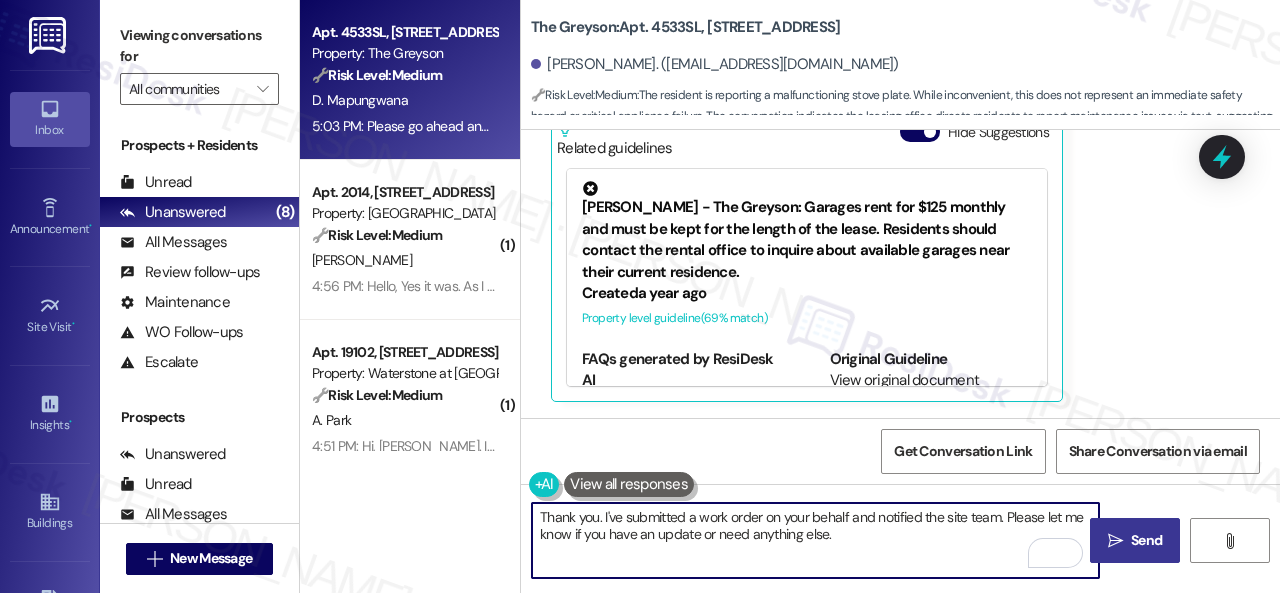type on "Thank you. I've submitted a work order on your behalf and notified the site team. Please let me know if you have an update or need anything else." 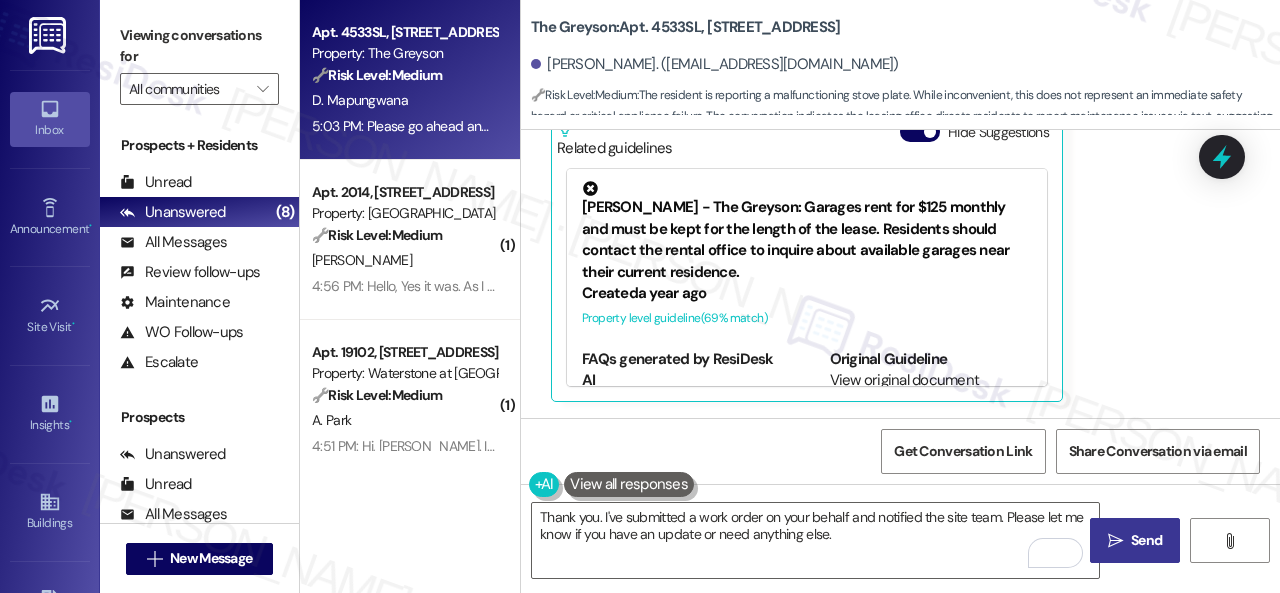 click on "Send" at bounding box center [1146, 540] 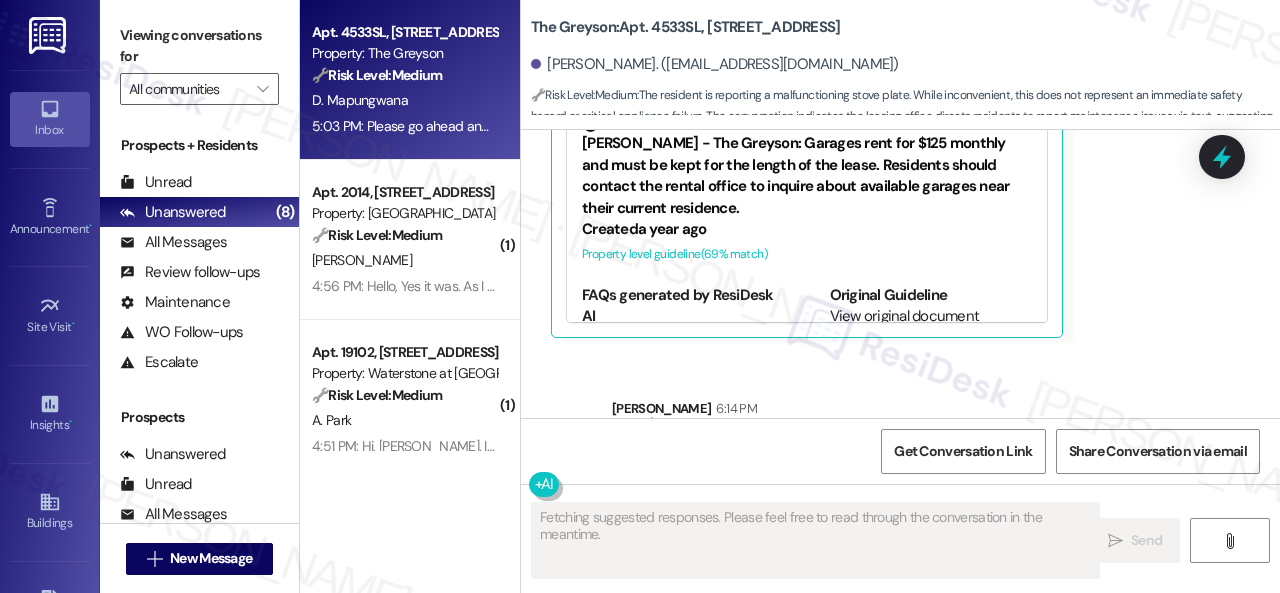 scroll, scrollTop: 4780, scrollLeft: 0, axis: vertical 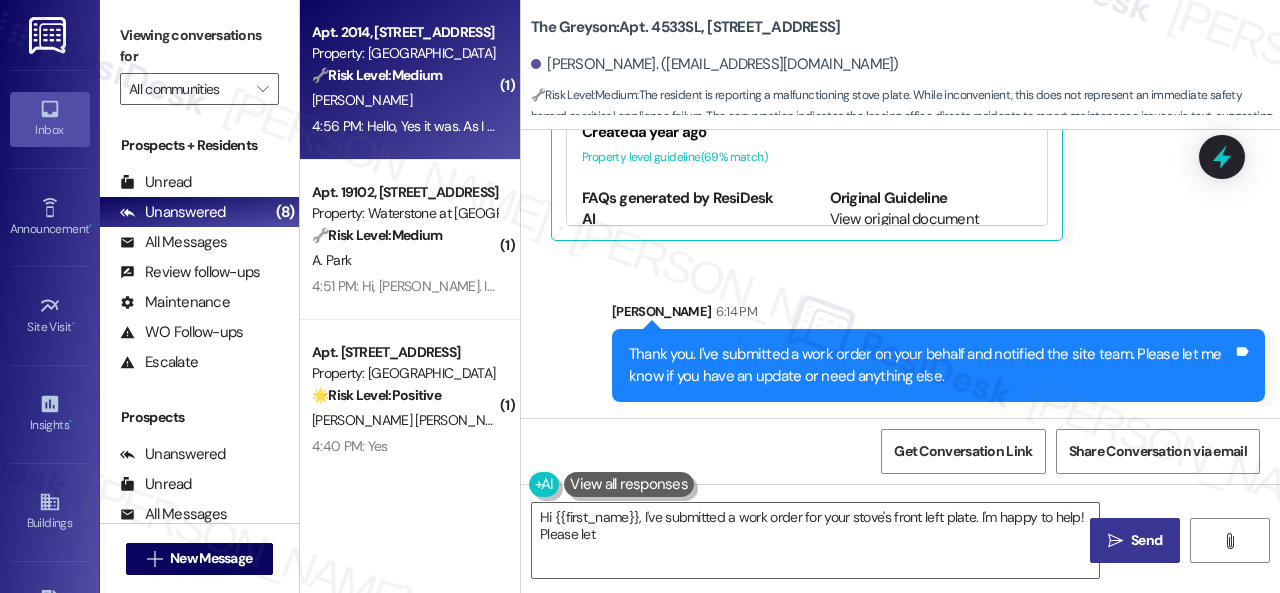 type on "Hi {{first_name}}, I've submitted a work order for your stove's front left plate. I'm happy to help! Please let" 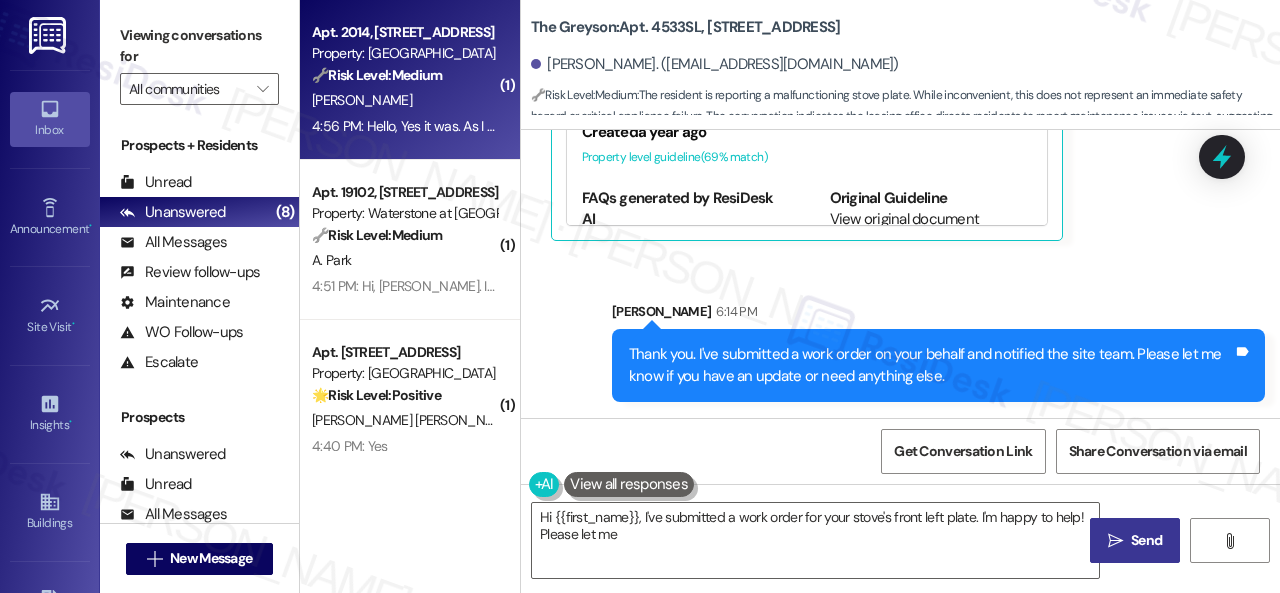 click on "A. Honeycutt" at bounding box center [404, 100] 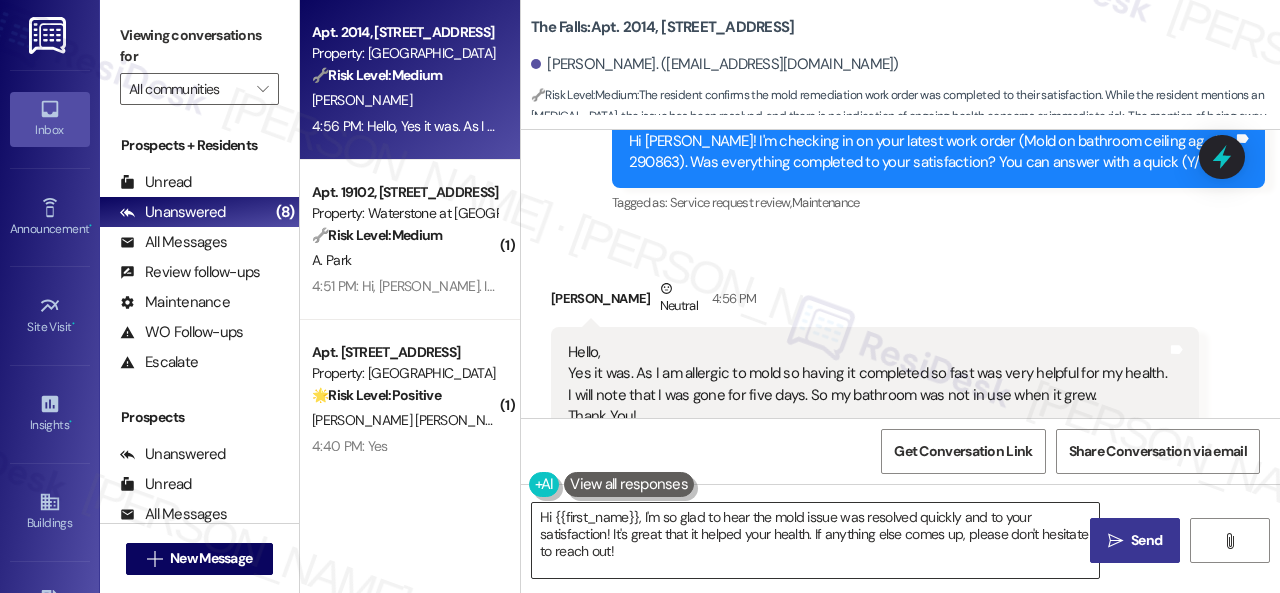 scroll, scrollTop: 5877, scrollLeft: 0, axis: vertical 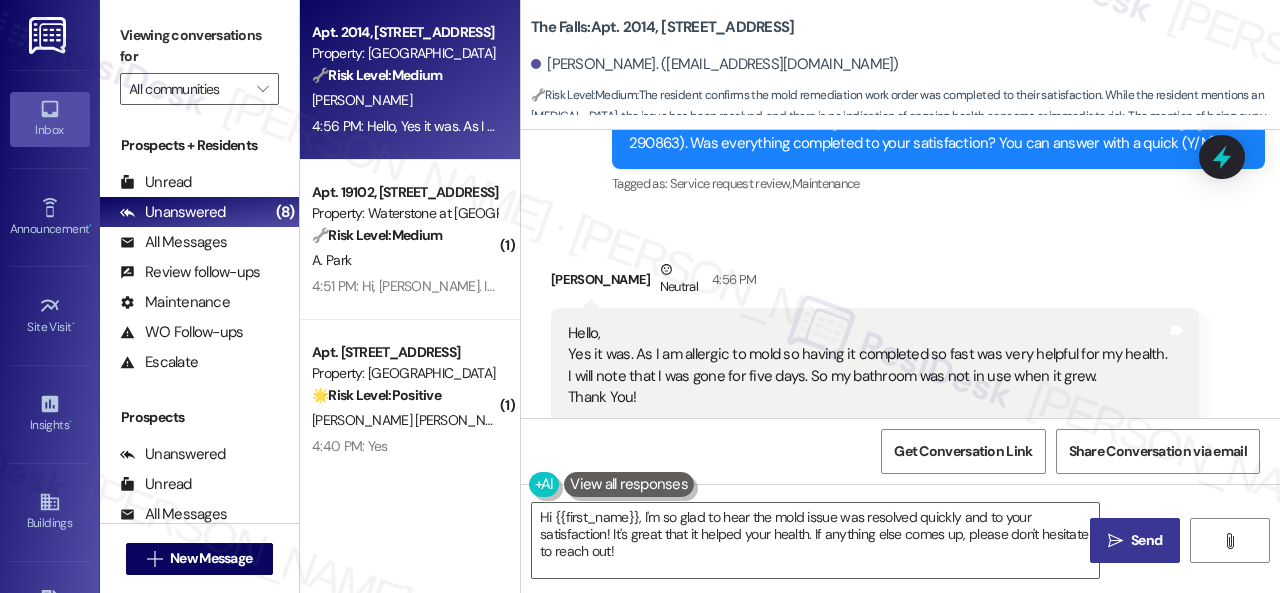 click on "Received via SMS Amanda Honeycutt   Neutral 4:56 PM Hello,
Yes it was. As I am allergic to mold so having it completed so fast was very helpful for my health.
I will note that I was gone for five days. So my bathroom was not in use when it grew.
Thank You! Tags and notes Tagged as:   Plumbing/water ,  Click to highlight conversations about Plumbing/water High risk ,  Click to highlight conversations about High risk Urgent ,  Click to highlight conversations about Urgent Praise ,  Click to highlight conversations about Praise Maintenance request Click to highlight conversations about Maintenance request  Related guidelines Hide Suggestions 'Nolan - The Falls: The complex is smoke-free.' Created  10 months ago Property level guideline  ( 66 % match) FAQs generated by ResiDesk AI Are there designated smoking areas on the property? No, we are a completely smoke-free complex. There are no designated smoking areas on the property. Does the smoke-free policy apply to e-cigarettes and vaping? Original Guideline" at bounding box center [875, 504] 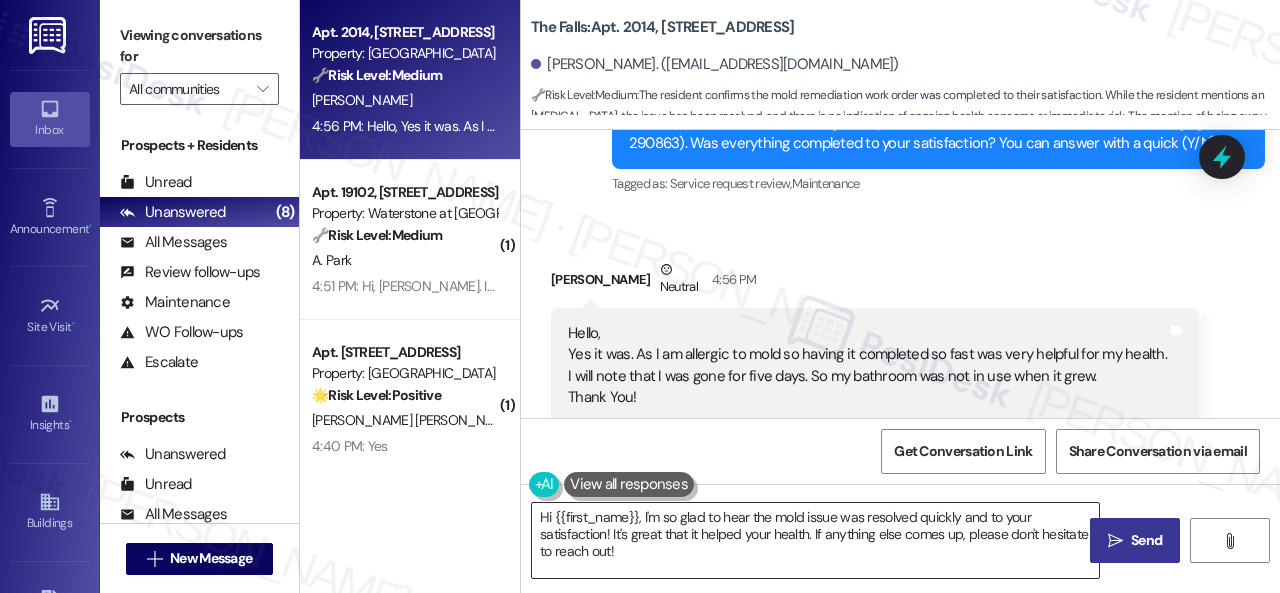 click on "Hi {{first_name}}, I'm so glad to hear the mold issue was resolved quickly and to your satisfaction! It's great that it helped your health. If anything else comes up, please don't hesitate to reach out!" at bounding box center [815, 540] 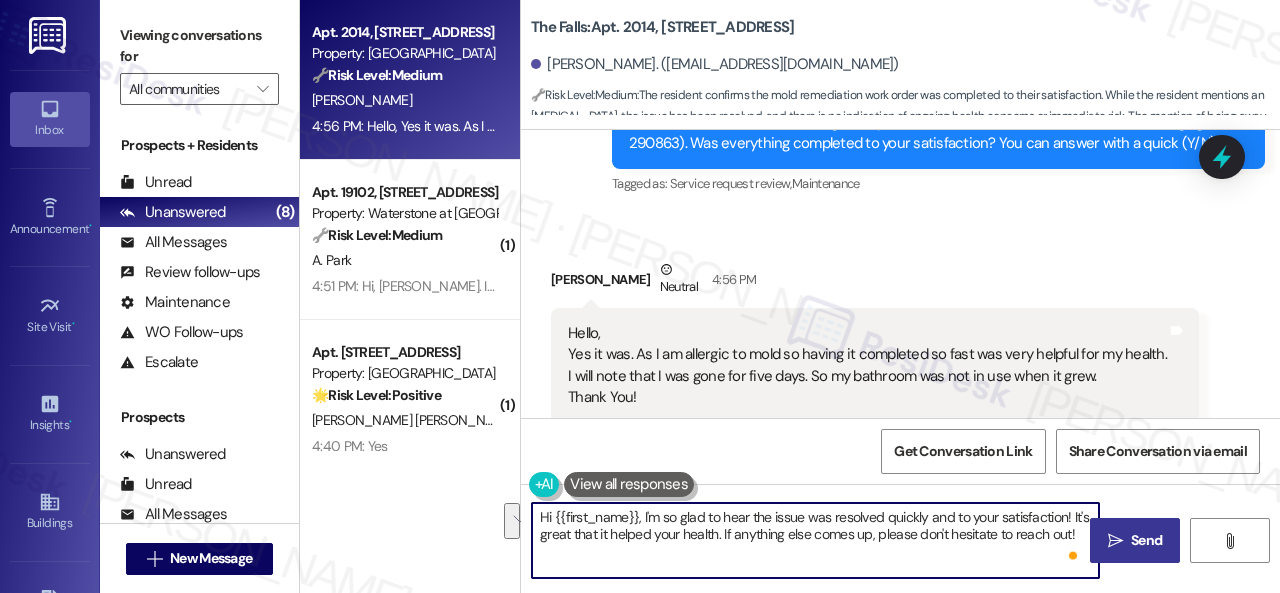 drag, startPoint x: 538, startPoint y: 534, endPoint x: 644, endPoint y: 555, distance: 108.060165 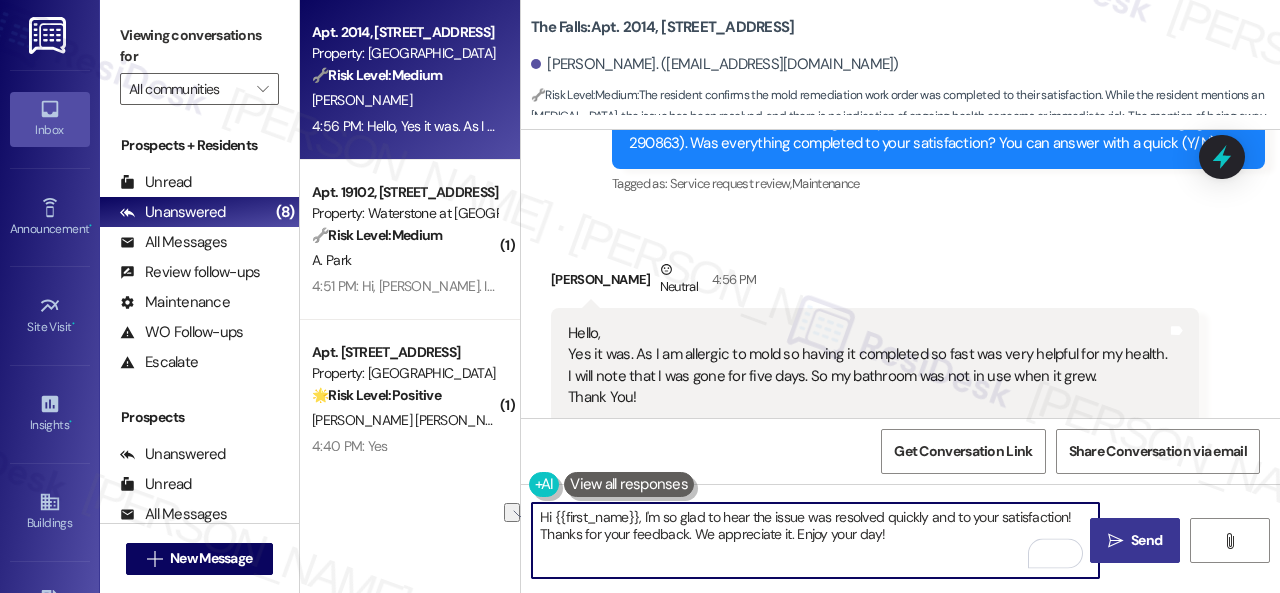 drag, startPoint x: 639, startPoint y: 515, endPoint x: 446, endPoint y: 520, distance: 193.06476 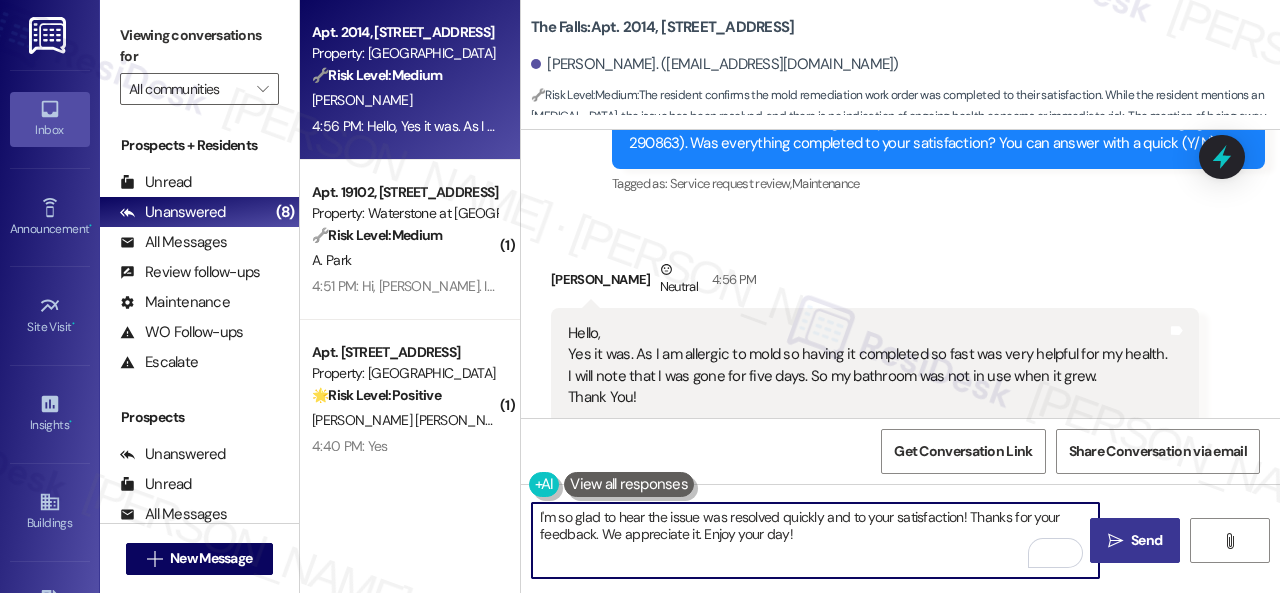type on "I'm so glad to hear the issue was resolved quickly and to your satisfaction! Thanks for your feedback. We appreciate it. Enjoy your day!" 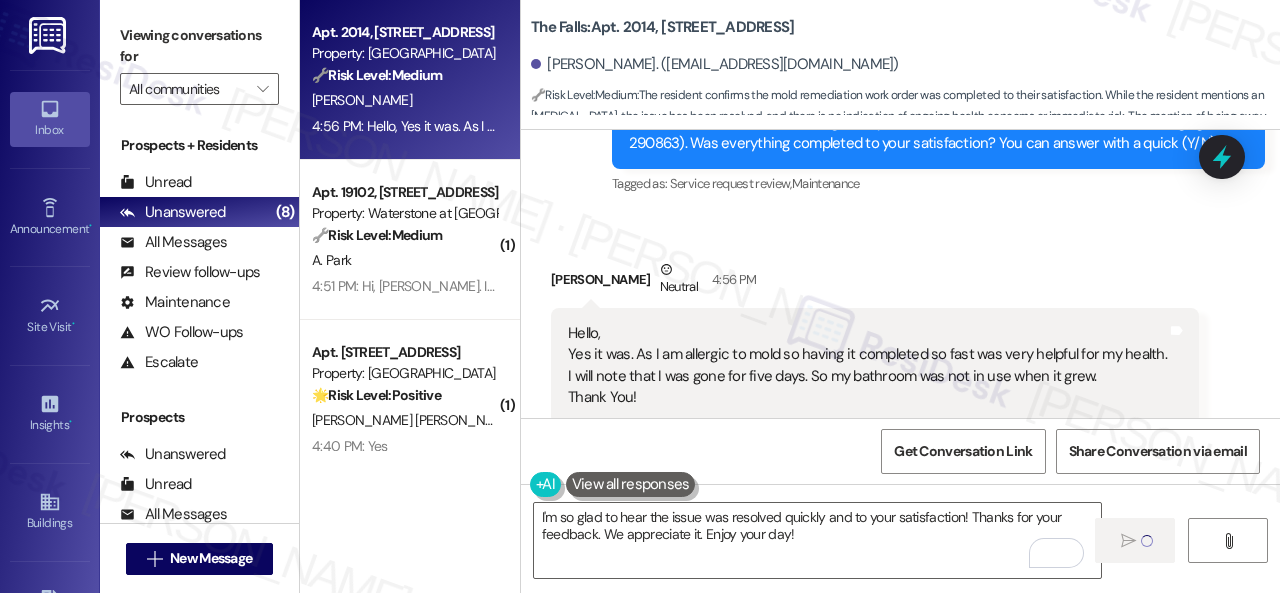 type 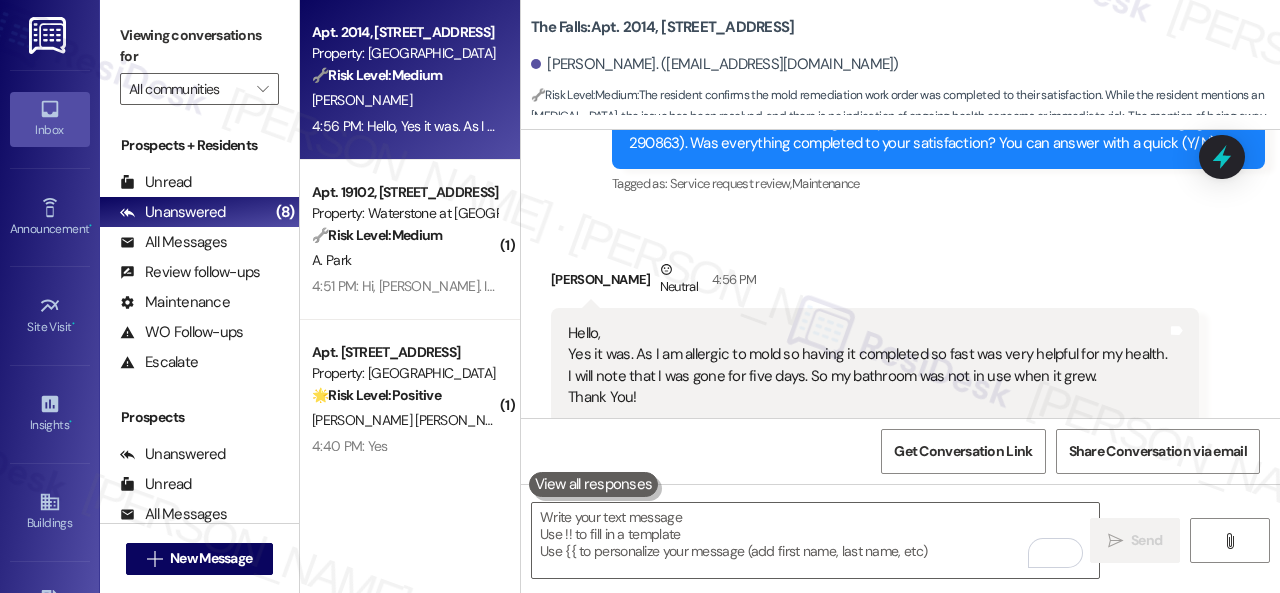 scroll, scrollTop: 6177, scrollLeft: 0, axis: vertical 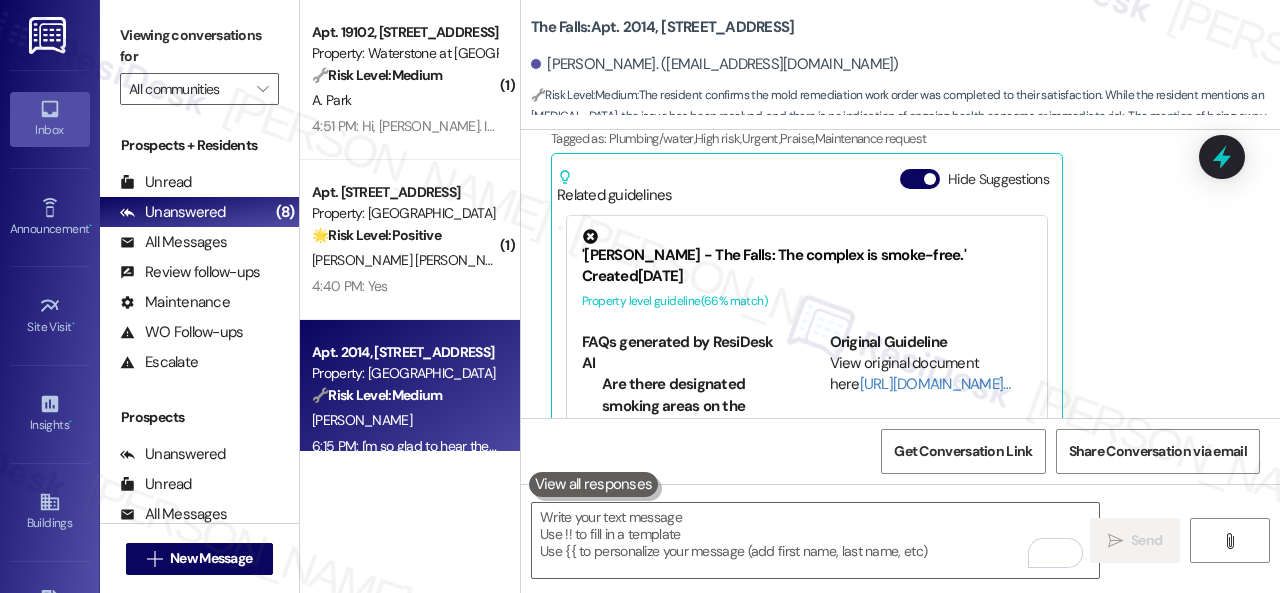 click on "A. Honeycutt" at bounding box center (404, 420) 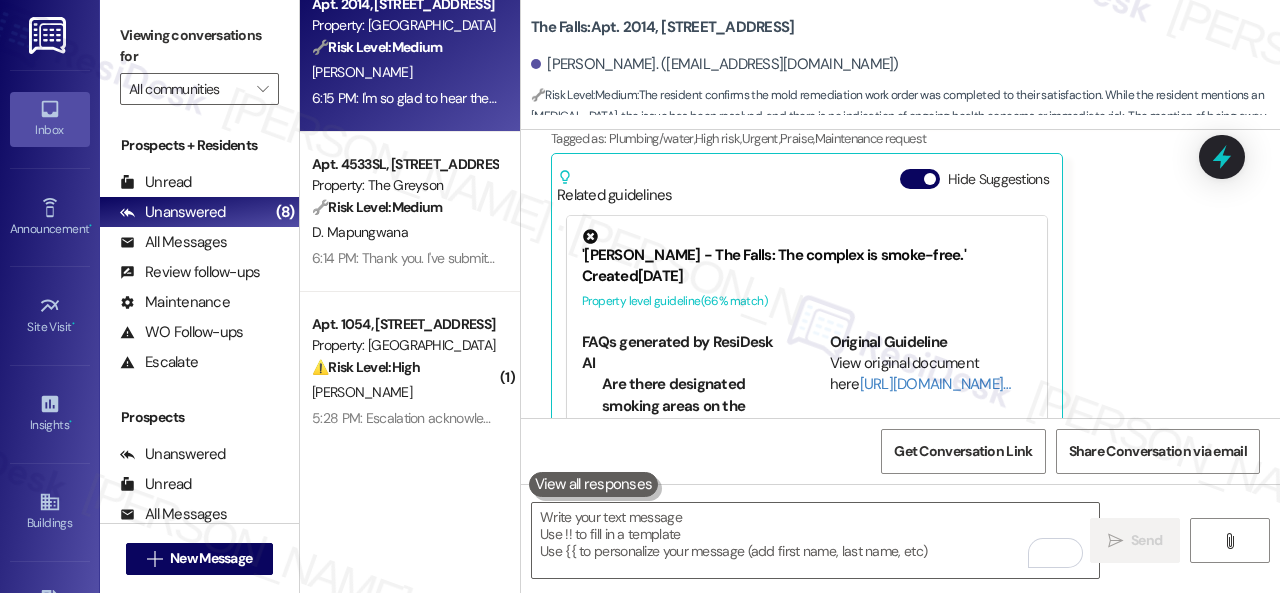 scroll, scrollTop: 0, scrollLeft: 0, axis: both 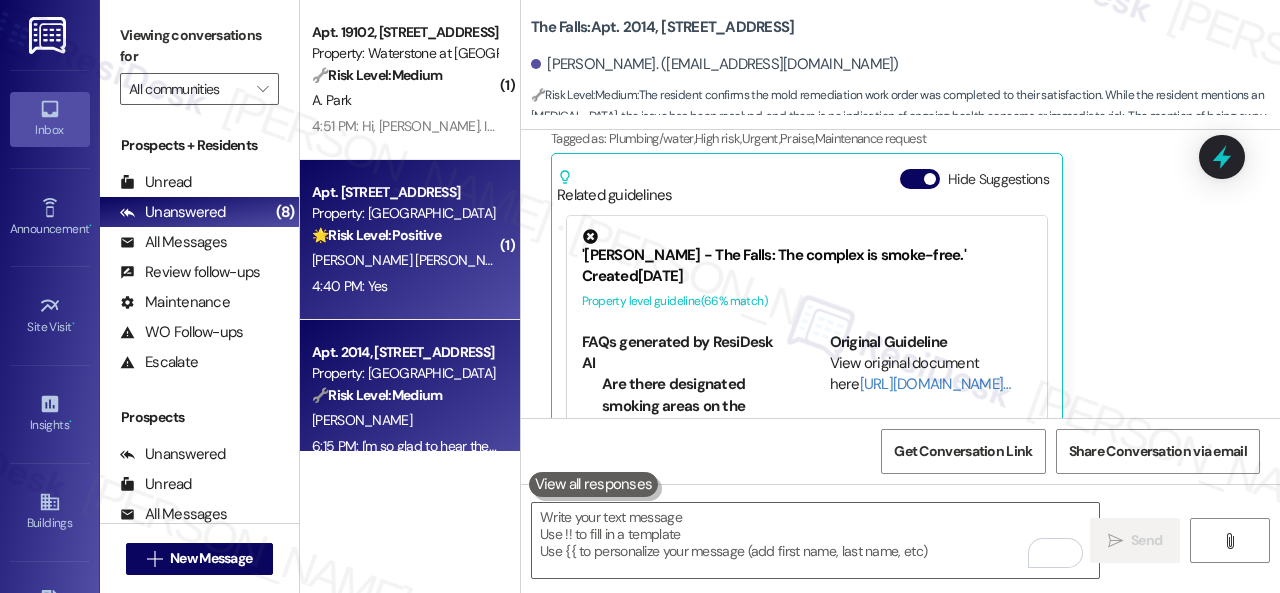 click on "S. Lopez Duran M. Valero Mendoza" at bounding box center [404, 260] 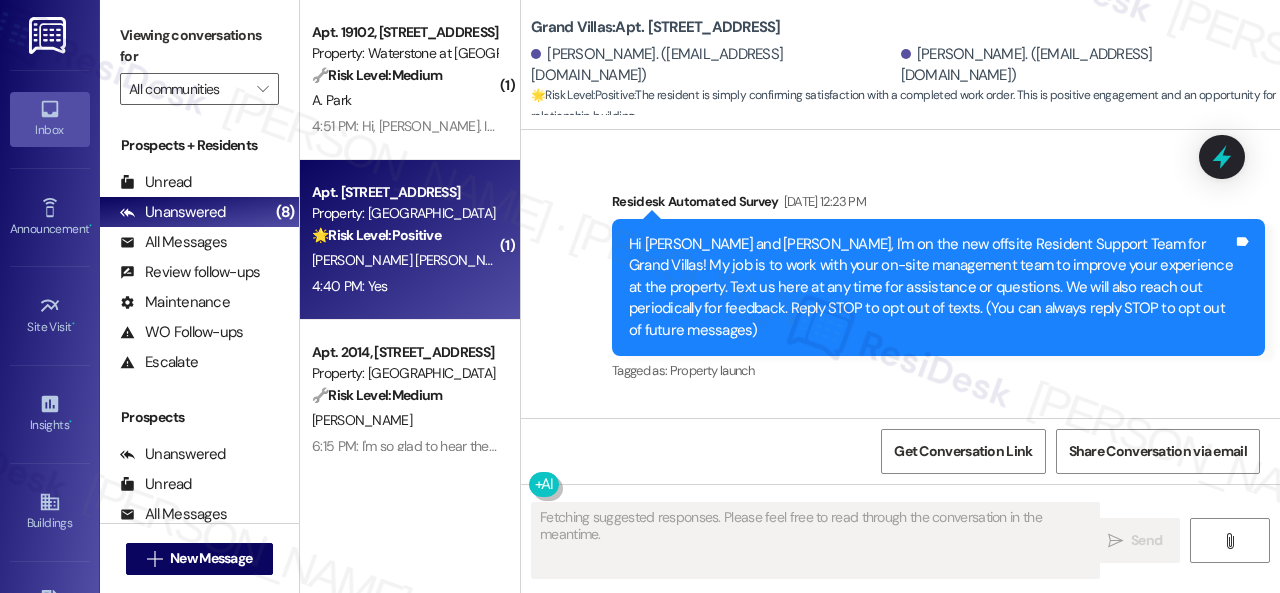 scroll, scrollTop: 9163, scrollLeft: 0, axis: vertical 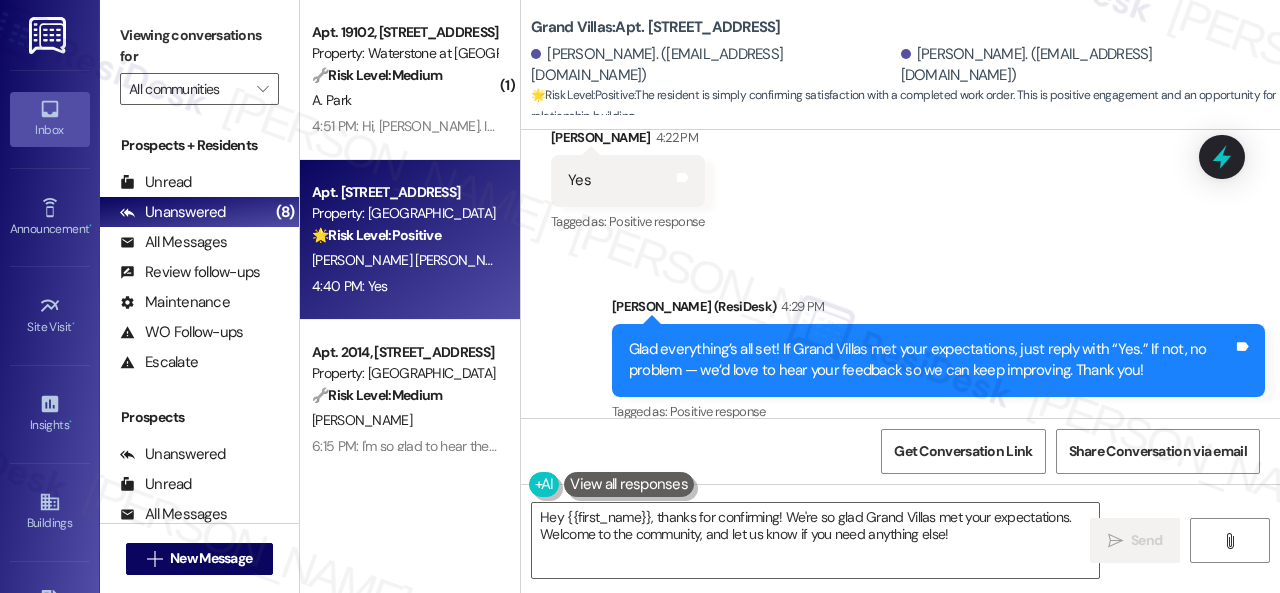 click on "Received via SMS Sixto Lopez Duran 4:40 PM Yes Tags and notes Tagged as:   Positive response Click to highlight conversations about Positive response" at bounding box center [900, 525] 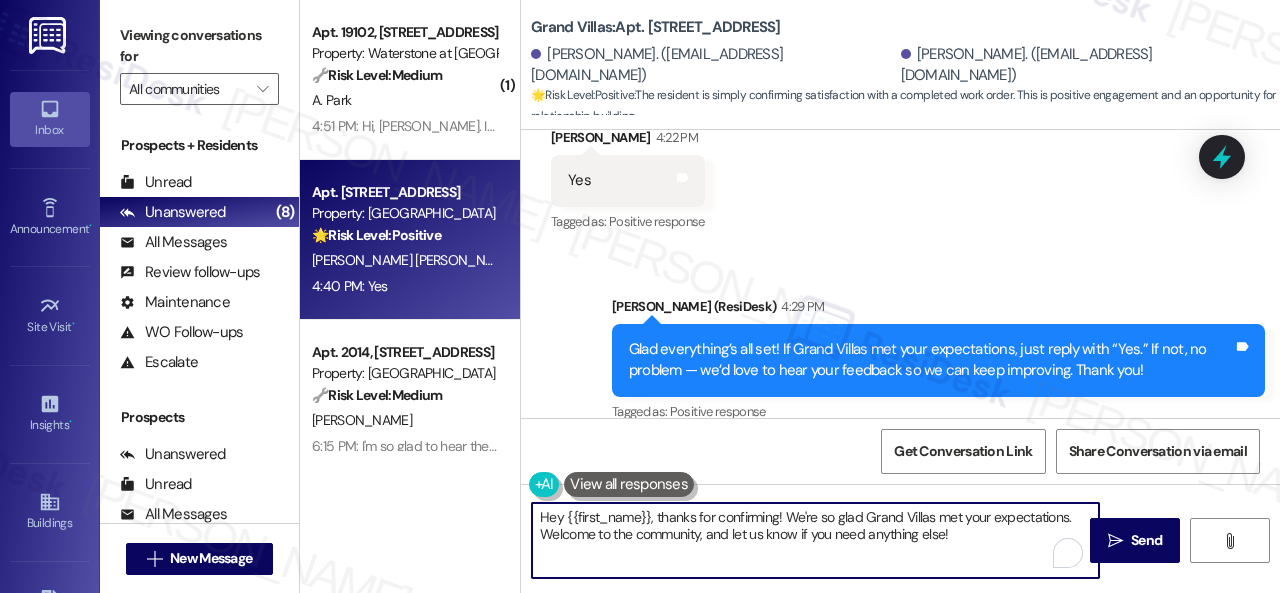 drag, startPoint x: 961, startPoint y: 540, endPoint x: 475, endPoint y: 501, distance: 487.56232 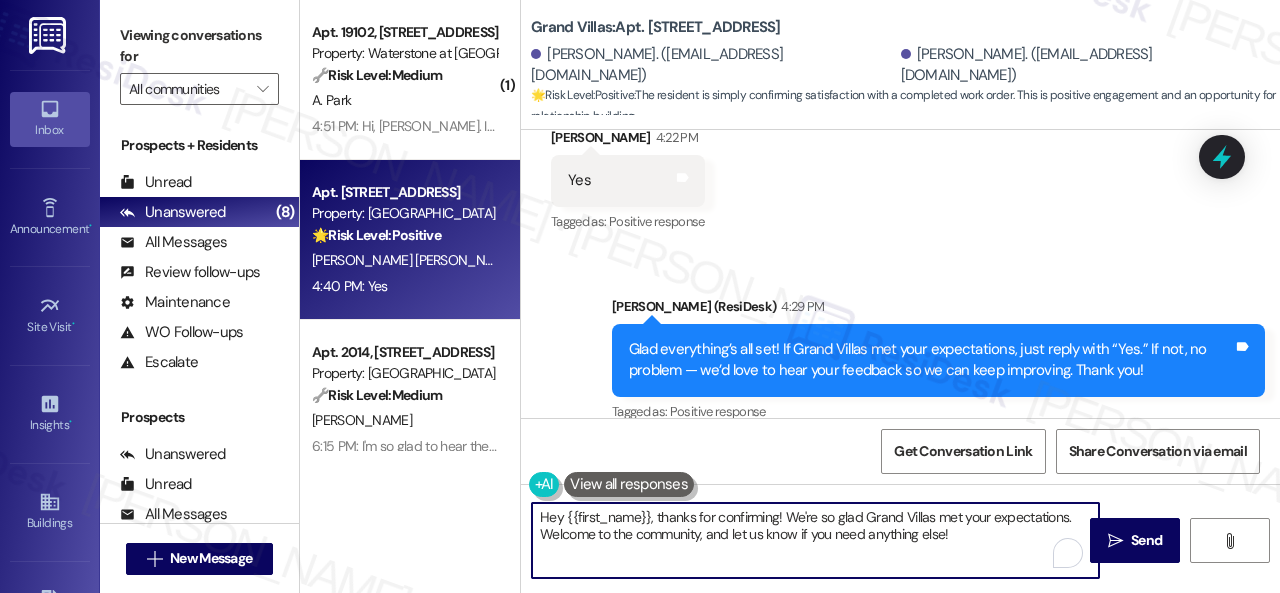 click on "( 1 ) Apt. 19102, 6855 S Mason Rd Property: Waterstone at Cinco Ranch 🔧  Risk Level:  Medium The resident is inquiring about a previously scheduled pest control visit. This is a non-urgent maintenance request and falls under preventative maintenance. A. Park 4:51 PM: Hi, Sarah.  I noticed that pest control hasn't come yet.  Is there still time for them to come today? 4:51 PM: Hi, Sarah.  I noticed that pest control hasn't come yet.  Is there still time for them to come today? Apt. 2803, 1550 Katy Gap Rd Property: Grand Villas 🌟  Risk Level:  Positive The resident is simply confirming satisfaction with a completed work order. This is positive engagement and an opportunity for relationship building. S. Lopez Duran M. Valero Mendoza 4:40 PM: Yes 4:40 PM: Yes Apt. 2014, 6565 W Foxridge Dr Property: The Falls 🔧  Risk Level:  Medium A. Honeycutt 6:15 PM: I'm so glad to hear the issue was resolved quickly and to your satisfaction! Thanks for your feedback. We appreciate it. Enjoy your day! 🔧 Medium ( 1 )" at bounding box center [790, 296] 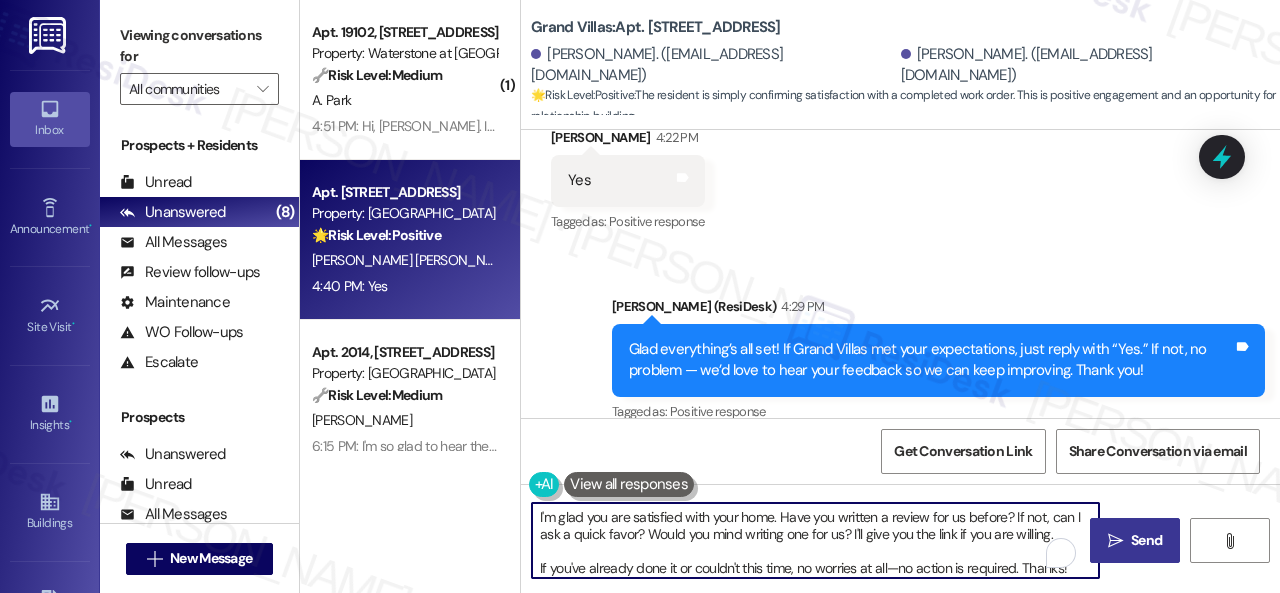 type on "I'm glad you are satisfied with your home. Have you written a review for us before? If not, can I ask a quick favor? Would you mind writing one for us? I'll give you the link if you are willing.
If you've already done it or couldn't this time, no worries at all—no action is required. Thanks!" 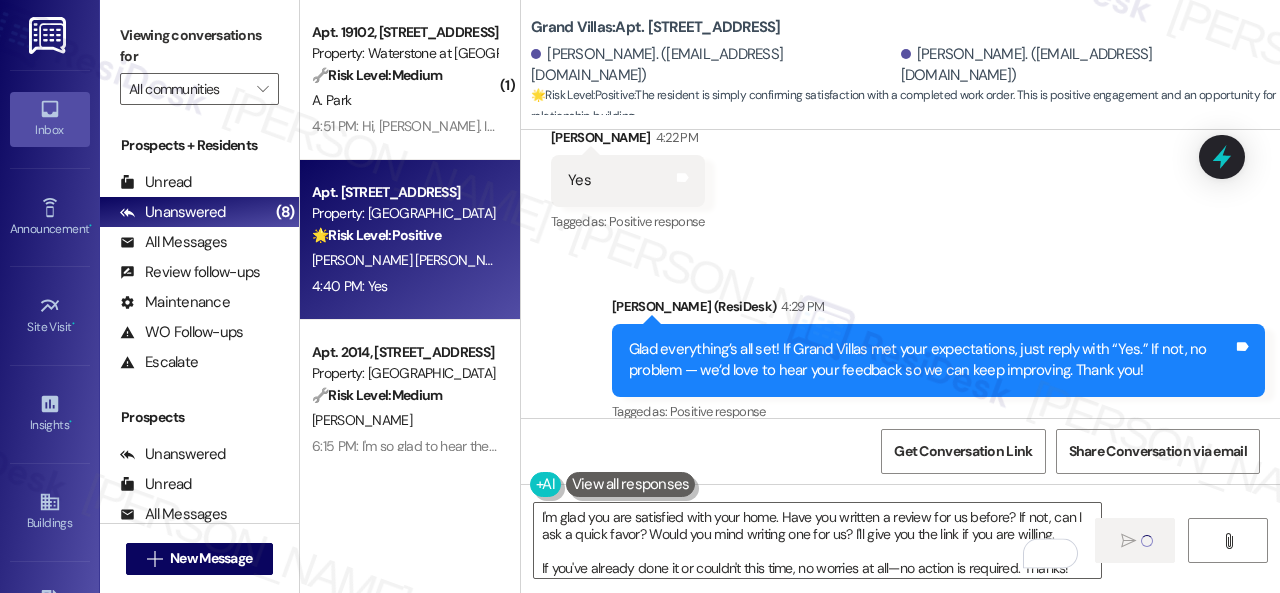 type 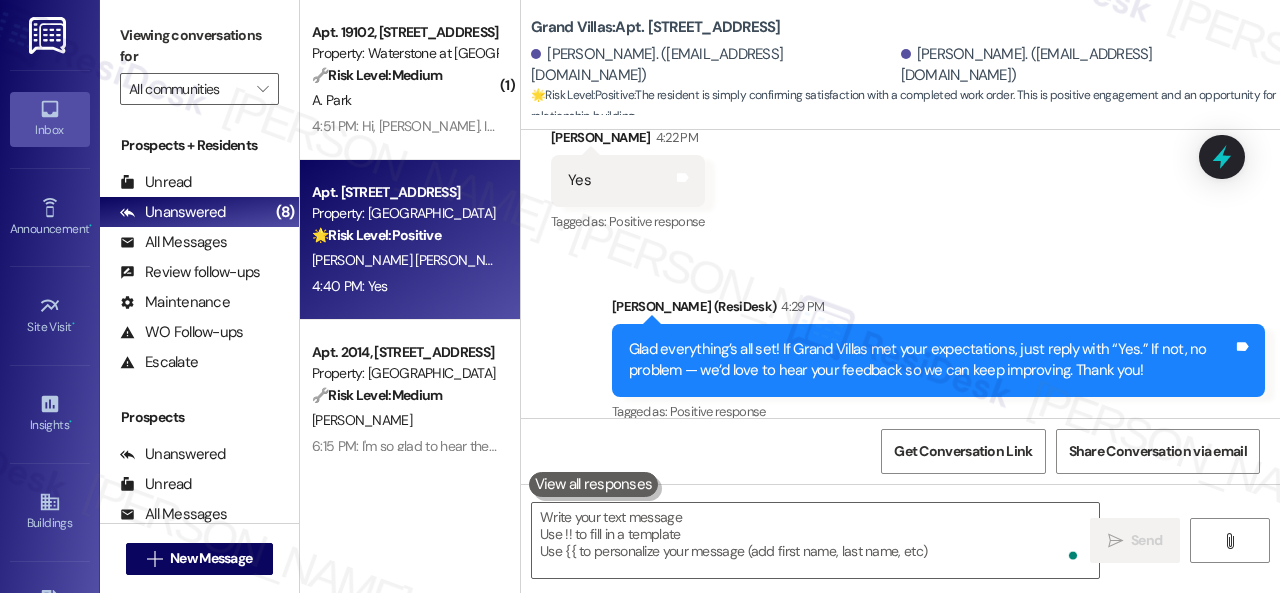 scroll, scrollTop: 9162, scrollLeft: 0, axis: vertical 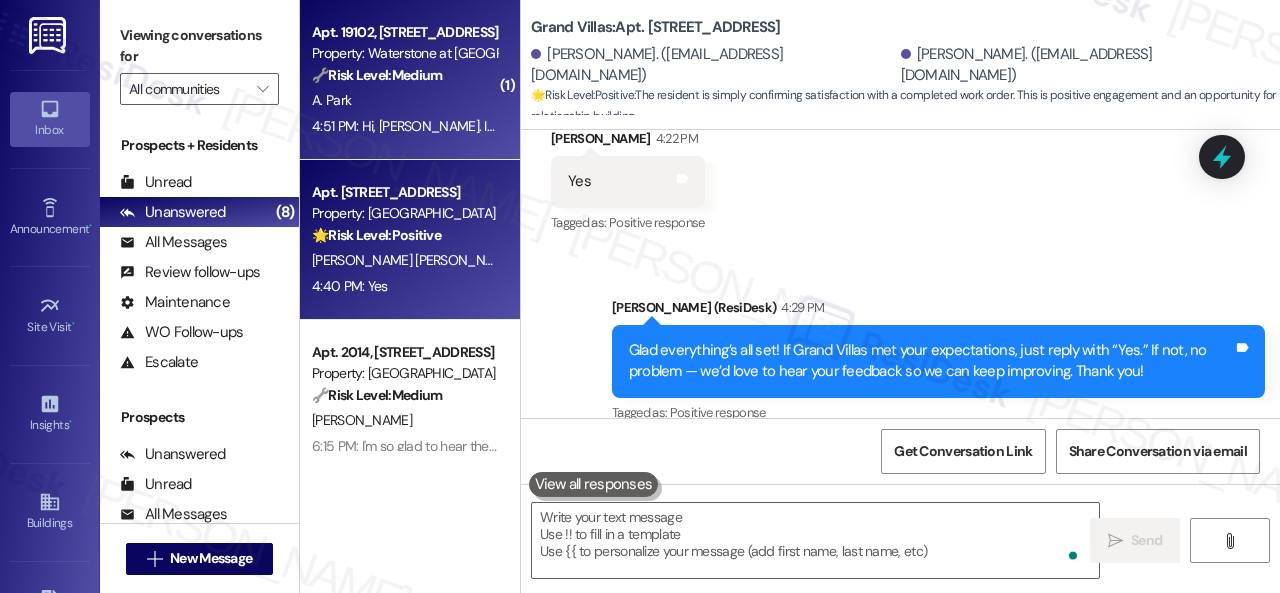 click on "A. Park" at bounding box center [404, 100] 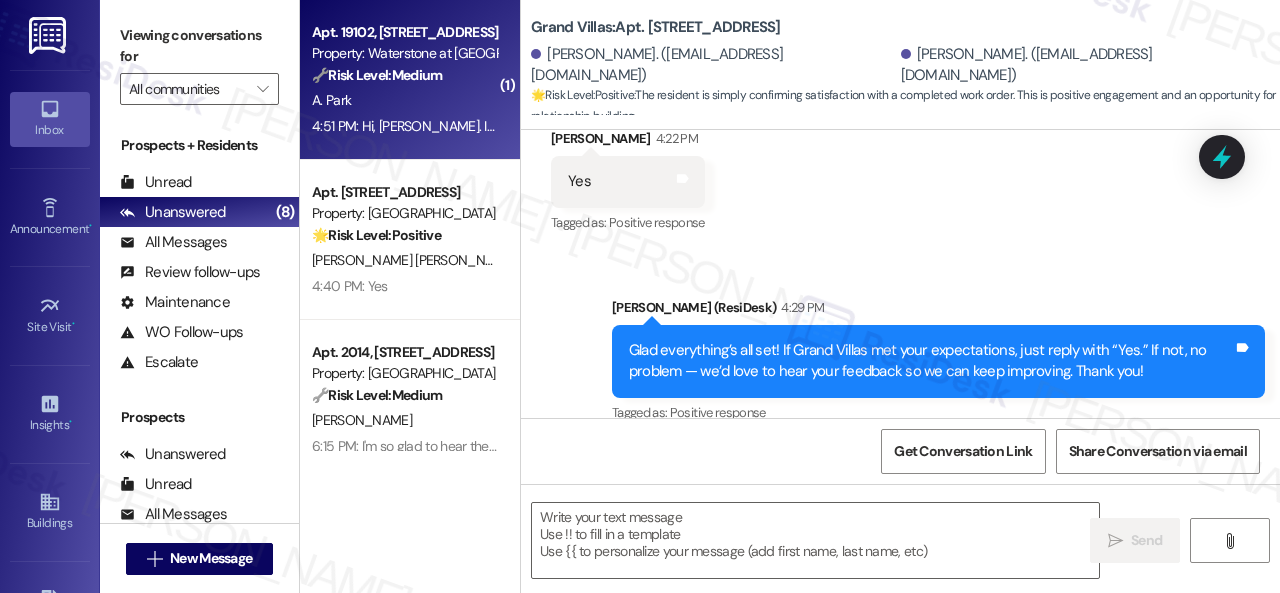 type on "Fetching suggested responses. Please feel free to read through the conversation in the meantime." 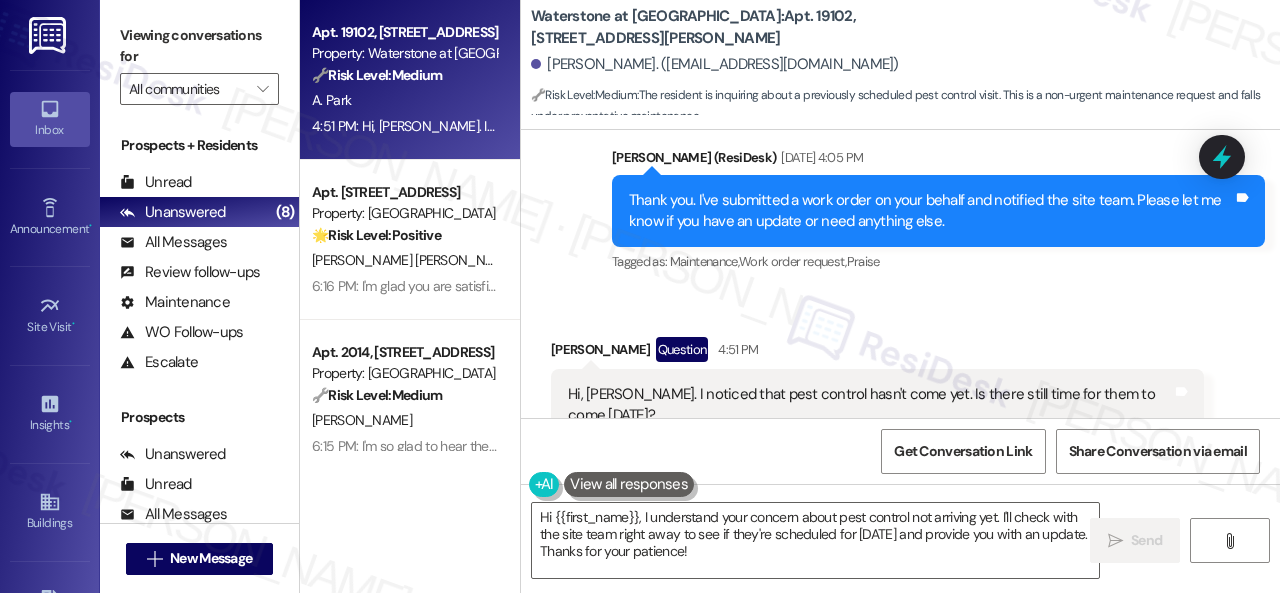 scroll, scrollTop: 11812, scrollLeft: 0, axis: vertical 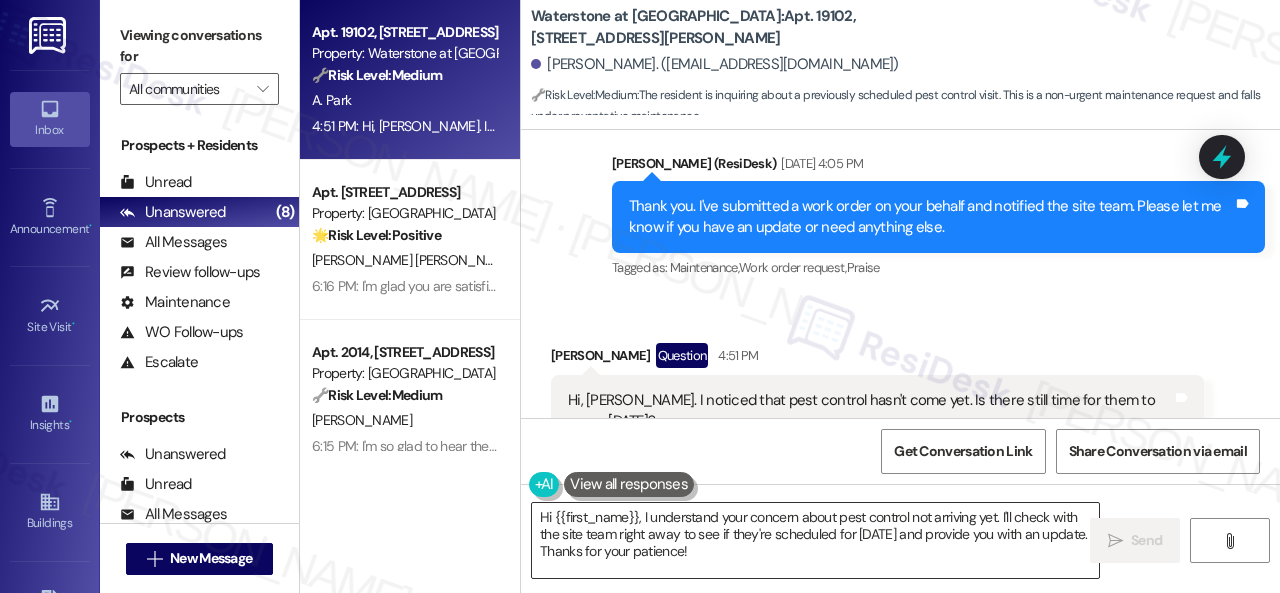 drag, startPoint x: 909, startPoint y: 551, endPoint x: 769, endPoint y: 563, distance: 140.51335 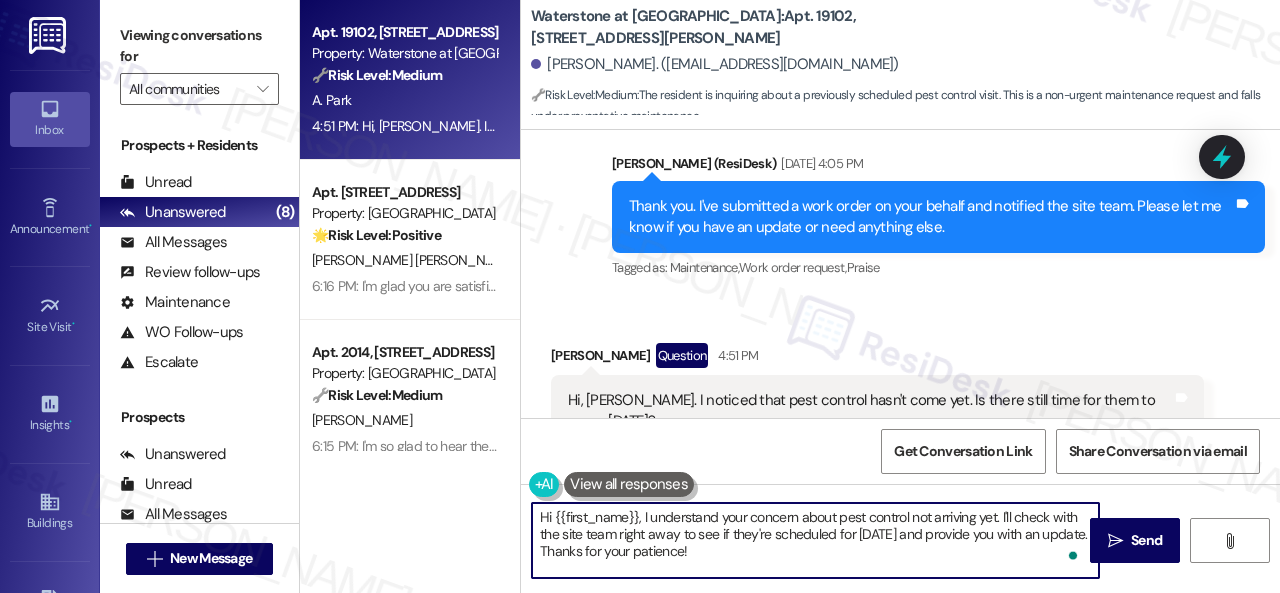 drag, startPoint x: 709, startPoint y: 559, endPoint x: 480, endPoint y: 507, distance: 234.82973 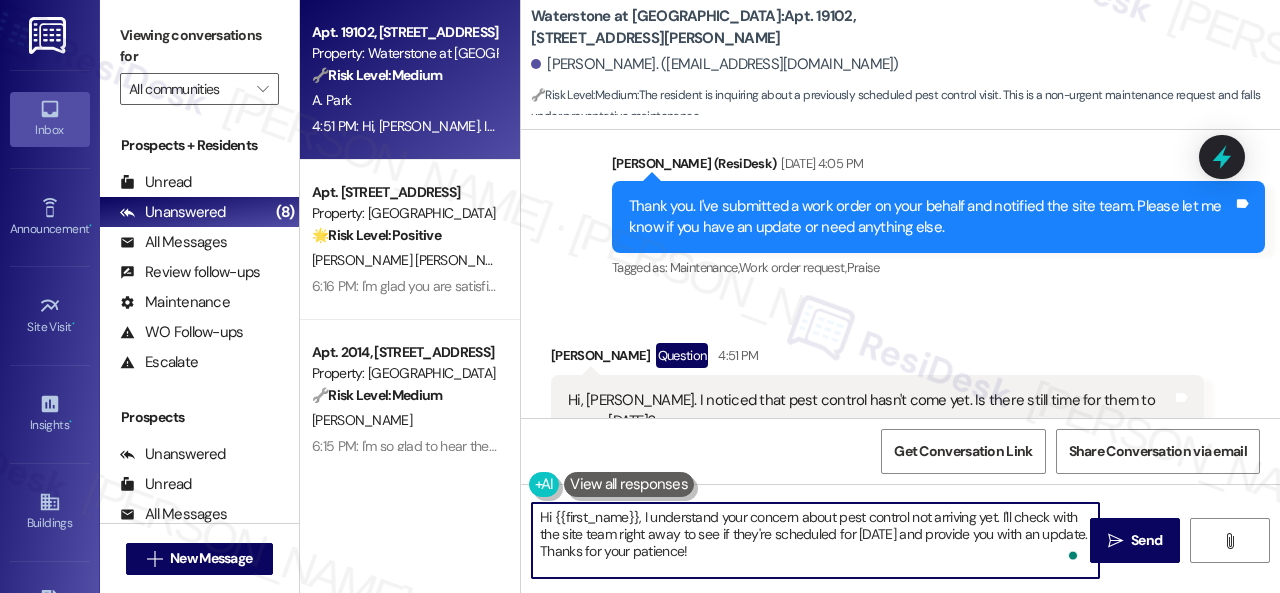 click on "Apt. 19102, 6855 S Mason Rd Property: Waterstone at Cinco Ranch 🔧  Risk Level:  Medium The resident is inquiring about a previously scheduled pest control visit. This is a non-urgent maintenance request and falls under preventative maintenance. A. Park 4:51 PM: Hi, Sarah.  I noticed that pest control hasn't come yet.  Is there still time for them to come today? 4:51 PM: Hi, Sarah.  I noticed that pest control hasn't come yet.  Is there still time for them to come today? Apt. 2803, 1550 Katy Gap Rd Property: Grand Villas 🌟  Risk Level:  Positive The resident is simply confirming satisfaction with a completed work order. This is positive engagement and an opportunity for relationship building. S. Lopez Duran M. Valero Mendoza Apt. 2014, 6565 W Foxridge Dr Property: The Falls 🔧  Risk Level:  Medium A. Honeycutt 6:15 PM: I'm so glad to hear the issue was resolved quickly and to your satisfaction! Thanks for your feedback. We appreciate it. Enjoy your day! Apt. 4533SL, 4460 Mountain Laurel Road 🔧 ( 1 )" at bounding box center [790, 296] 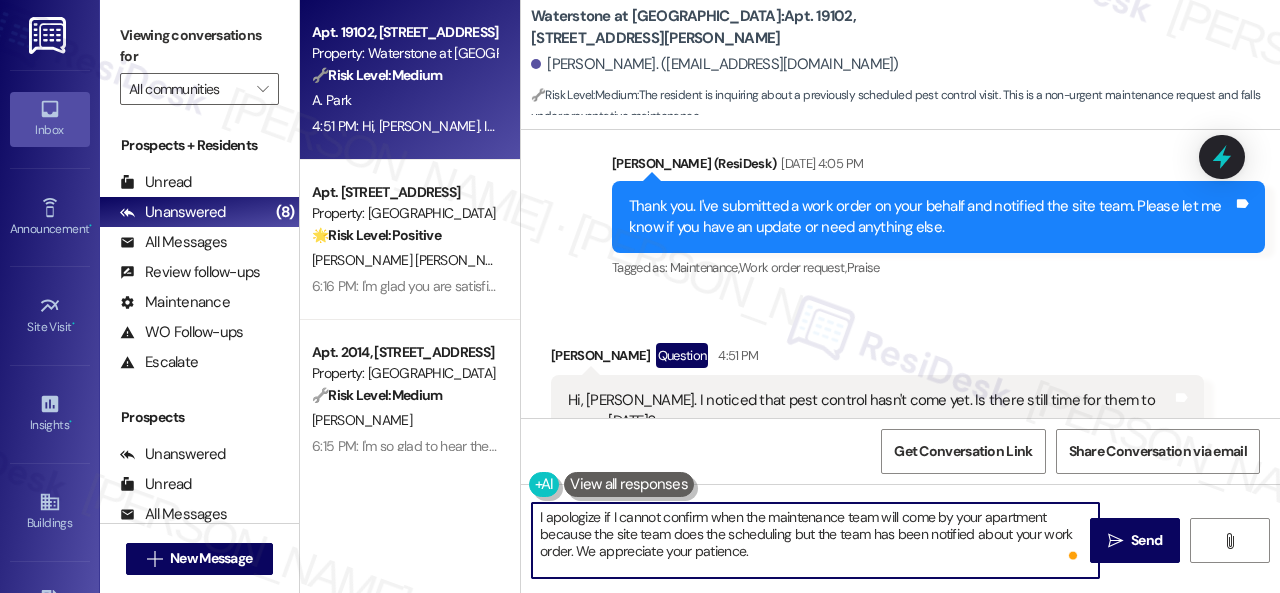 click on "I apologize if I cannot confirm when the maintenance team will come by your apartment because the site team does the scheduling but the team has been notified about your work order. We appreciate your patience." at bounding box center (815, 540) 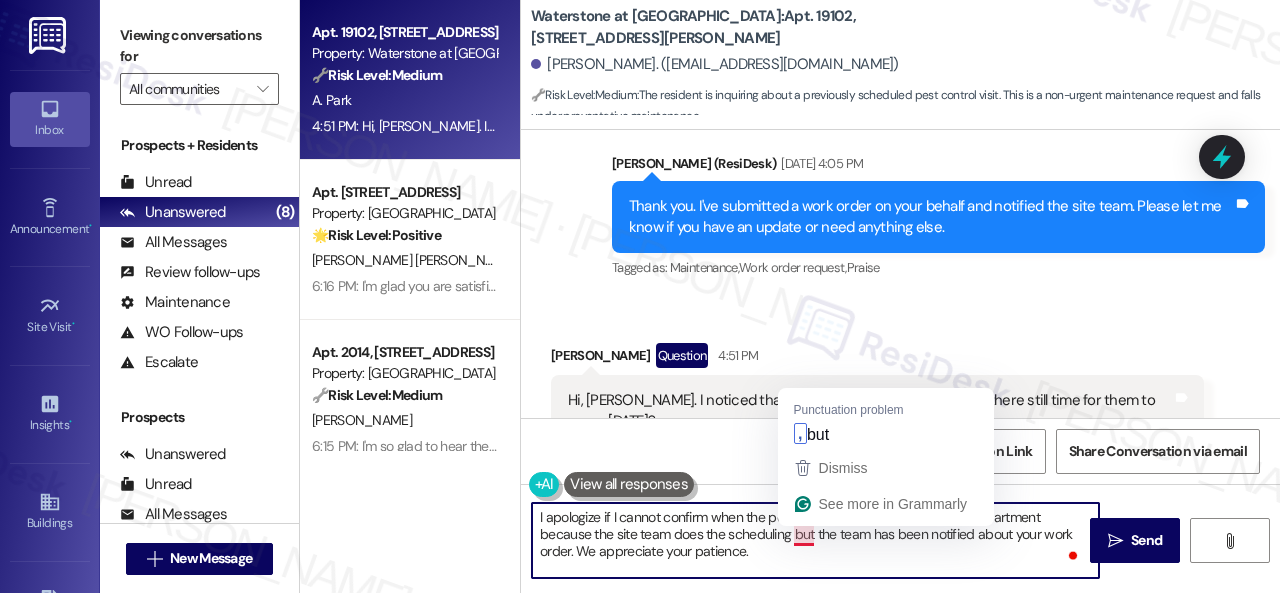 click on "I apologize if I cannot confirm when the pest control team will come by your apartment because the site team does the scheduling but the team has been notified about your work order. We appreciate your patience." at bounding box center [815, 540] 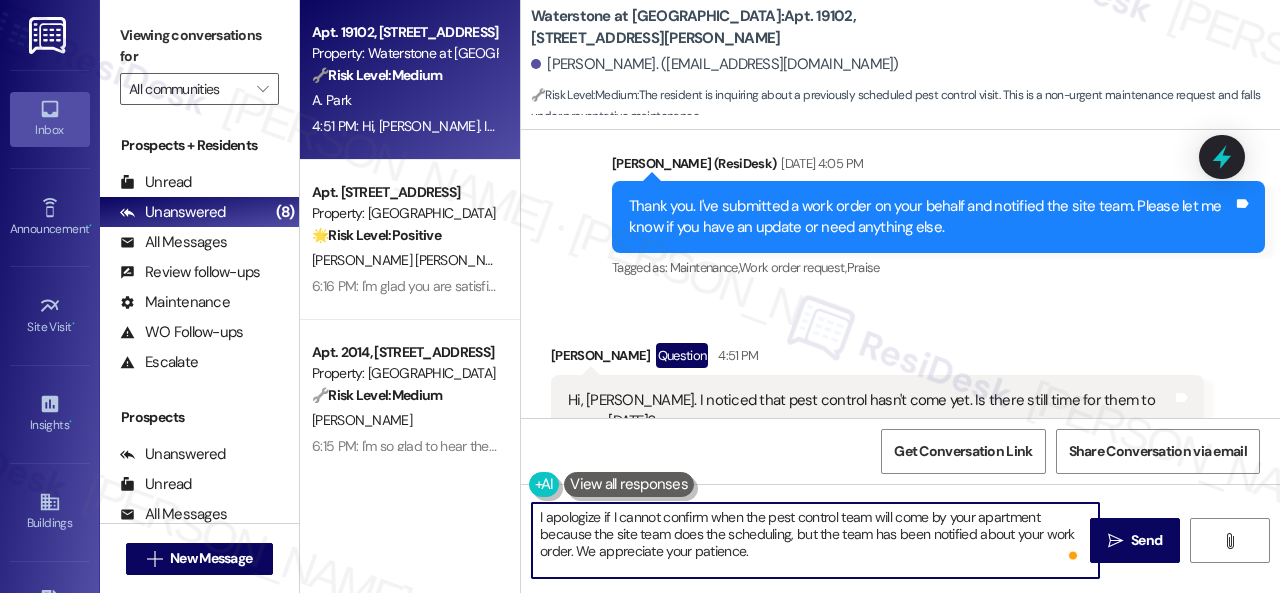 click on "I apologize if I cannot confirm when the pest control team will come by your apartment because the site team does the scheduling, but the team has been notified about your work order. We appreciate your patience." at bounding box center (815, 540) 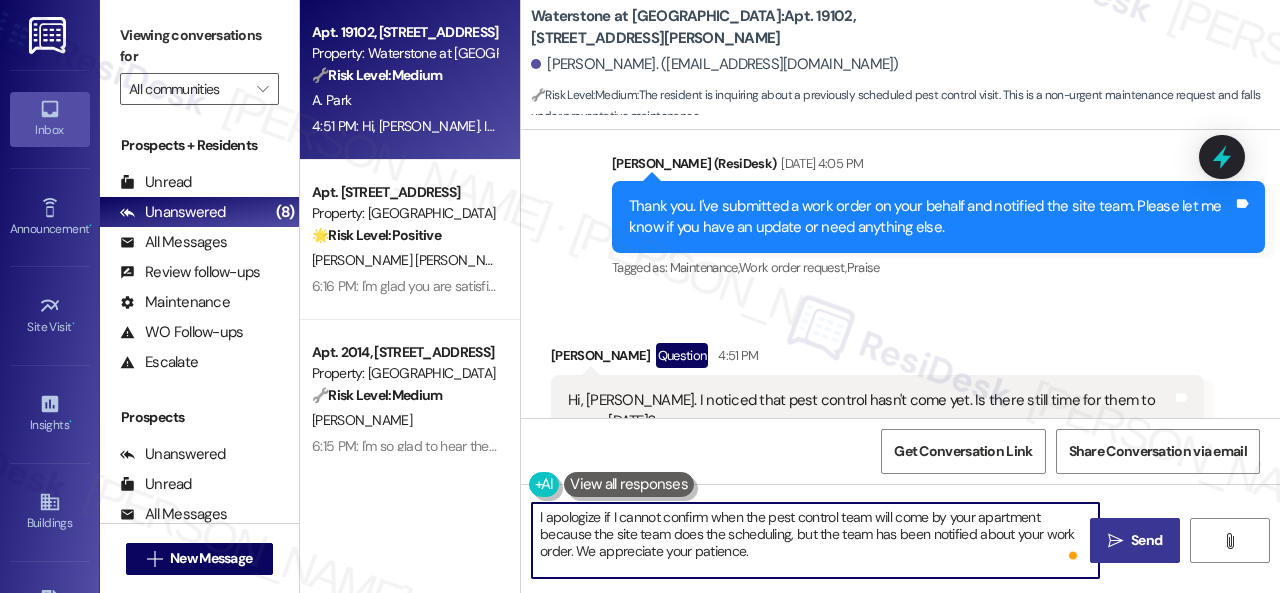 type on "I apologize if I cannot confirm when the pest control team will come by your apartment because the site team does the scheduling, but the team has been notified about your work order. We appreciate your patience." 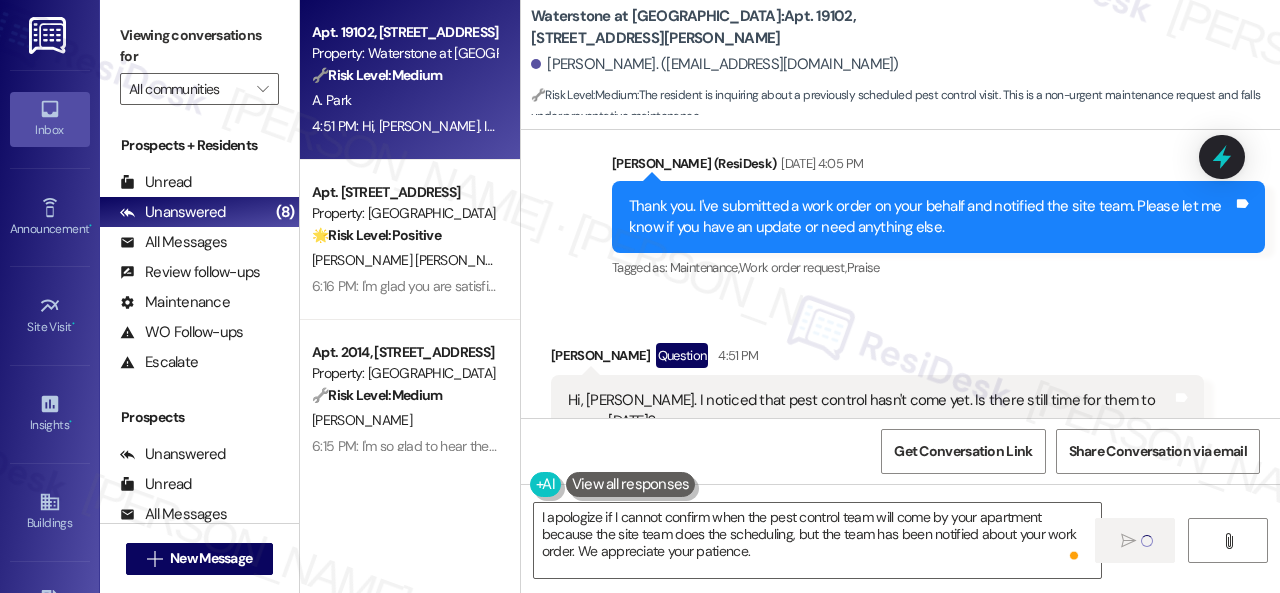 type 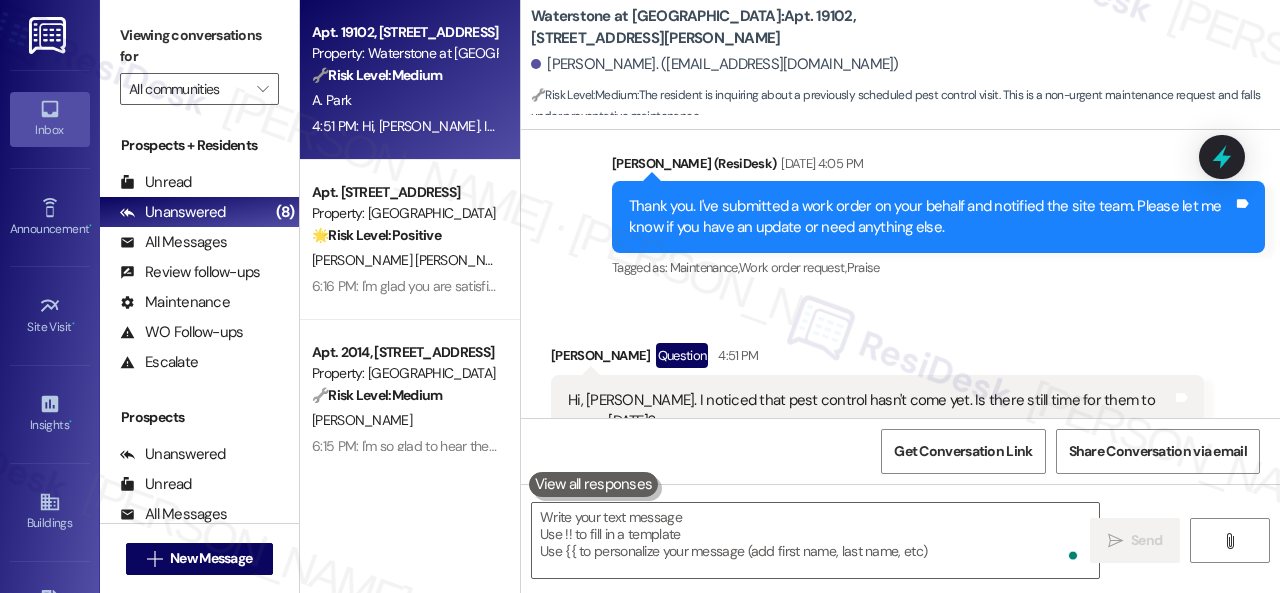 scroll, scrollTop: 12110, scrollLeft: 0, axis: vertical 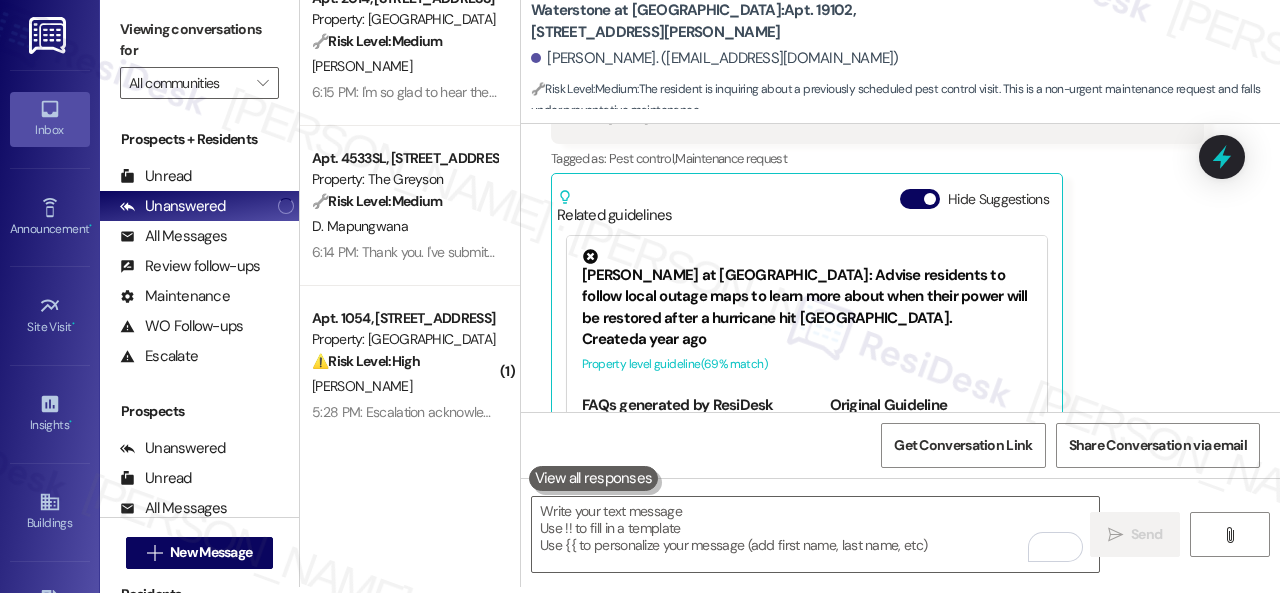 click on "C. Hall" at bounding box center (404, 386) 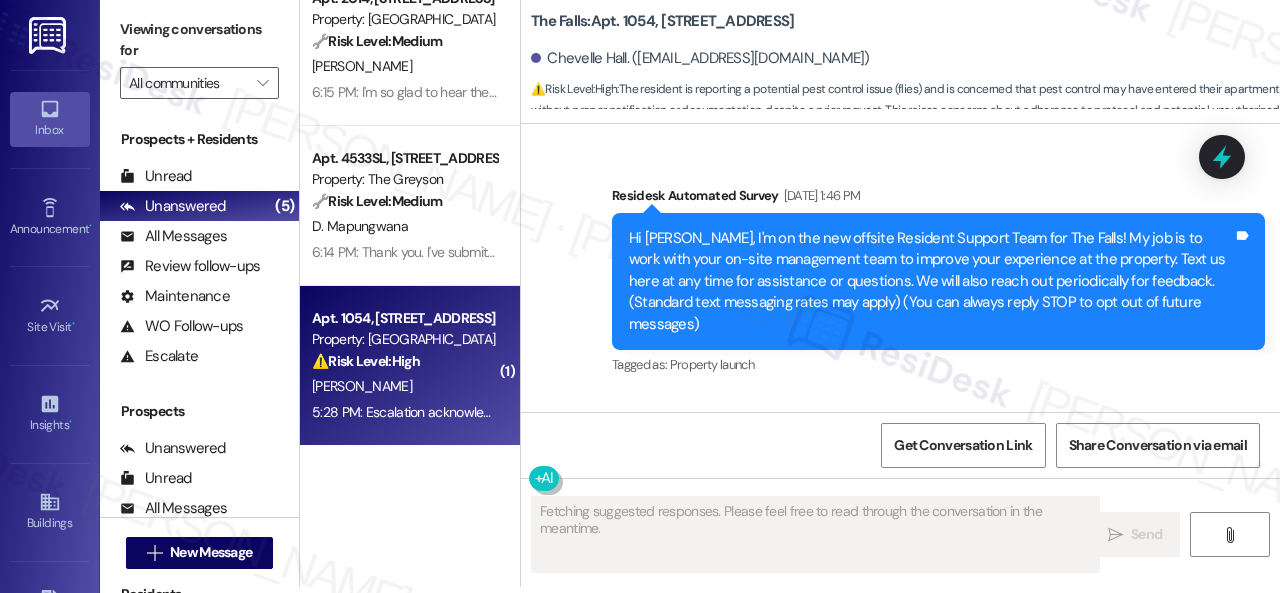 scroll, scrollTop: 29331, scrollLeft: 0, axis: vertical 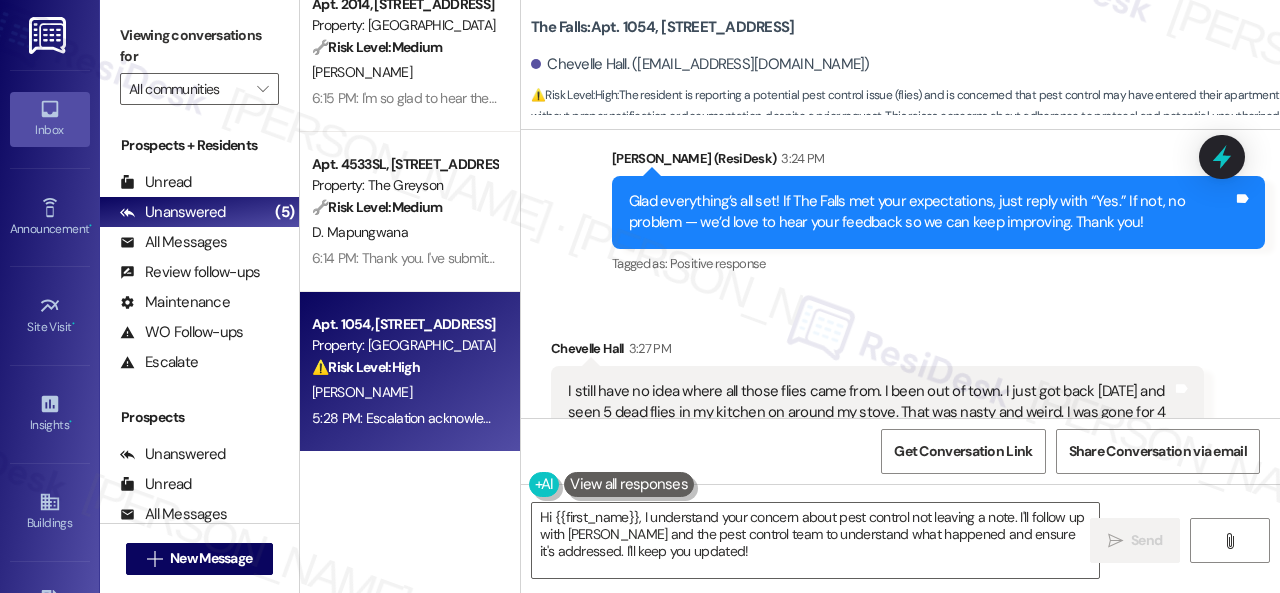 click on "Sent via SMS Sarah   (ResiDesk) 3:24 PM Glad everything’s all set! If The Falls met your expectations, just reply with “Yes.” If not, no problem — we’d love to hear your feedback so we can keep improving. Thank you! Tags and notes Tagged as:   Positive response Click to highlight conversations about Positive response" at bounding box center [938, 213] 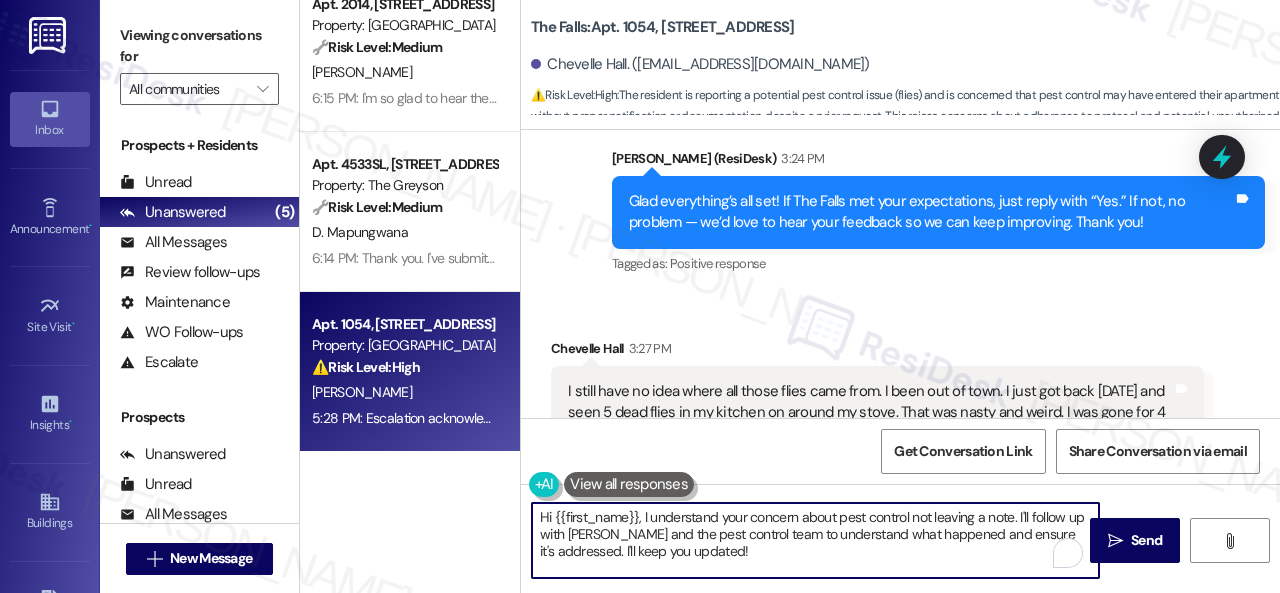 drag, startPoint x: 771, startPoint y: 567, endPoint x: 614, endPoint y: 525, distance: 162.52077 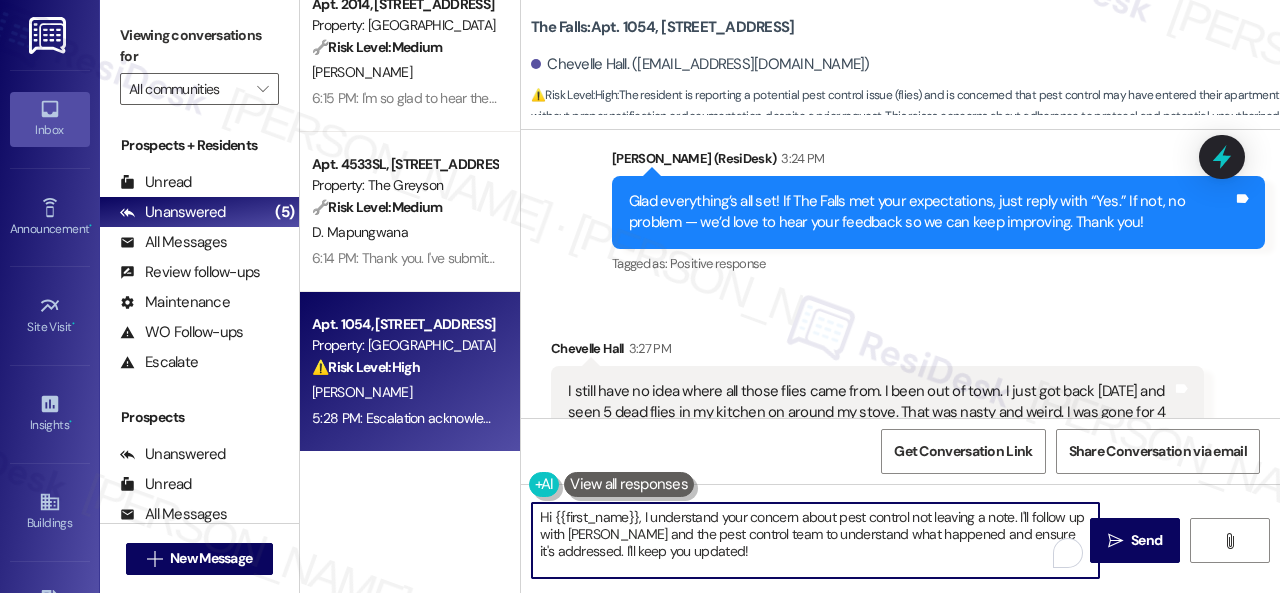 click on "Apt. 2803, 1550 Katy Gap Rd Property: Grand Villas 🌟  Risk Level:  Positive The resident is simply confirming satisfaction with a completed work order. This is positive engagement and an opportunity for relationship building. S. Lopez Duran M. Valero Mendoza 6:16 PM: I'm glad you are satisfied with your home. Have you written a review for us before? If not, can I ask a quick favor? Would you mind writing one for us? I'll give you the link if you are willing.
If you've already done it or couldn't this time, no worries at all—no action is required. Thanks! 6:16 PM: I'm glad you are satisfied with your home. Have you written a review for us before? If not, can I ask a quick favor? Would you mind writing one for us? I'll give you the link if you are willing.
If you've already done it or couldn't this time, no worries at all—no action is required. Thanks! Apt. 19102, 6855 S Mason Rd Property: Waterstone at Cinco Ranch 🔧  Risk Level:  Medium A. Park Apt. 2014, 6565 W Foxridge Dr Property: The Falls 🔧" at bounding box center (790, 296) 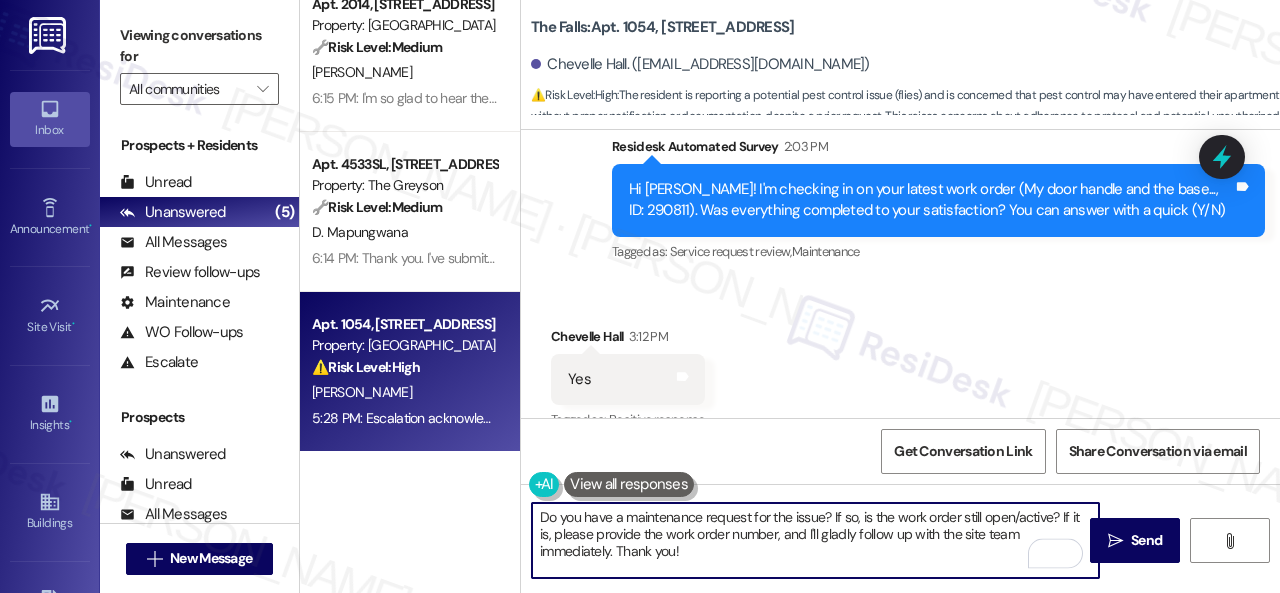 scroll, scrollTop: 27731, scrollLeft: 0, axis: vertical 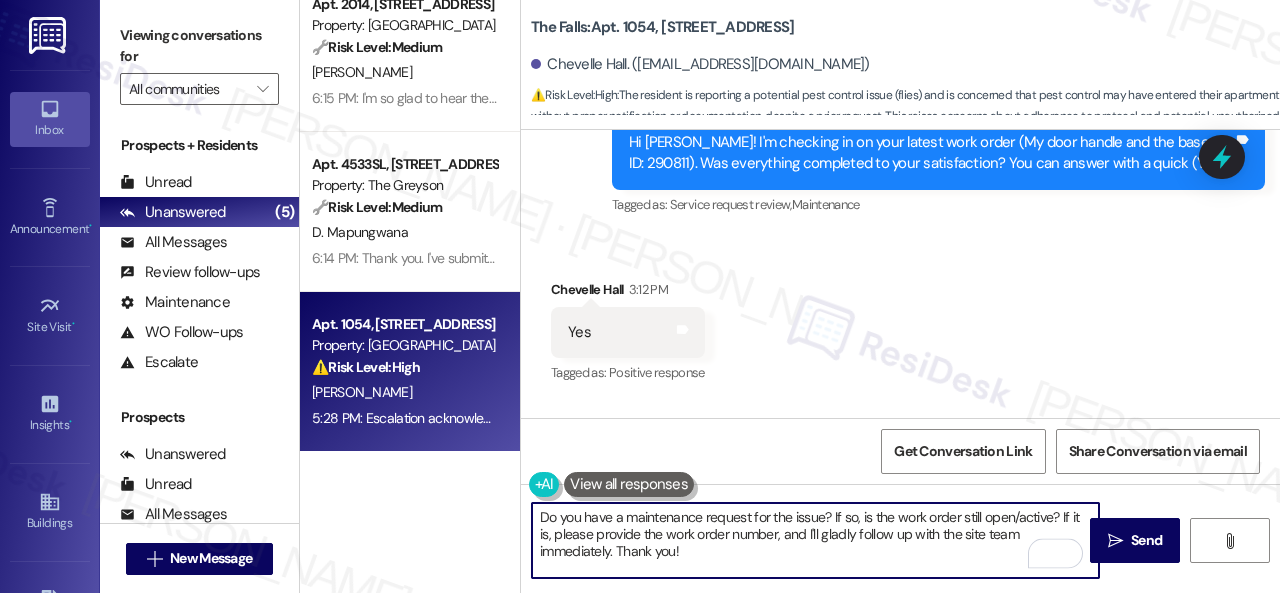 click on "Do you have a maintenance request for the issue? If so, is the work order still open/active? If it is, please provide the work order number, and I'll gladly follow up with the site team immediately. Thank you!" at bounding box center (815, 540) 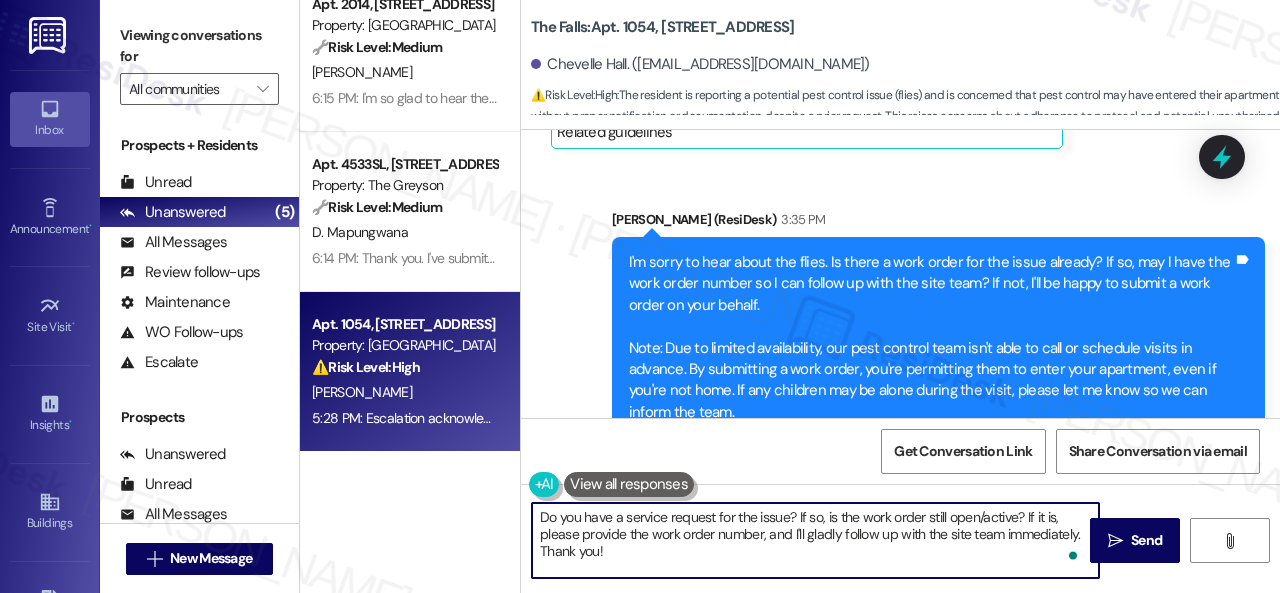 scroll, scrollTop: 28631, scrollLeft: 0, axis: vertical 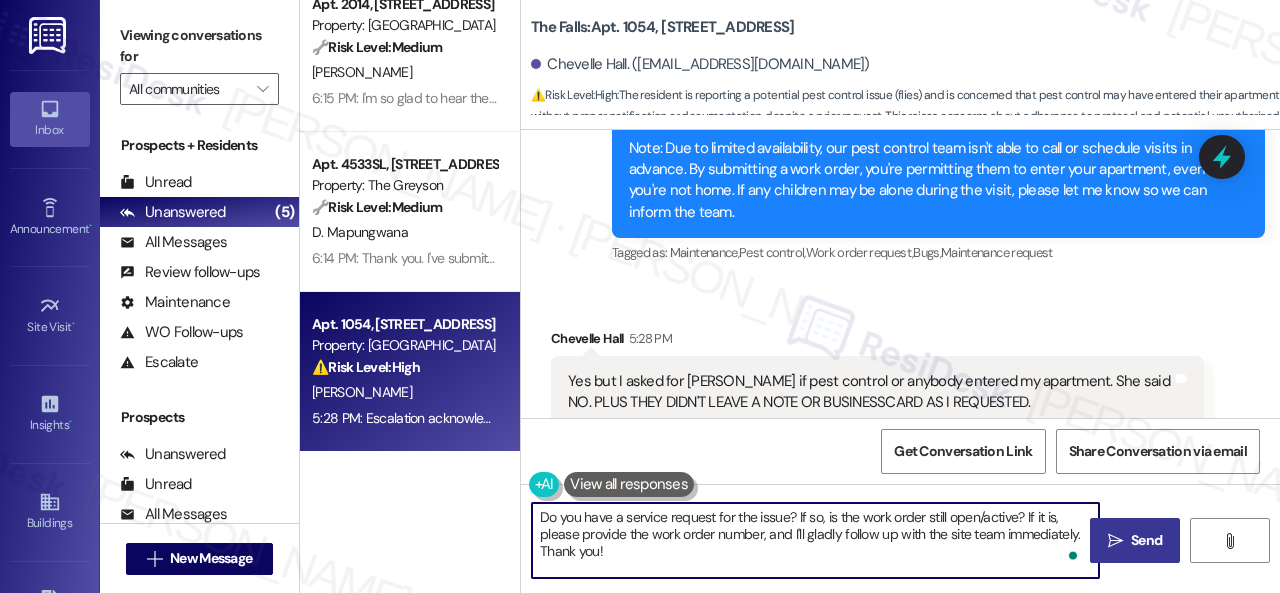 type on "Do you have a service request for the issue? If so, is the work order still open/active? If it is, please provide the work order number, and I'll gladly follow up with the site team immediately. Thank you!" 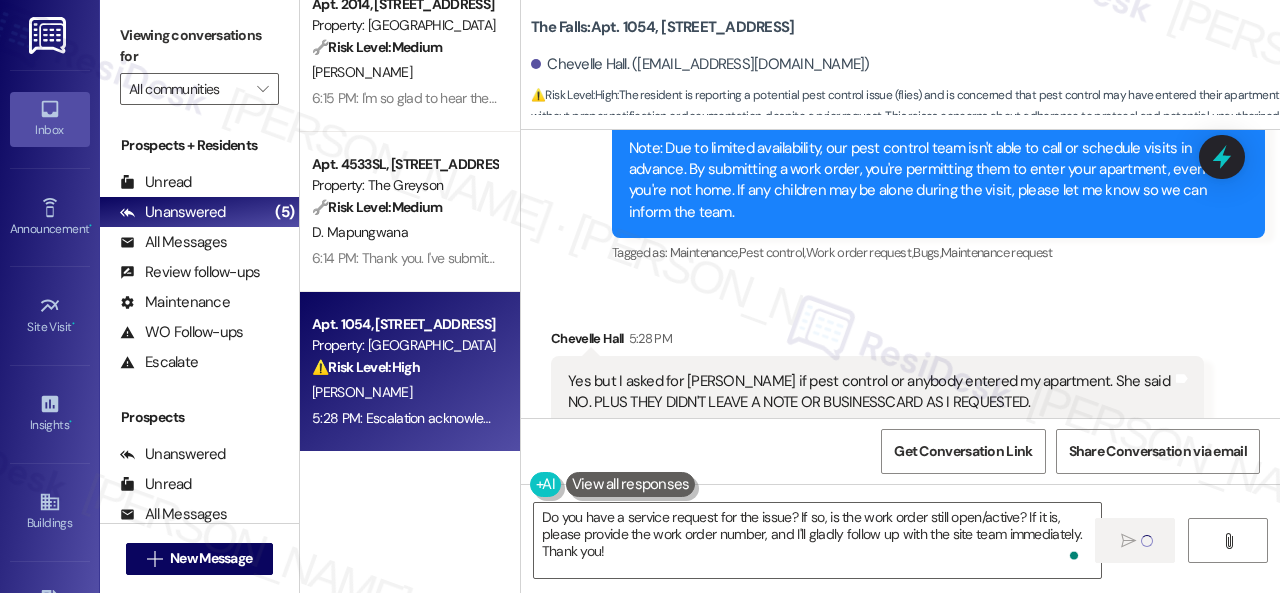 type 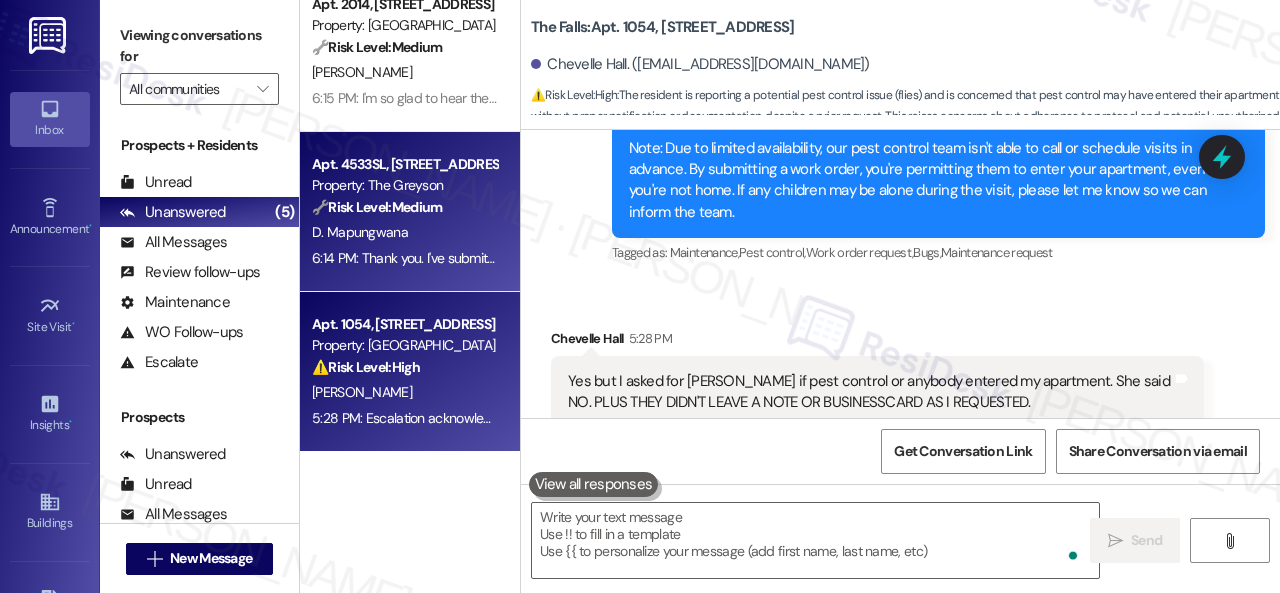 scroll, scrollTop: 28893, scrollLeft: 0, axis: vertical 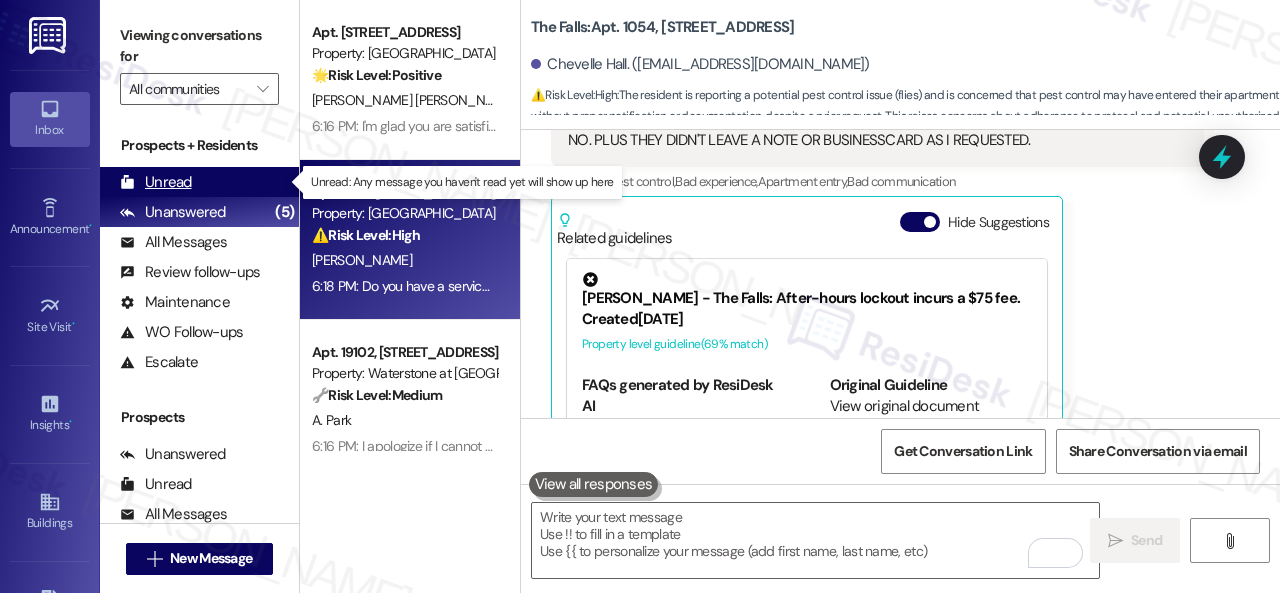click on "Unread" at bounding box center (156, 182) 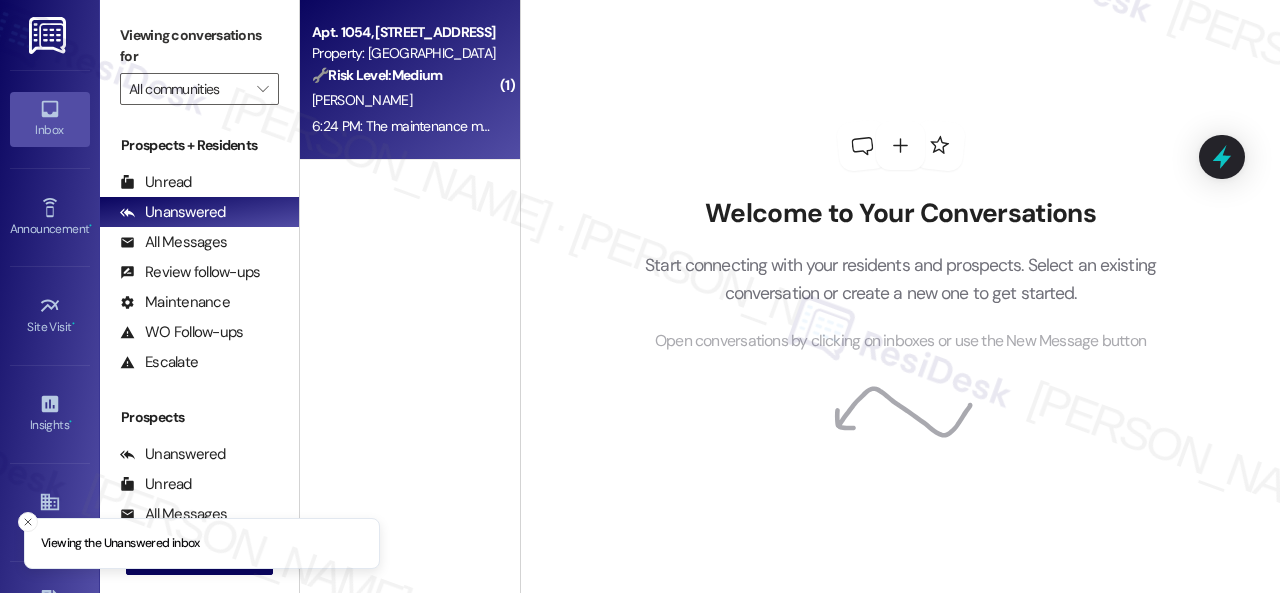scroll, scrollTop: 0, scrollLeft: 0, axis: both 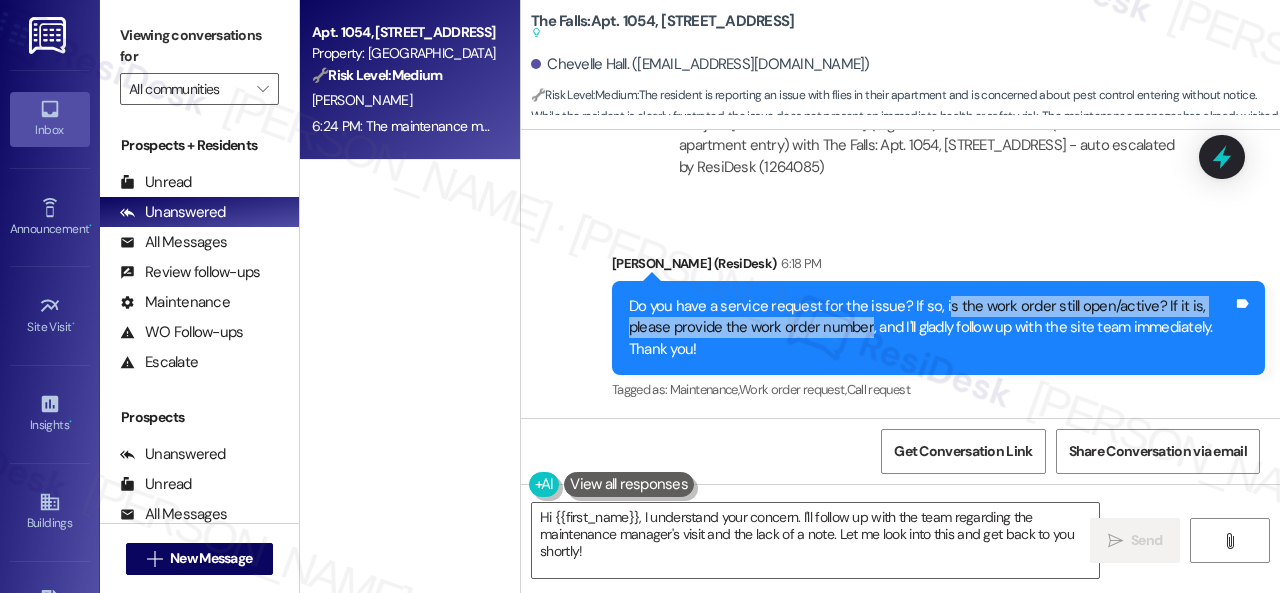 drag, startPoint x: 937, startPoint y: 217, endPoint x: 864, endPoint y: 243, distance: 77.491936 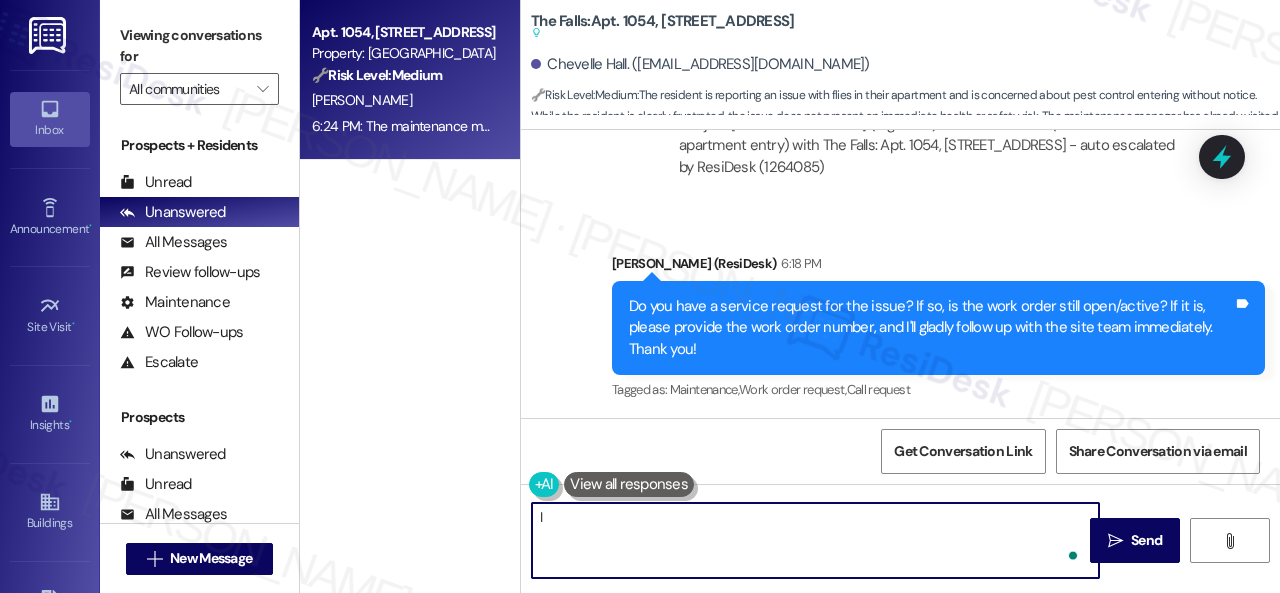 paste on "s the work order still open/active? If it is, please provide the work order number" 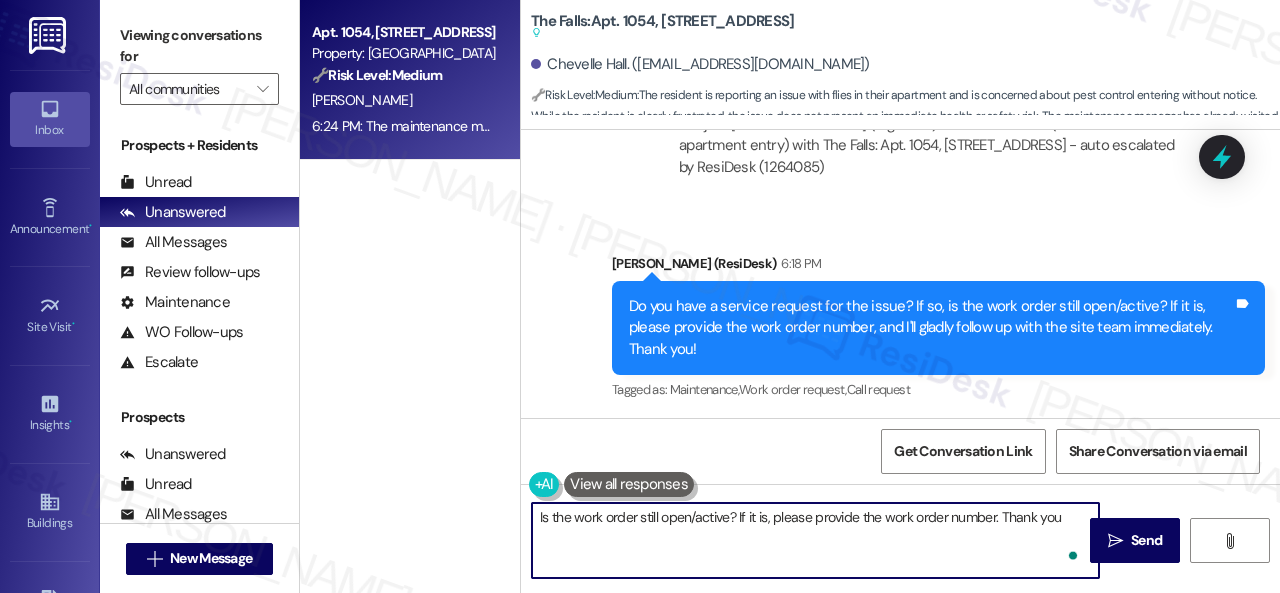type on "Is the work order still open/active? If it is, please provide the work order number. Thank you." 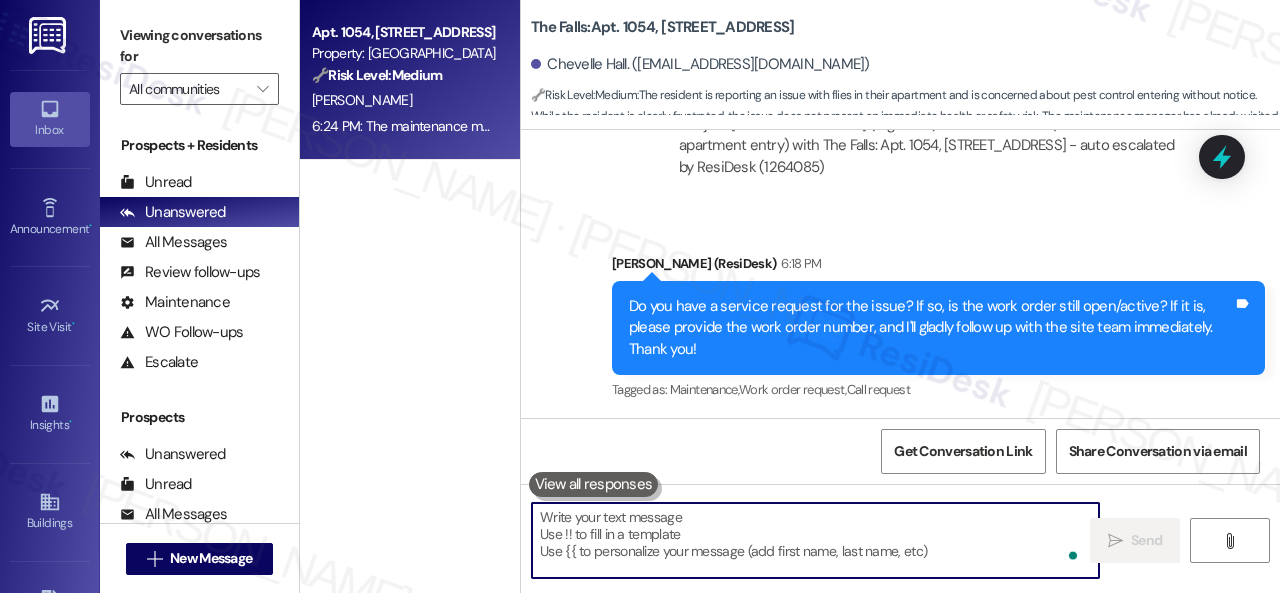 scroll, scrollTop: 29494, scrollLeft: 0, axis: vertical 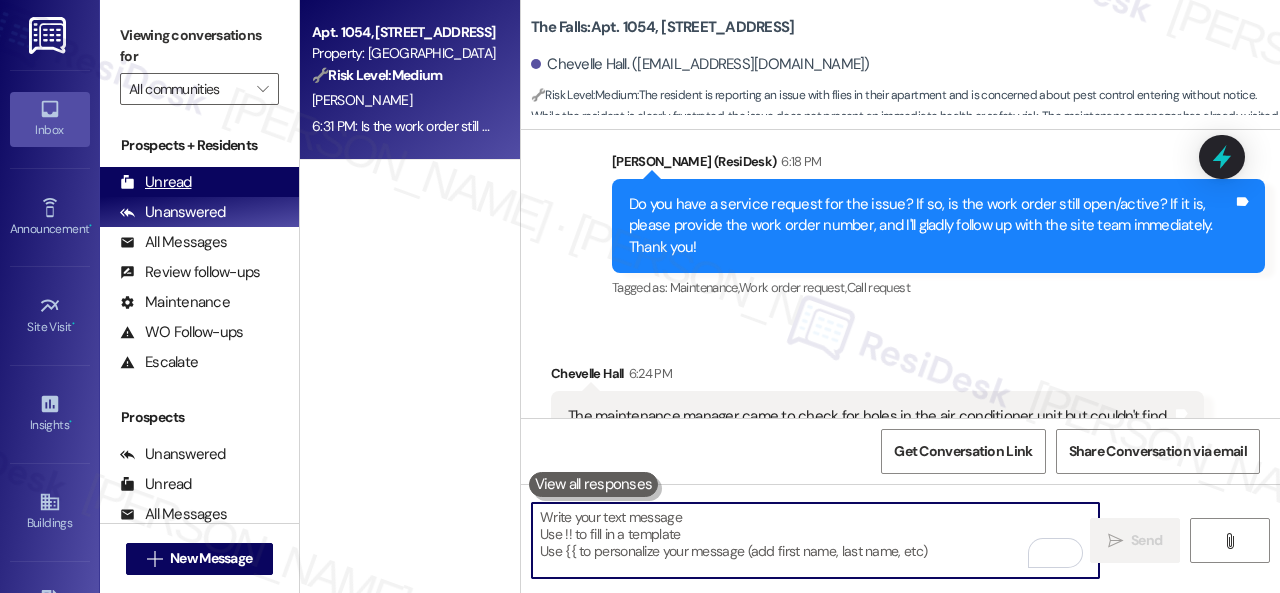 type 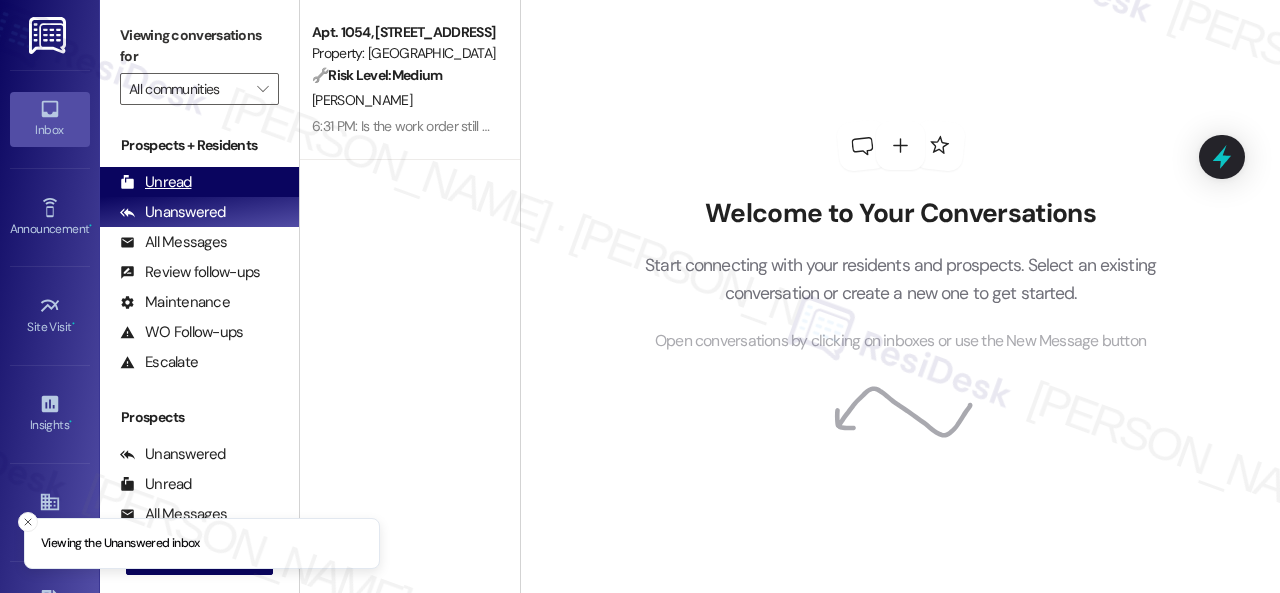 scroll, scrollTop: 0, scrollLeft: 0, axis: both 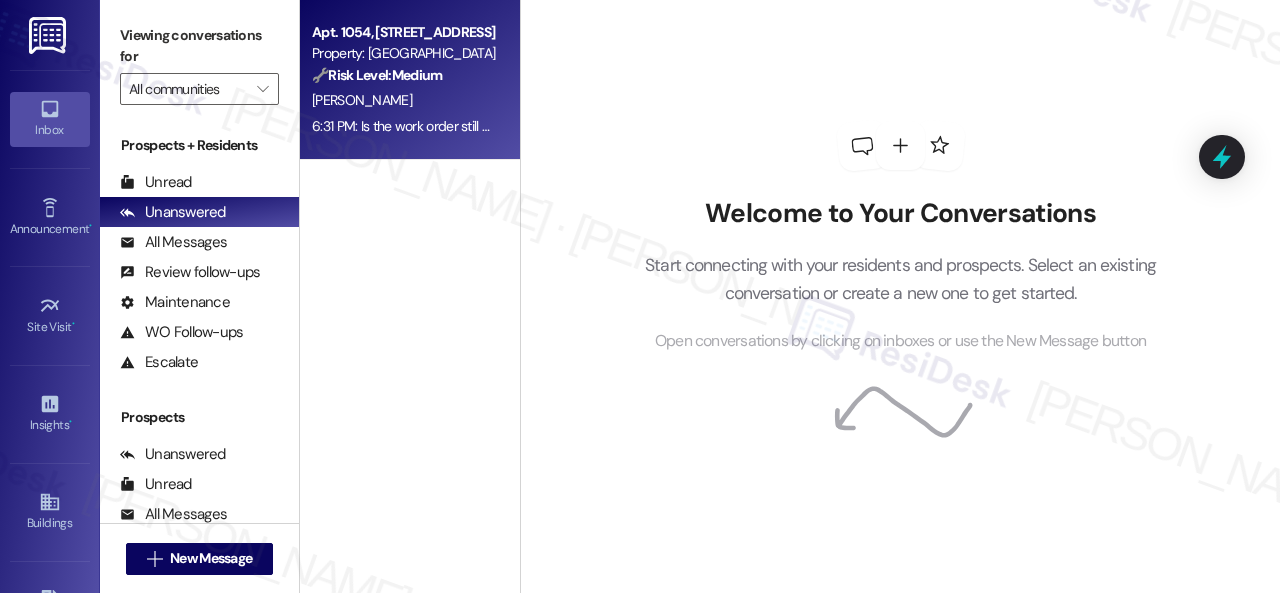 click on "[PERSON_NAME]" at bounding box center [404, 100] 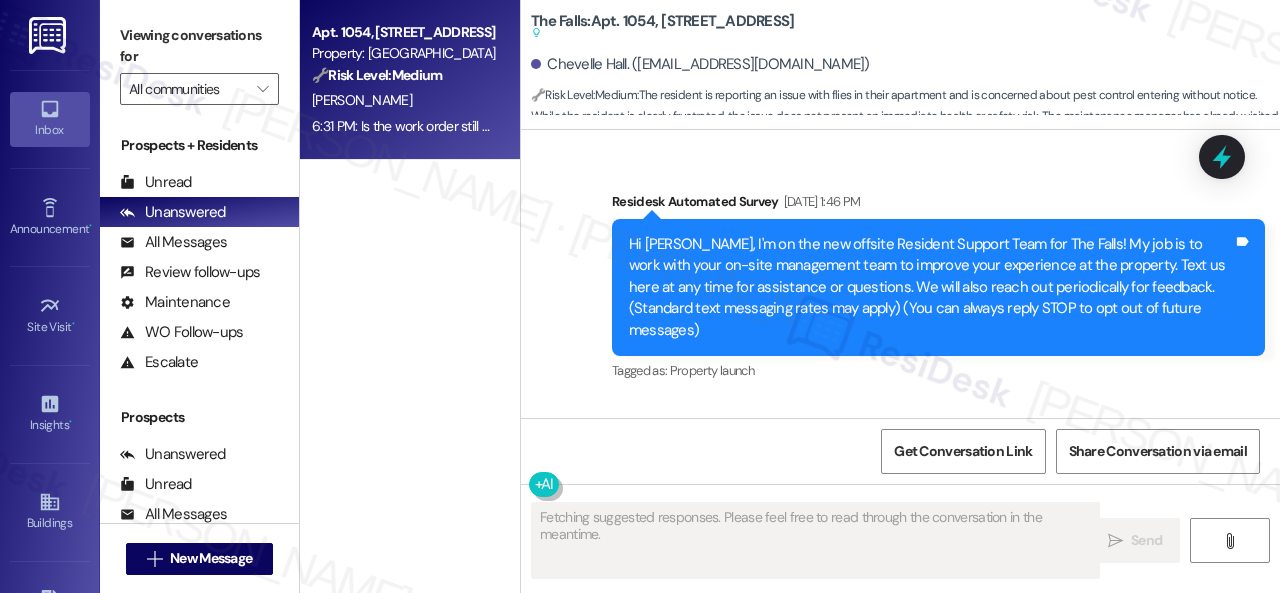 type on "Fetching suggested responses. Please feel free to read through the conversation in the meantime." 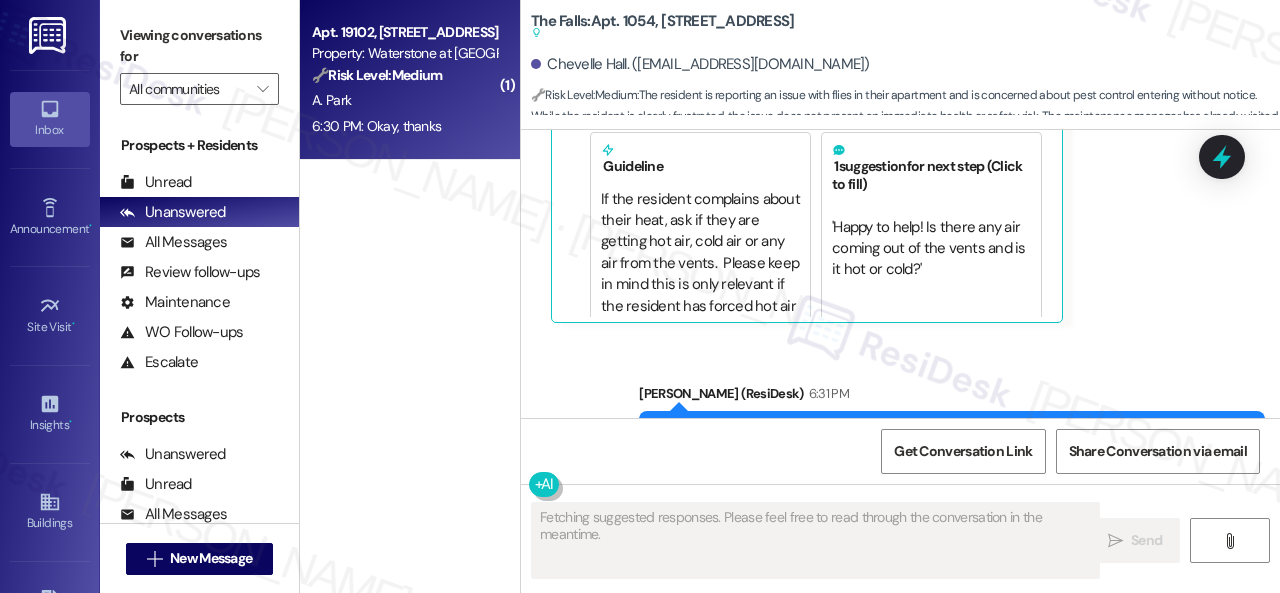 click on "6:30 PM: Okay, thanks  6:30 PM: Okay, thanks" at bounding box center [404, 126] 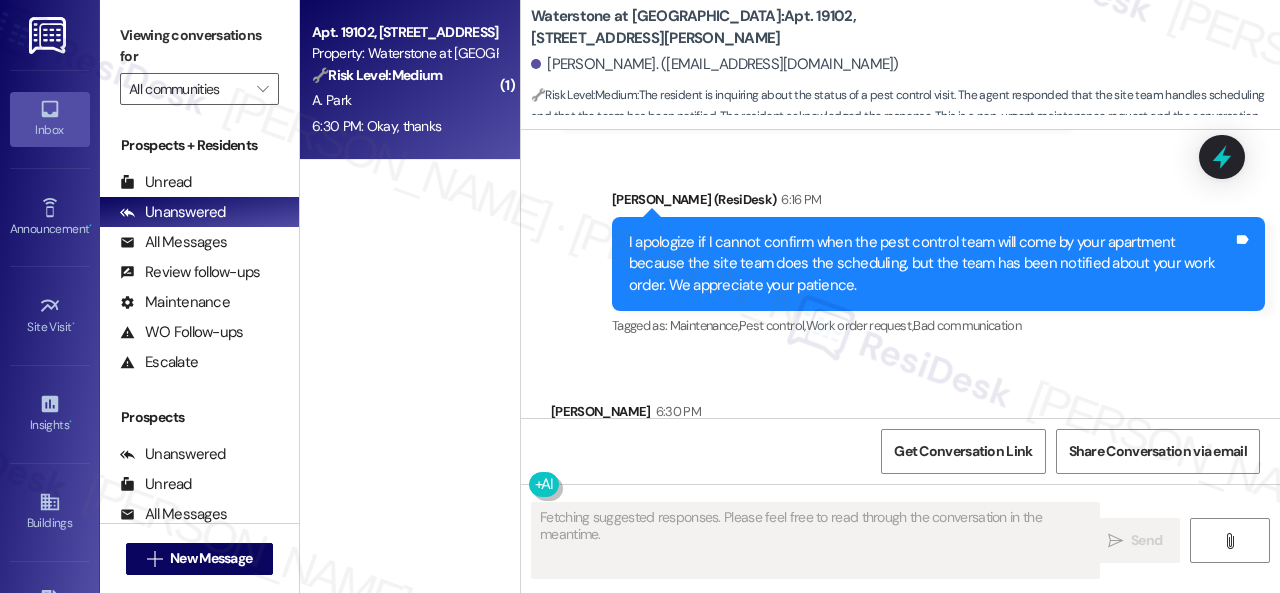 scroll, scrollTop: 12254, scrollLeft: 0, axis: vertical 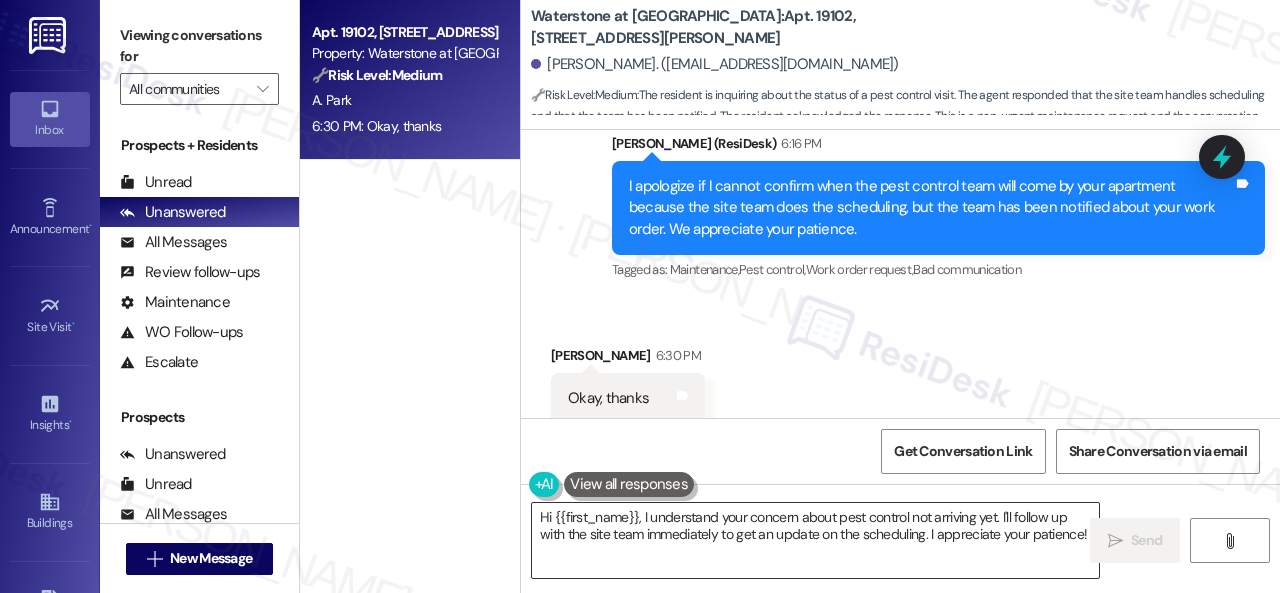 click on "Hi {{first_name}}, I understand your concern about pest control not arriving yet. I'll follow up with the site team immediately to get an update on the scheduling. I appreciate your patience!" at bounding box center [815, 540] 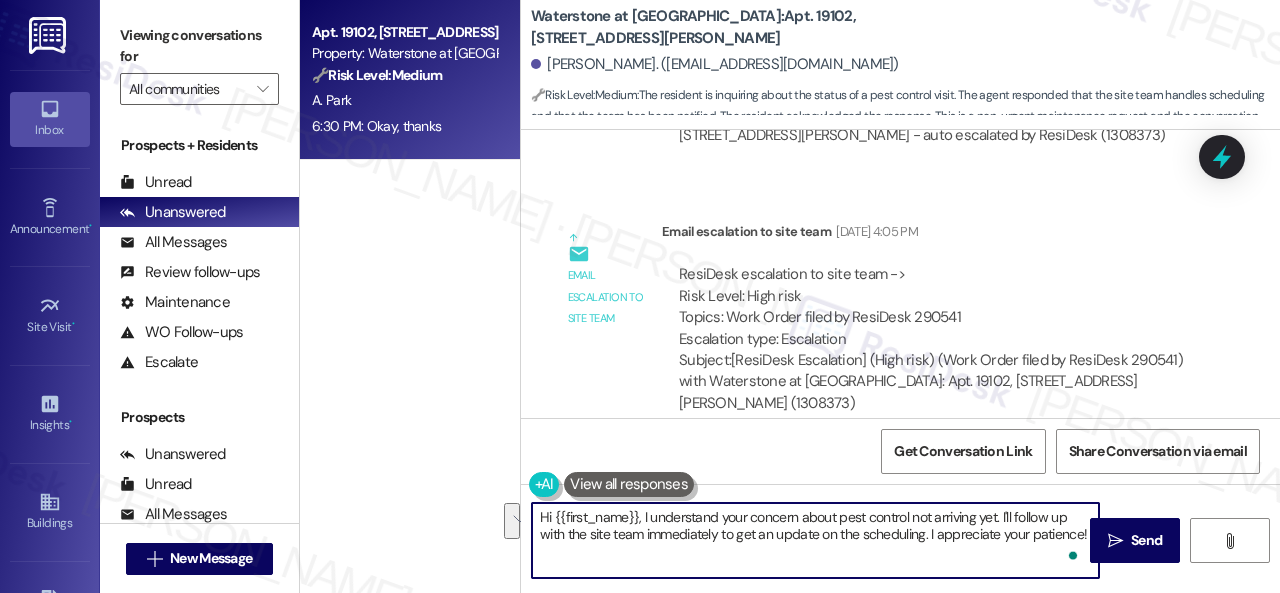scroll, scrollTop: 11154, scrollLeft: 0, axis: vertical 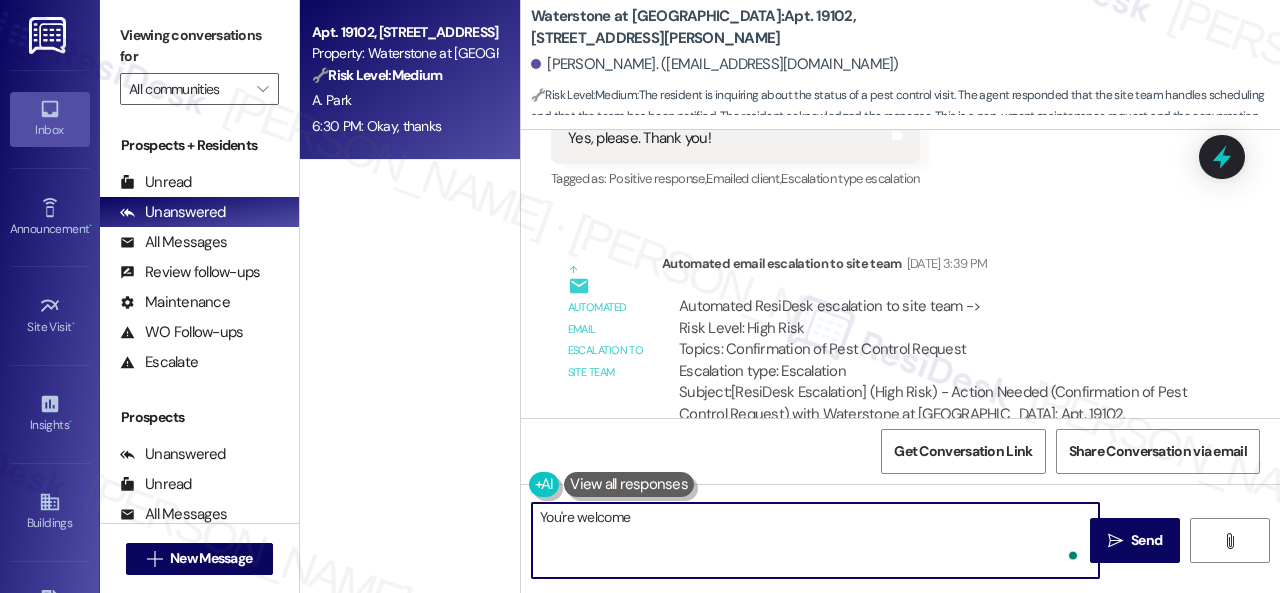 type on "You're welcome!" 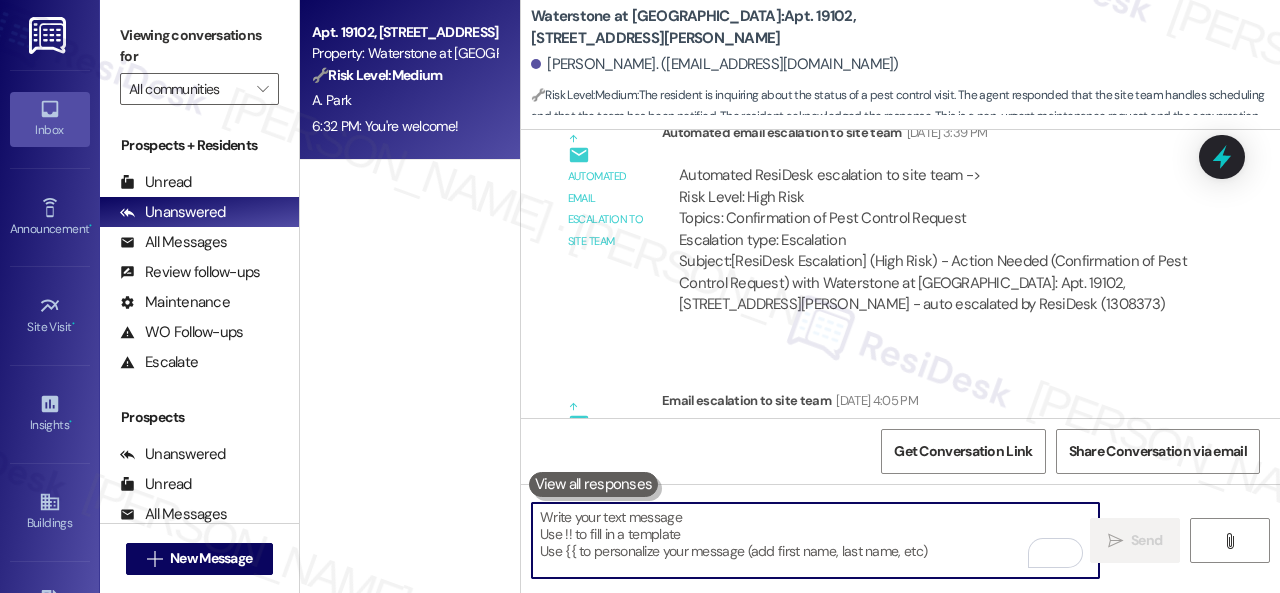 scroll, scrollTop: 11254, scrollLeft: 0, axis: vertical 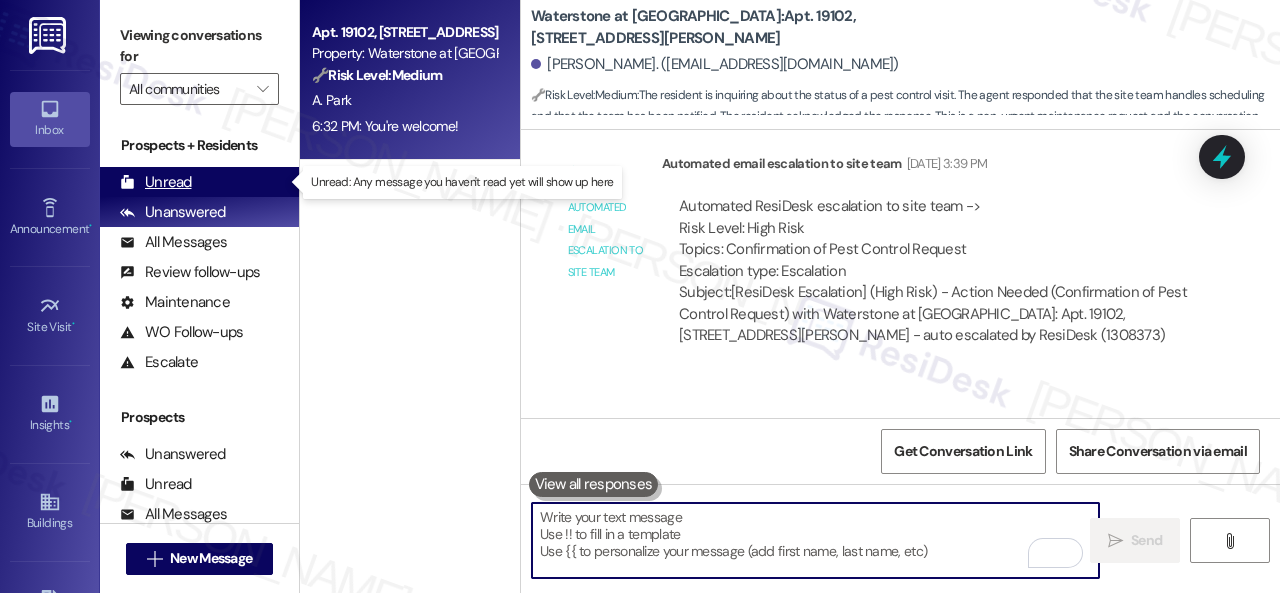 type 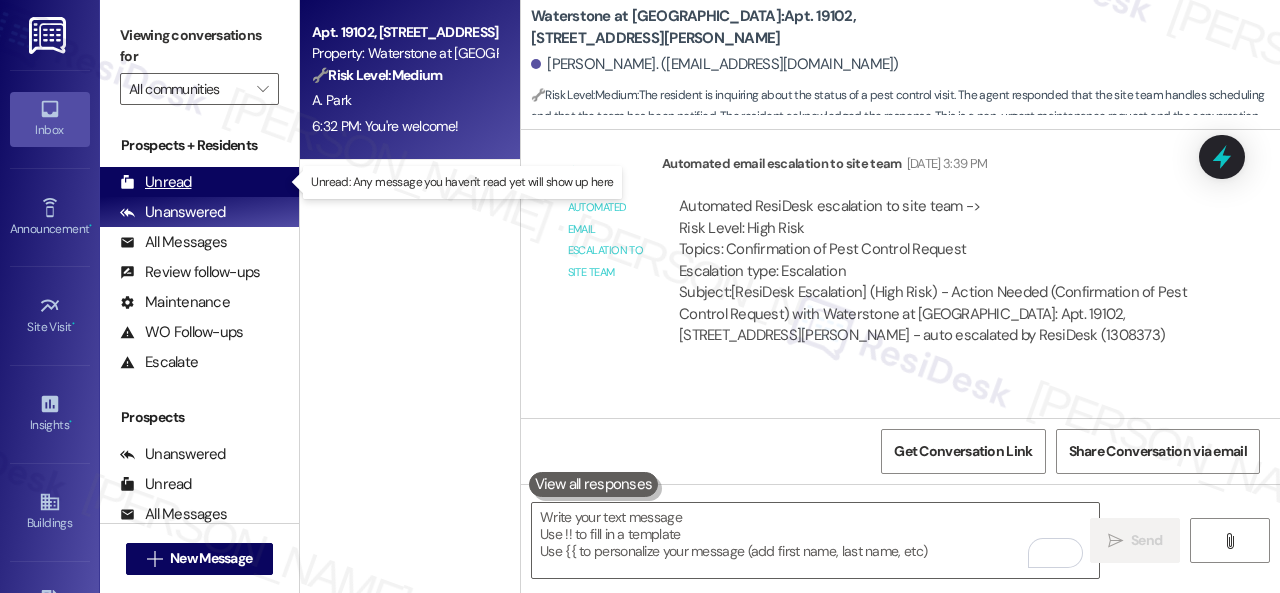 click on "Unread" at bounding box center (156, 182) 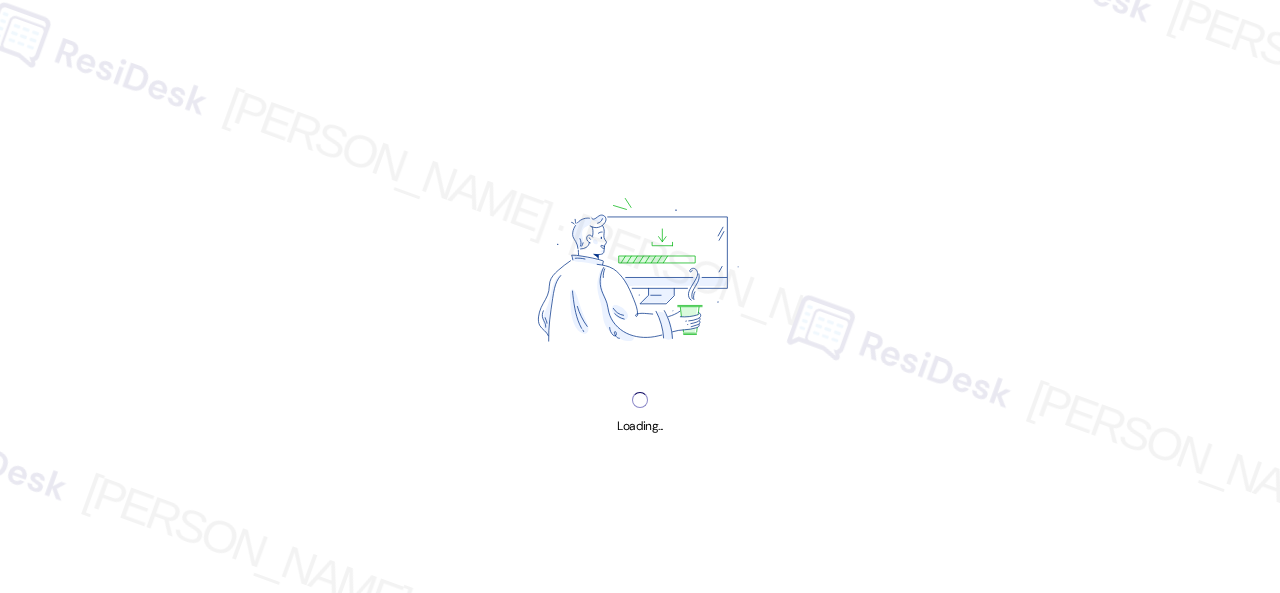scroll, scrollTop: 0, scrollLeft: 0, axis: both 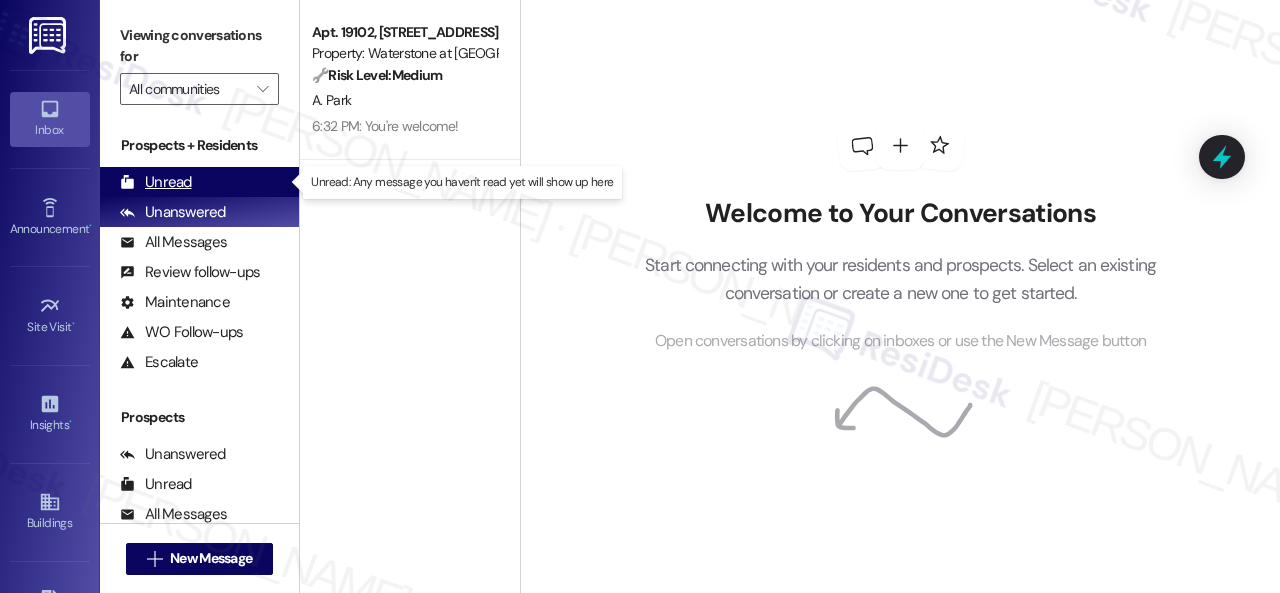 click on "Unread" at bounding box center (156, 182) 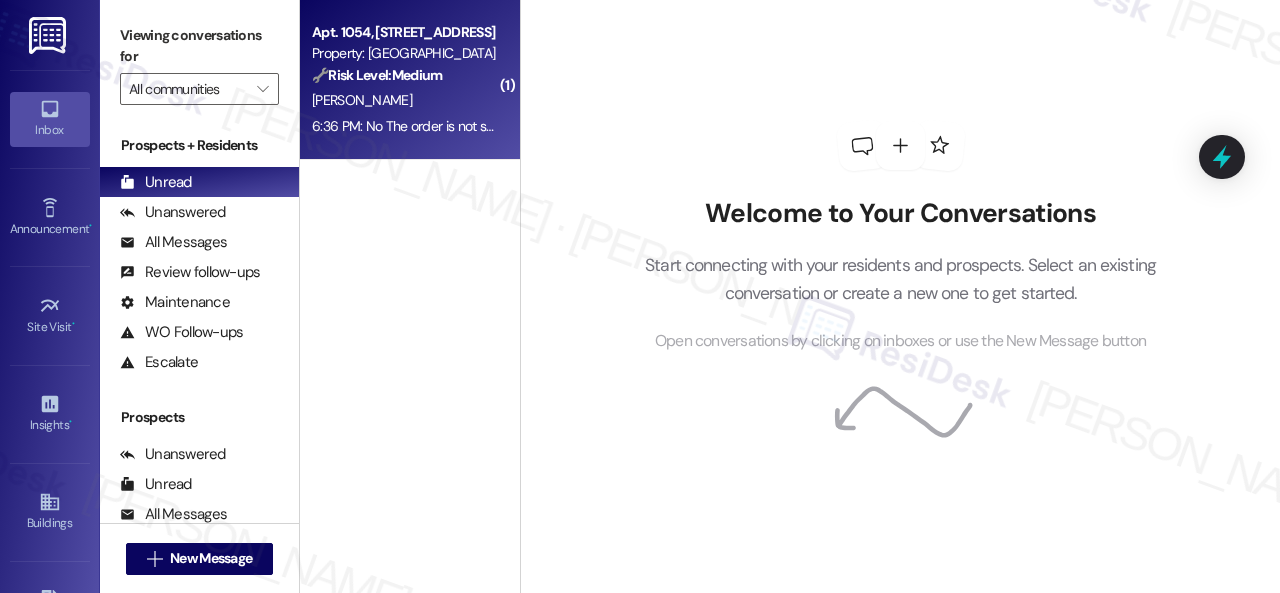 click on "[PERSON_NAME]" at bounding box center (404, 100) 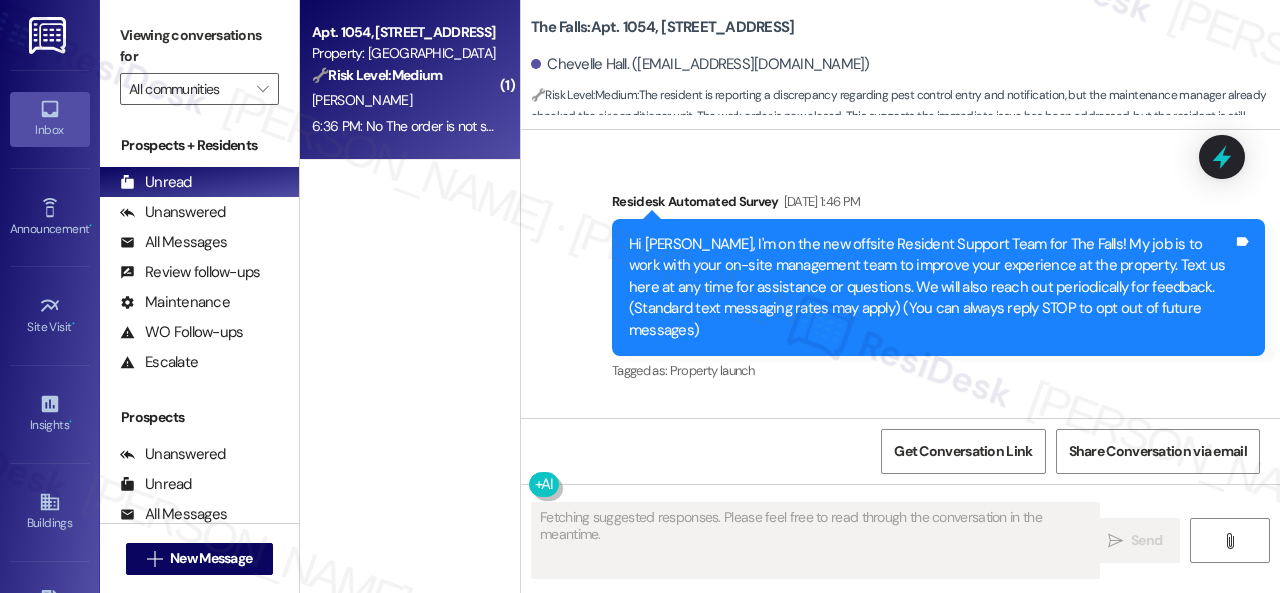scroll, scrollTop: 29833, scrollLeft: 0, axis: vertical 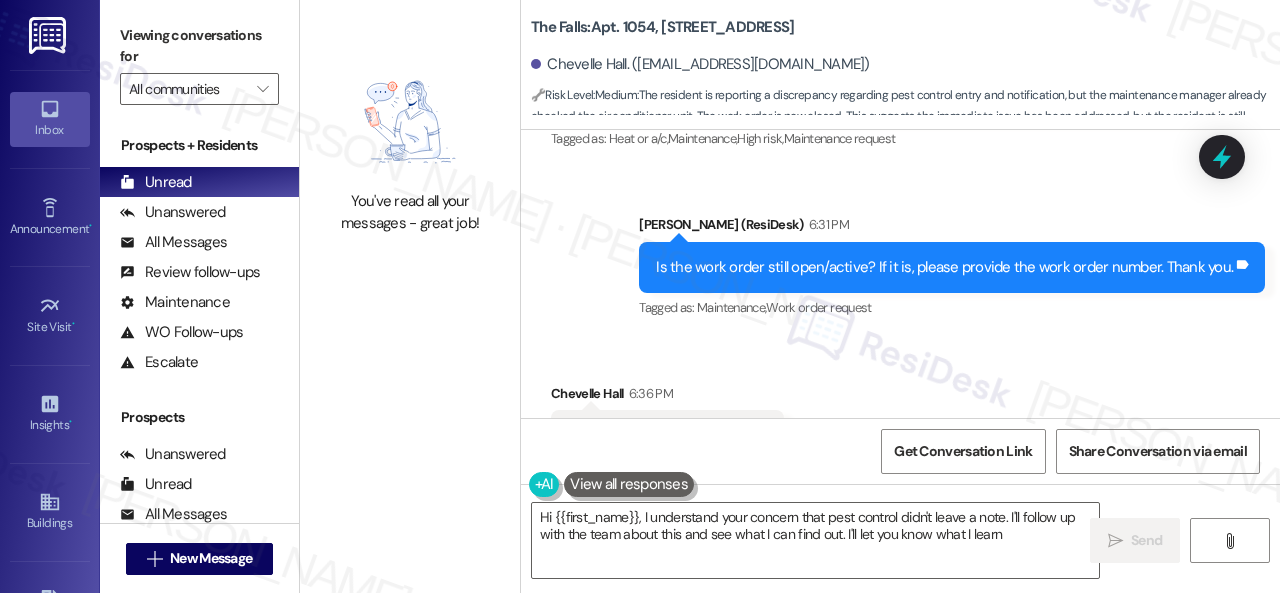 type on "Hi {{first_name}}, I understand your concern that pest control didn't leave a note. I'll follow up with the team about this and see what I can find out. I'll let you know what I learn!" 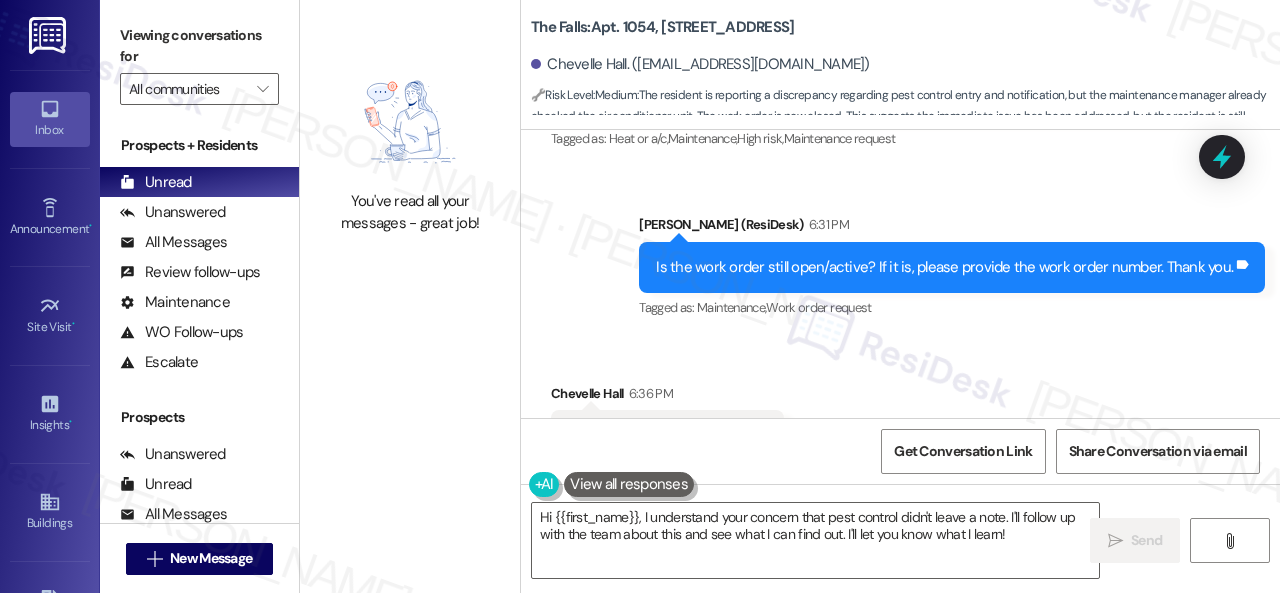 scroll, scrollTop: 29633, scrollLeft: 0, axis: vertical 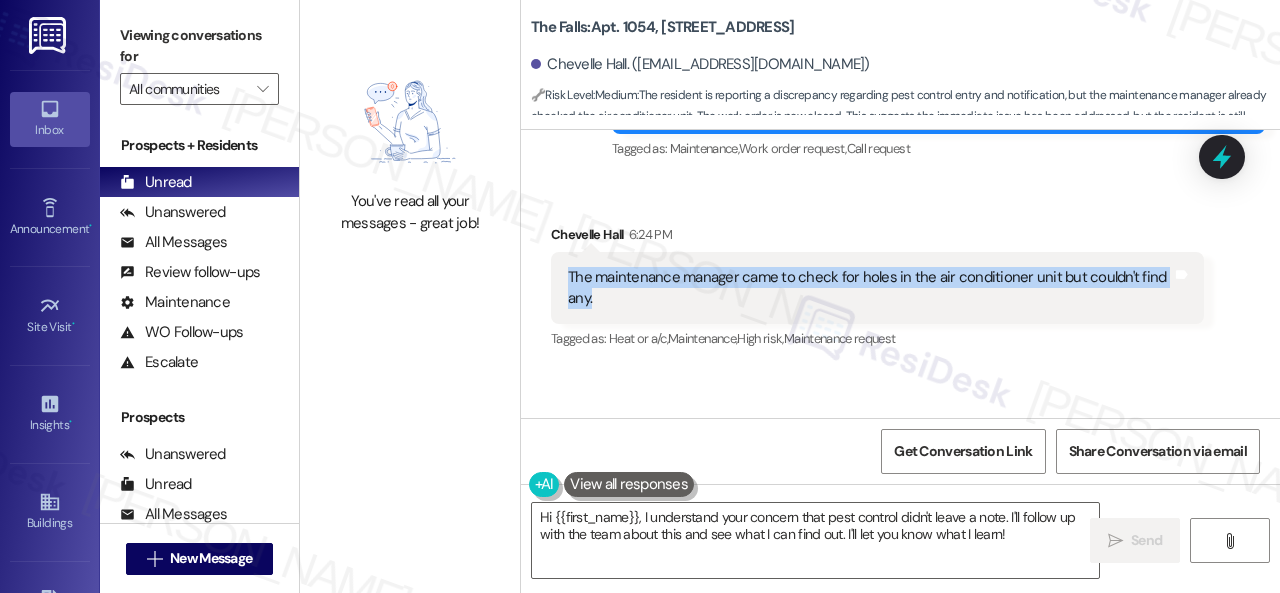 drag, startPoint x: 569, startPoint y: 187, endPoint x: 630, endPoint y: 201, distance: 62.58594 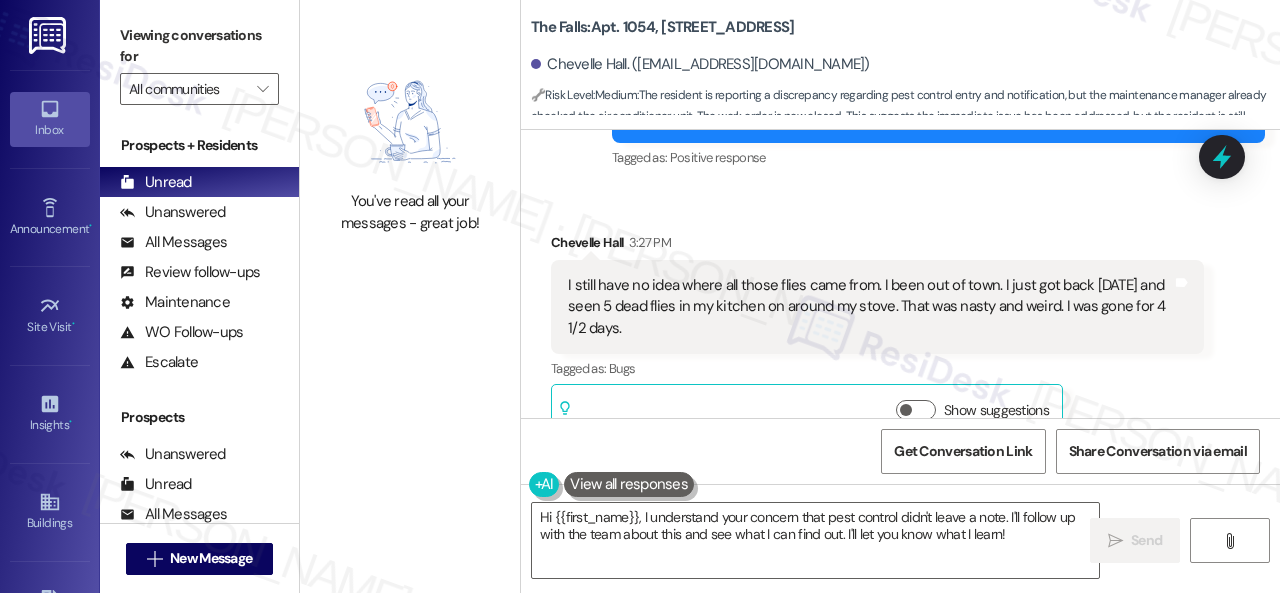 scroll, scrollTop: 28133, scrollLeft: 0, axis: vertical 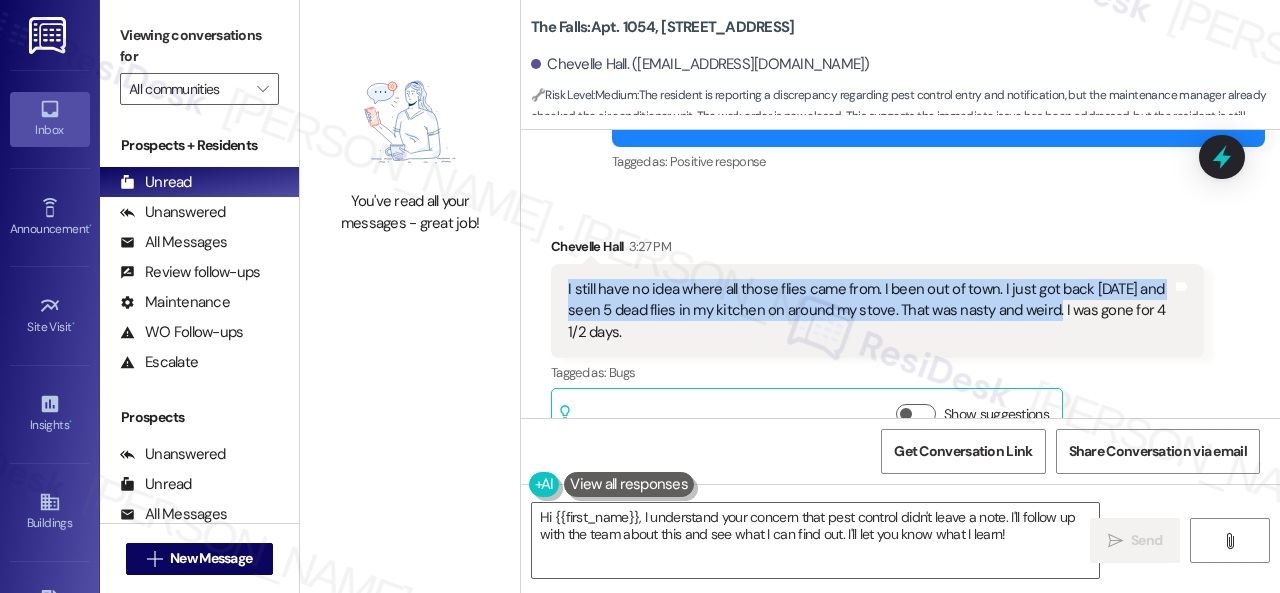 drag, startPoint x: 563, startPoint y: 192, endPoint x: 1078, endPoint y: 218, distance: 515.6559 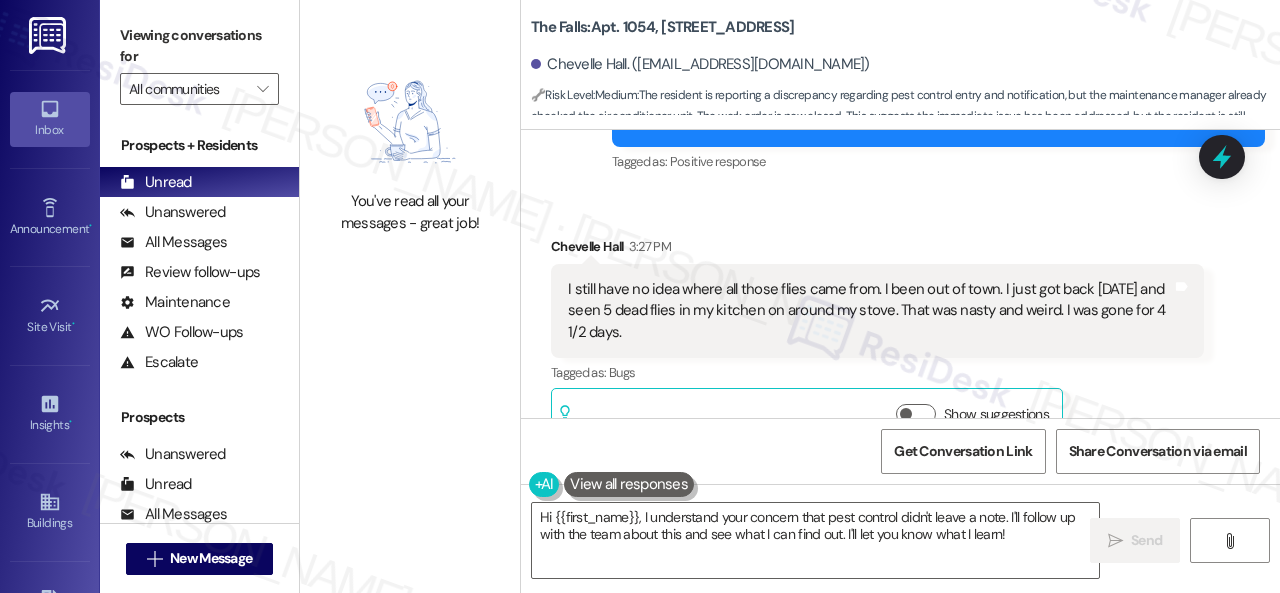 click on "Sent via SMS Sarah   (ResiDesk) 3:35 PM I'm sorry to hear about the flies. Is there a work order for the issue already? If so, may I have the work order number so I can follow up with the site team? If not, I'll be happy to submit a work order on your behalf.
Note: Due to limited availability, our pest control team isn't able to call or schedule visits in advance. By submitting a work order, you're permitting them to enter your apartment, even if you're not home. If any children may be alone during the visit, please let me know so we can inform the team. Tags and notes Tagged as:   Maintenance ,  Click to highlight conversations about Maintenance Pest control ,  Click to highlight conversations about Pest control Work order request ,  Click to highlight conversations about Work order request Bugs ,  Click to highlight conversations about Bugs Maintenance request Click to highlight conversations about Maintenance request" at bounding box center (938, 636) 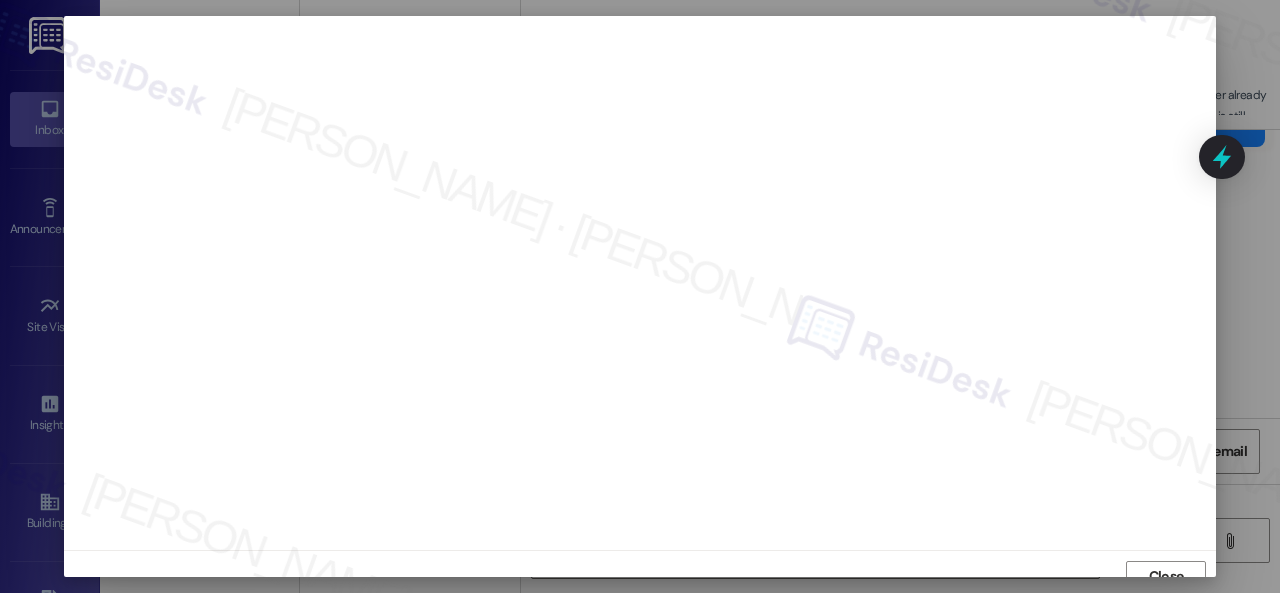 scroll, scrollTop: 15, scrollLeft: 0, axis: vertical 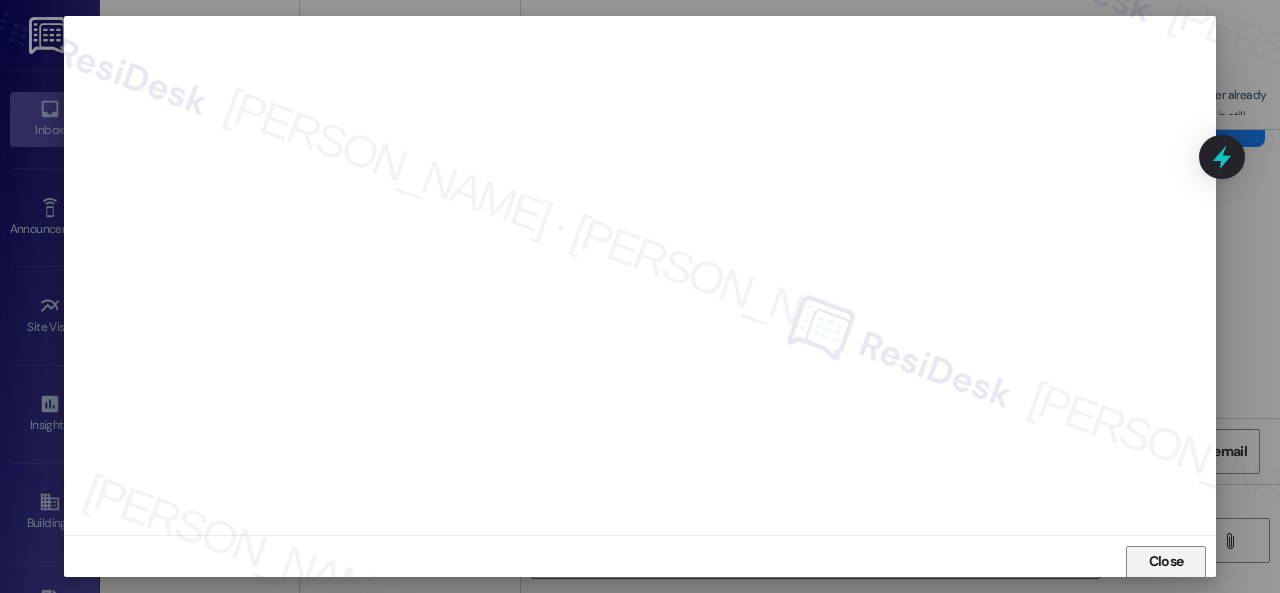 click on "Close" at bounding box center (1166, 562) 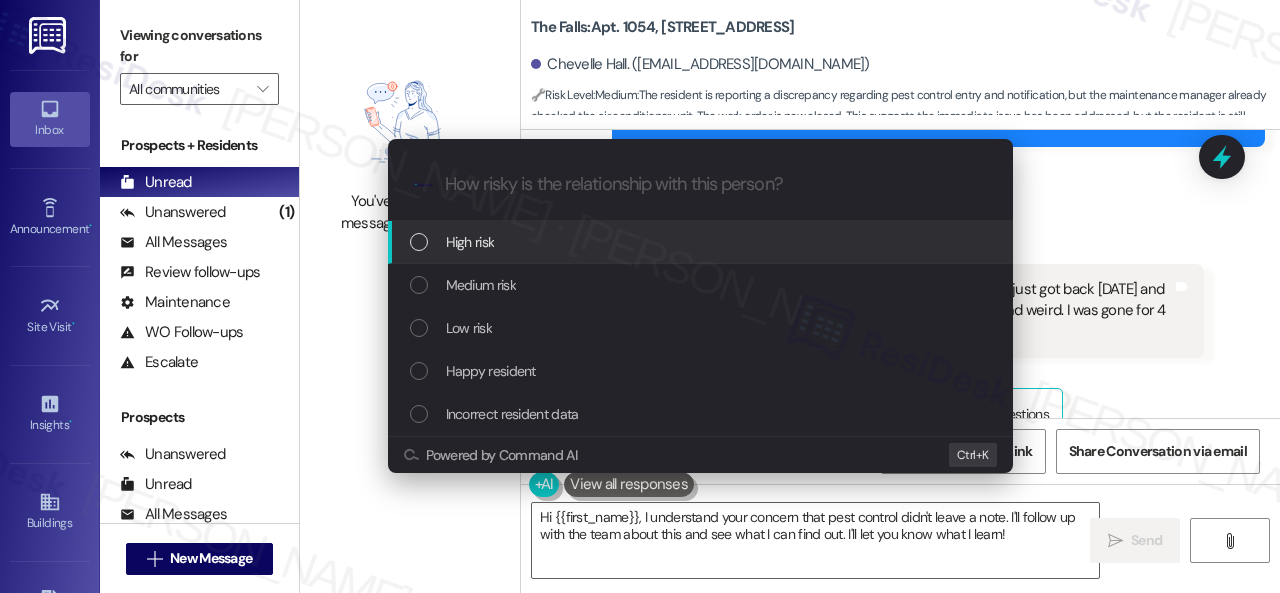 drag, startPoint x: 453, startPoint y: 242, endPoint x: 498, endPoint y: 234, distance: 45.705578 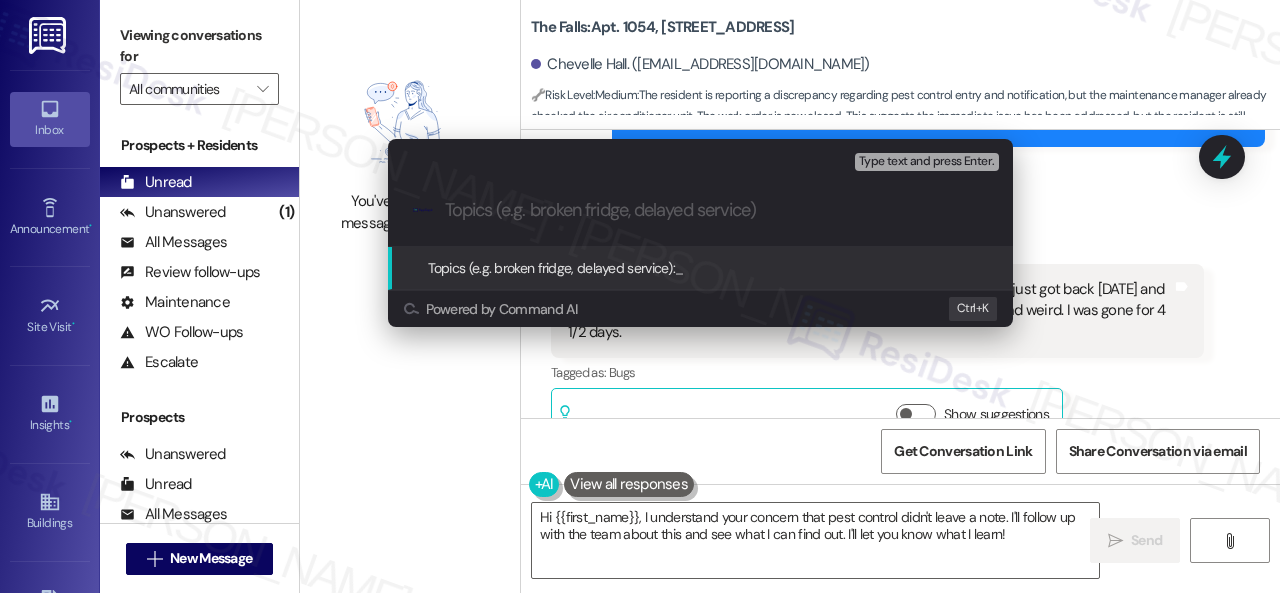 paste on "Work Order filed by ResiDesk 291183" 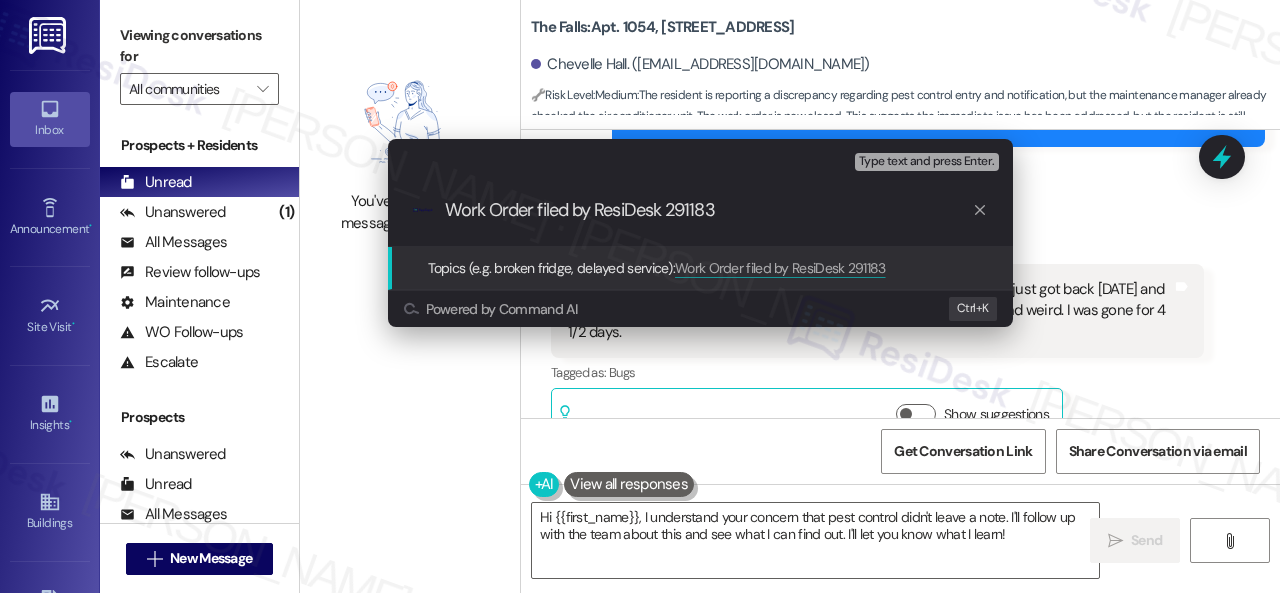 type 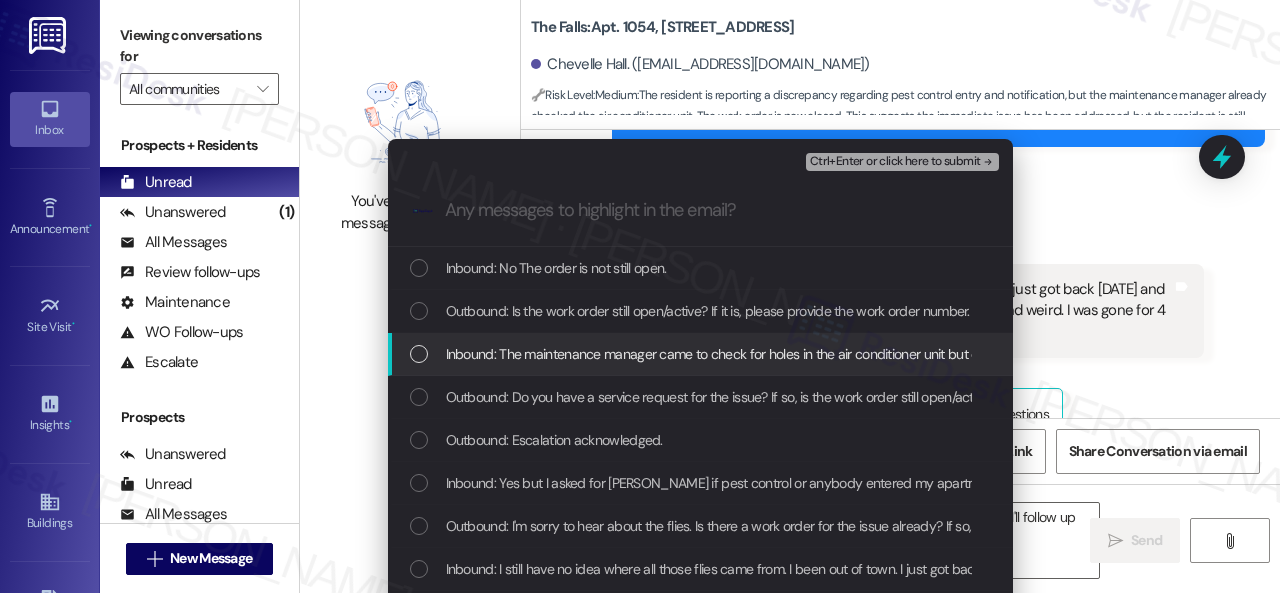 click on "Inbound: The maintenance manager came to check for holes in the air conditioner unit but couldn't find any." at bounding box center [757, 354] 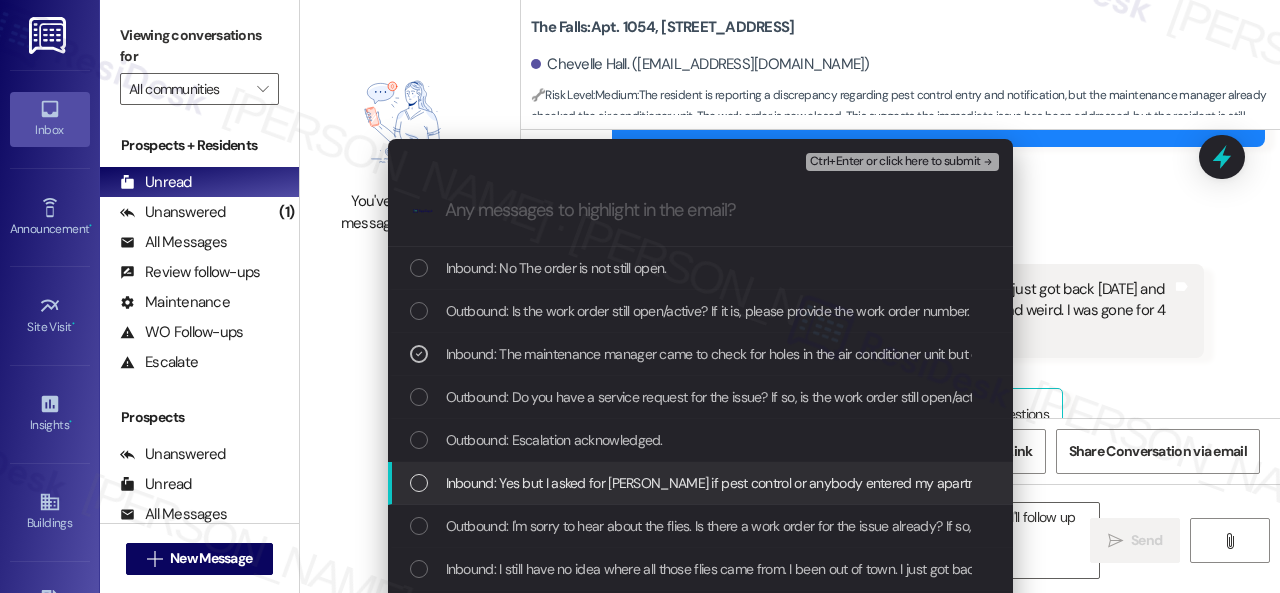click on "Inbound: Yes but I asked for Lashley if pest control or anybody entered my apartment. She said NO. PLUS THEY DIDN'T LEAVE A NOTE OR BUSINESSCARD AS I REQUESTED." at bounding box center [969, 483] 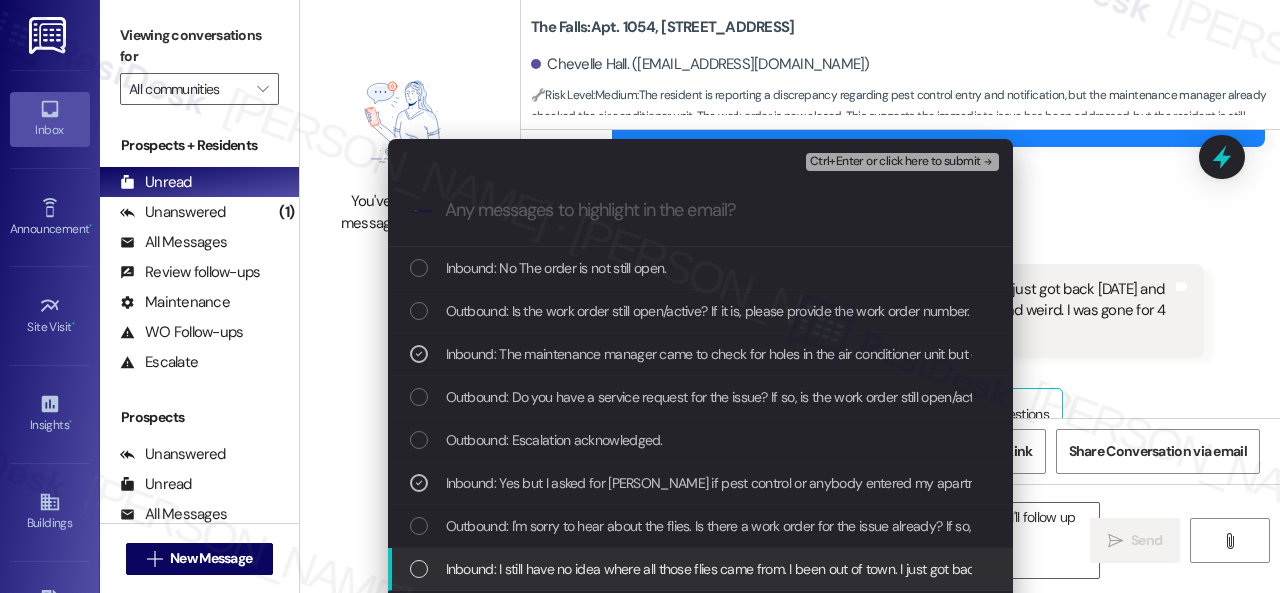 click on "Inbound: I still have no idea where all those flies came from. I been out of town. I just got back Monday and seen 5 dead flies in my kitchen on around my stove. That was nasty and weird. I was gone for 4 1/2  days." at bounding box center [1052, 569] 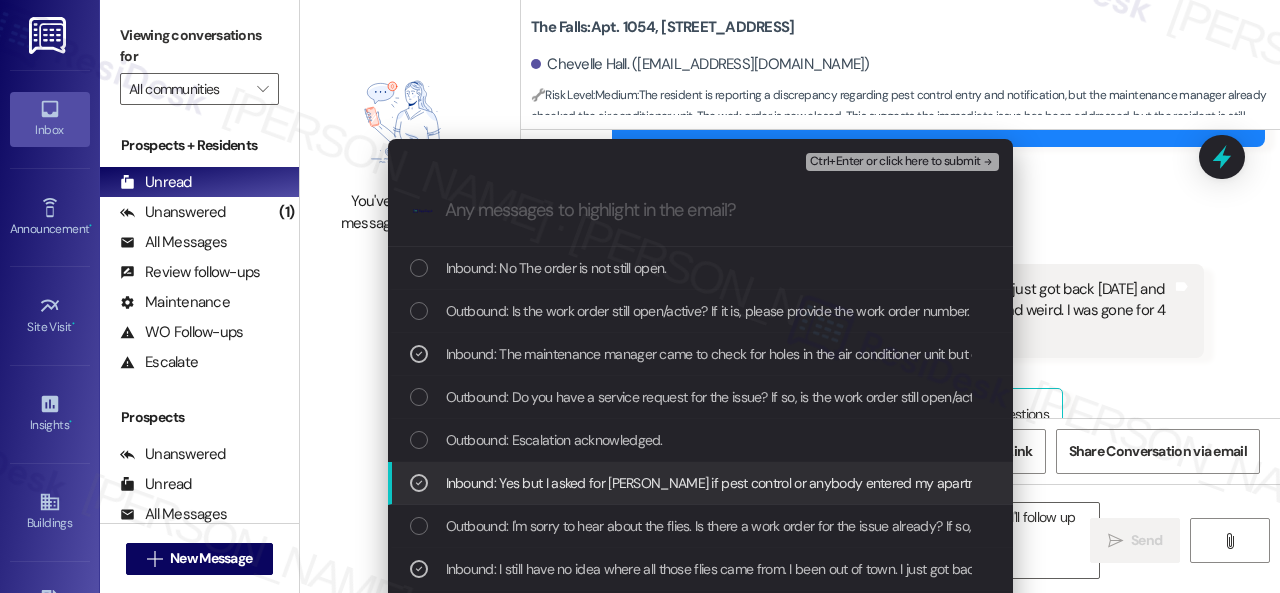 scroll, scrollTop: 100, scrollLeft: 0, axis: vertical 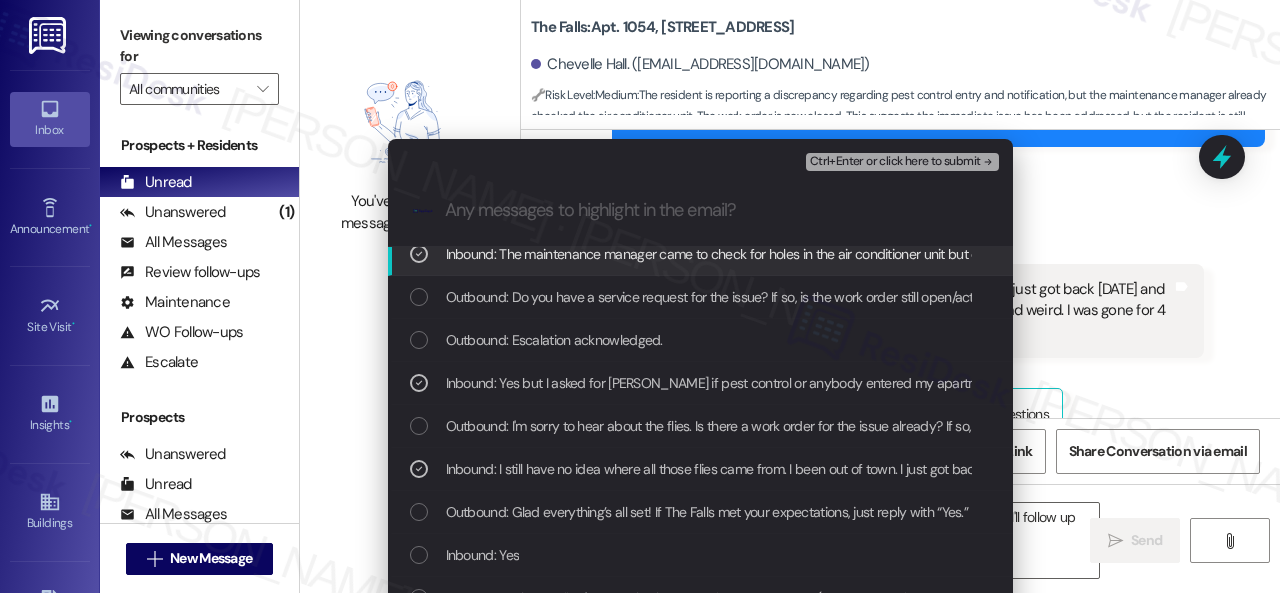 click on "Ctrl+Enter or click here to submit" at bounding box center [895, 162] 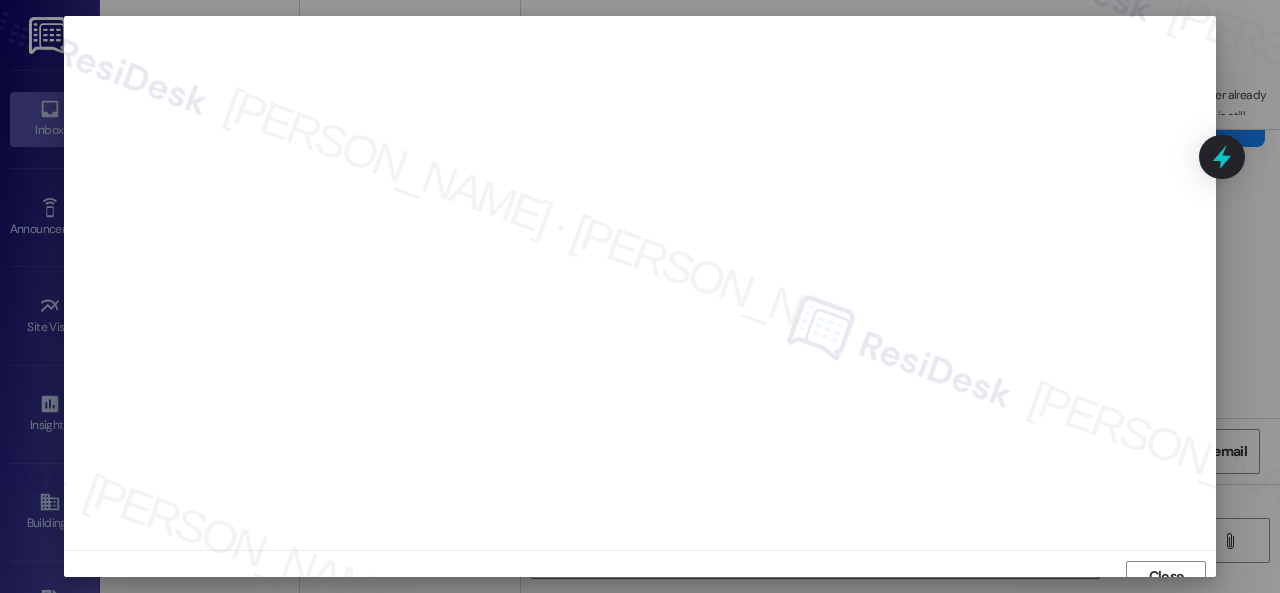 scroll, scrollTop: 15, scrollLeft: 0, axis: vertical 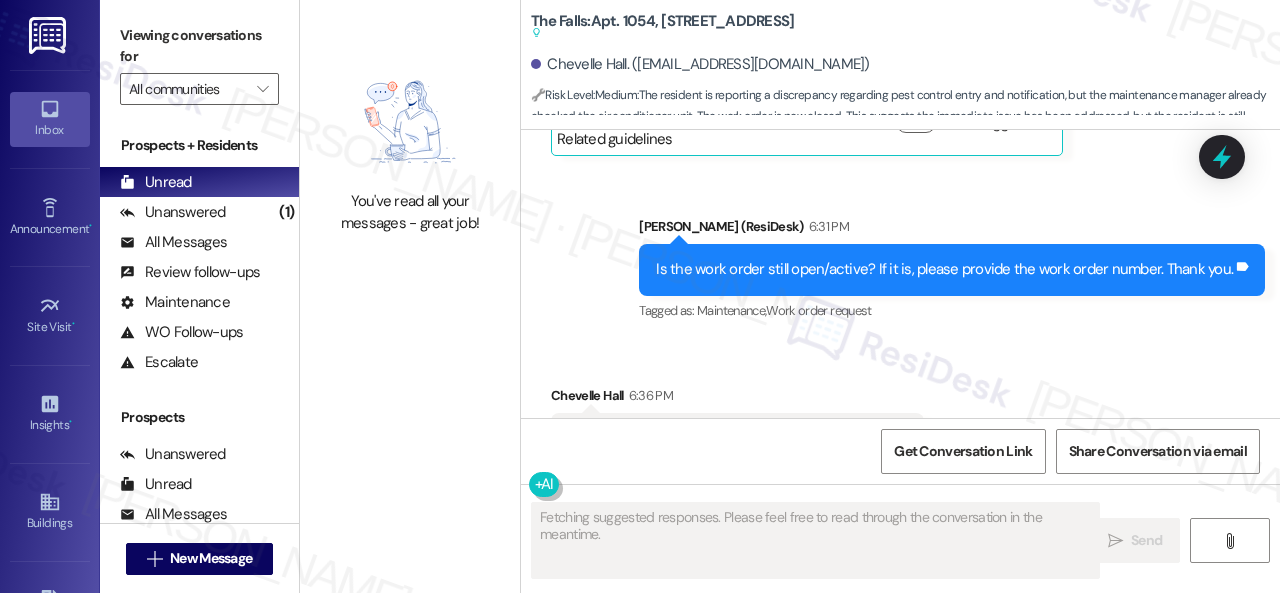 click on "Received via SMS Chevelle Hall 6:36 PM No The order is not still open. Tags and notes Tagged as:   Negative response ,  Click to highlight conversations about Negative response Emailed client ,  Click to highlight conversations about Emailed client Escalation type escalation Click to highlight conversations about Escalation type escalation" at bounding box center [900, 424] 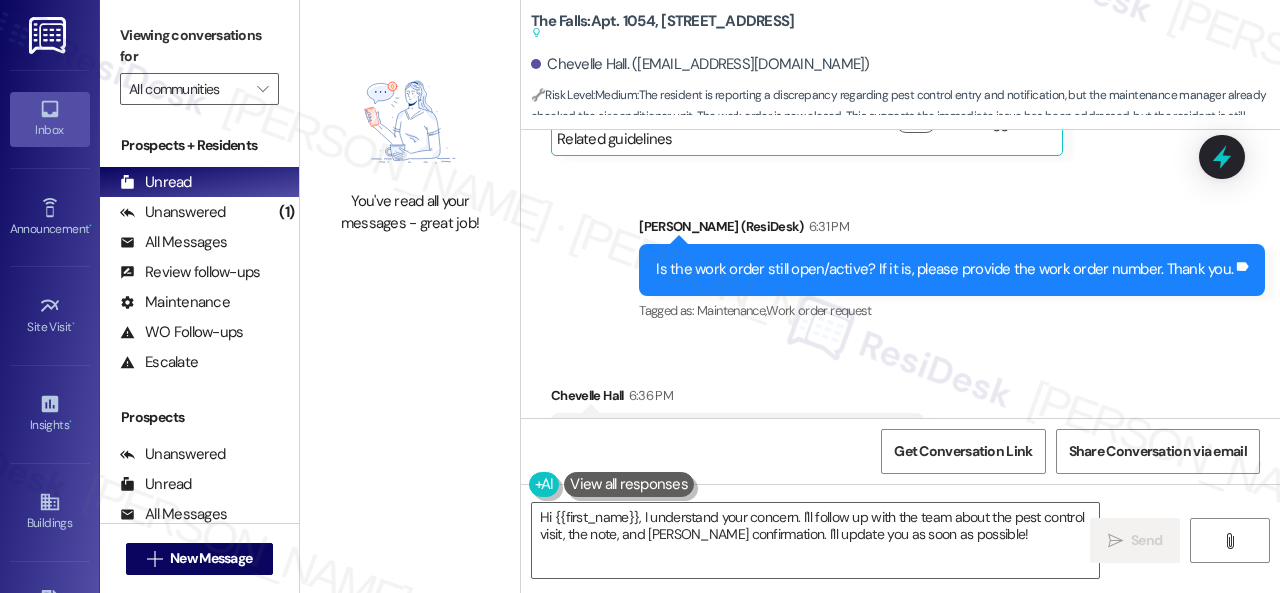 click on "Received via SMS Chevelle Hall 6:36 PM No The order is not still open. Tags and notes Tagged as:   Negative response ,  Click to highlight conversations about Negative response Emailed client ,  Click to highlight conversations about Emailed client Escalation type escalation Click to highlight conversations about Escalation type escalation" at bounding box center [900, 424] 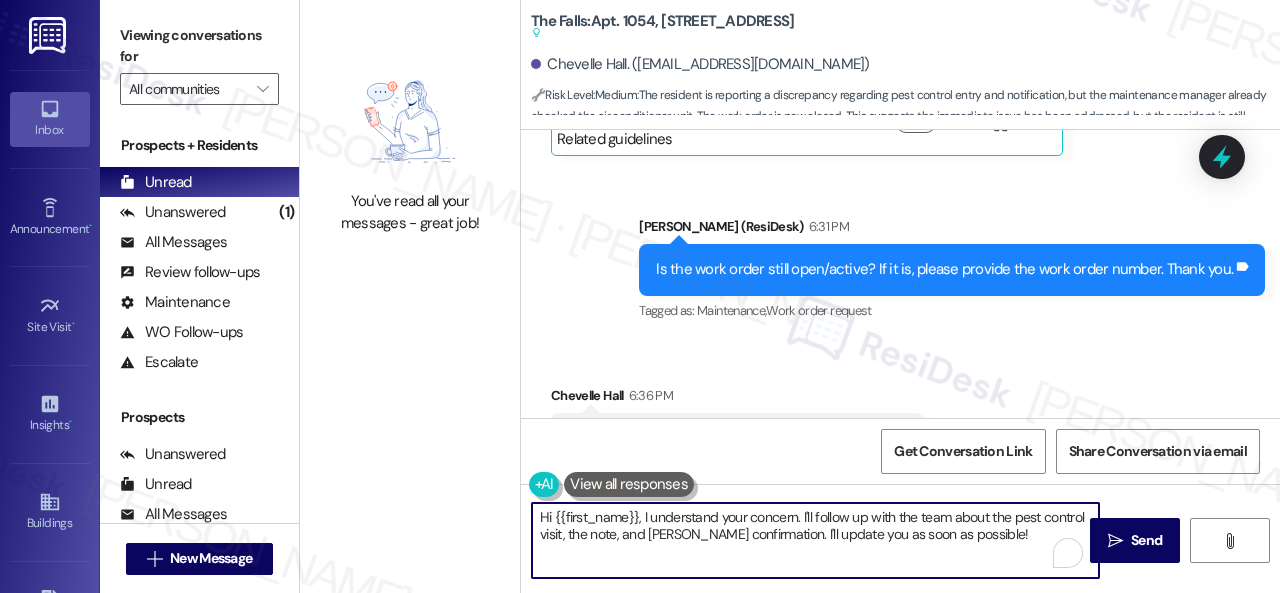 drag, startPoint x: 997, startPoint y: 533, endPoint x: 681, endPoint y: 513, distance: 316.6323 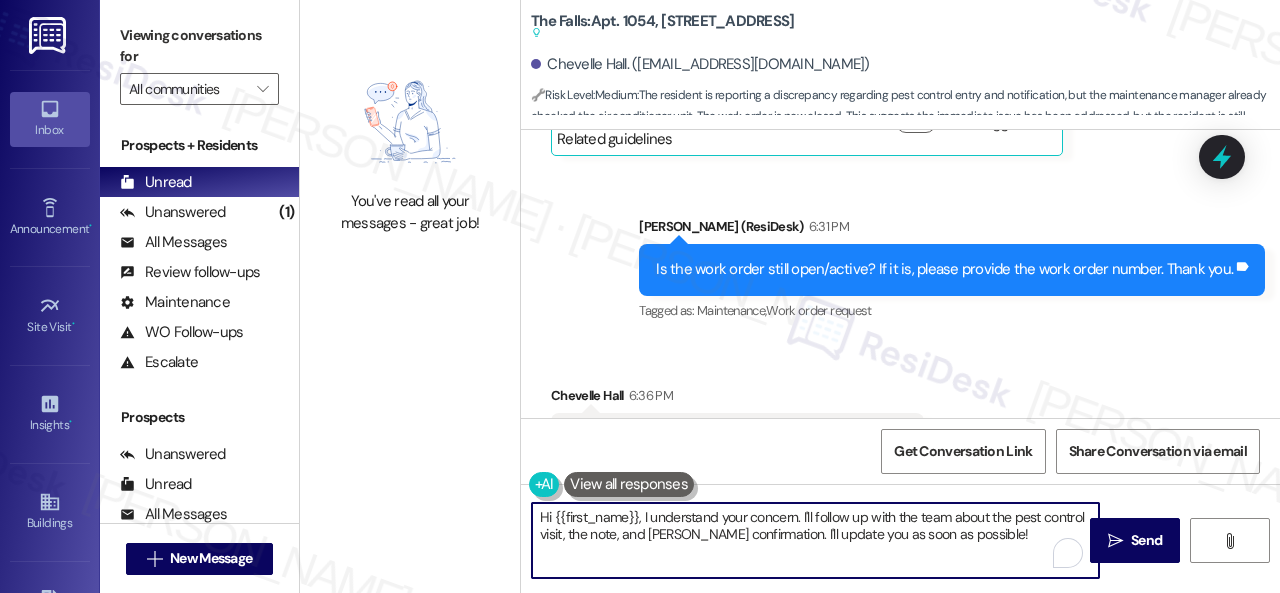 click on "You've read all your messages - great job! The Falls:  Apt. 1054, 6565 W Foxridge Dr   Suggested actions and notes available for this message and will show as you scroll through.     Chevelle Hall. (hallchevelle23@yahoo.com)   🔧  Risk Level:  Medium :  The resident is reporting a discrepancy regarding pest control entry and notification, but the maintenance manager already checked the air conditioner unit. The work order is now closed. This suggests the immediate issue has been addressed, but the resident is still concerned about the lack of communication. This is a customer service issue and a potential process failure, but not an emergency. Survey, sent via SMS Residesk Automated Survey Oct 03, 2024 at 1:46 PM Tags and notes Tagged as:   Property launch Click to highlight conversations about Property launch Lease started Nov 01, 2024 at 8:00 PM Survey, sent via SMS Residesk Automated Survey Nov 29, 2024 at 4:26 PM
Tags and notes Tagged as:   Rent payment reminders Survey, sent via SMS" at bounding box center (790, 296) 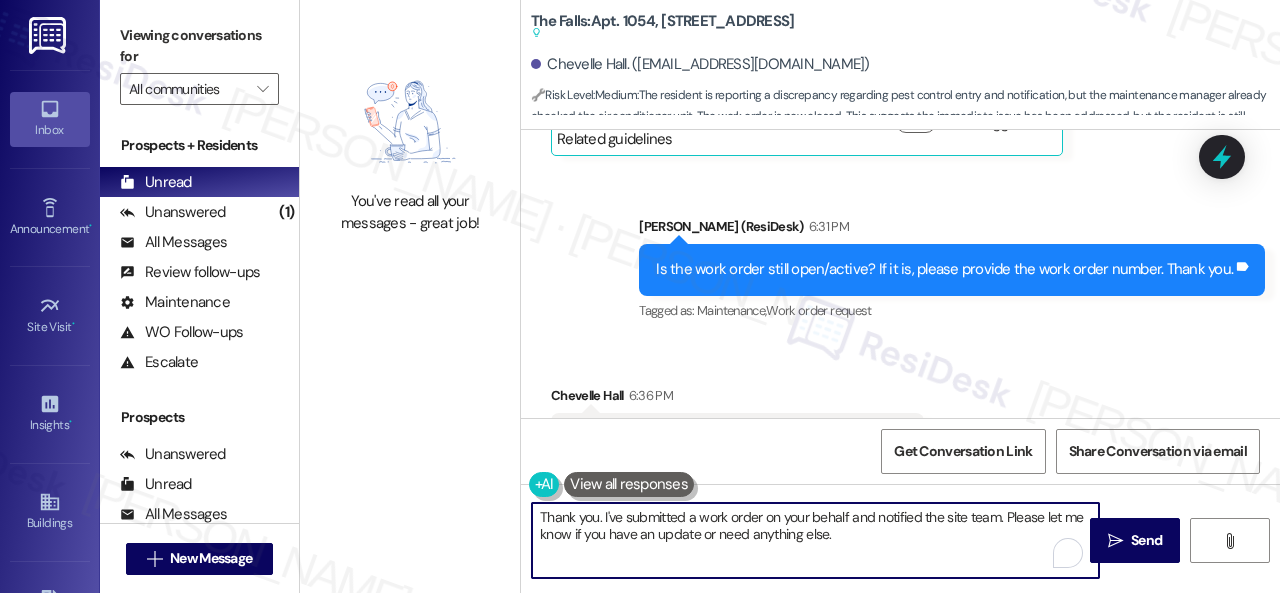 click on "Thank you. I've submitted a work order on your behalf and notified the site team. Please let me know if you have an update or need anything else." at bounding box center [815, 540] 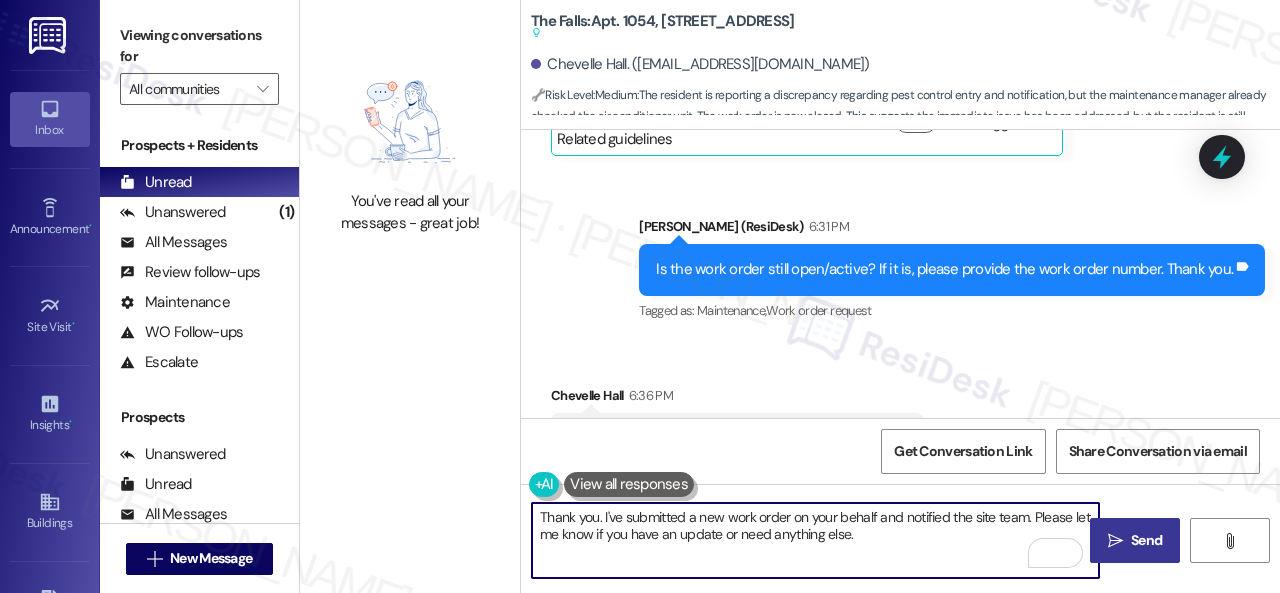 type on "Thank you. I've submitted a new work order on your behalf and notified the site team. Please let me know if you have an update or need anything else." 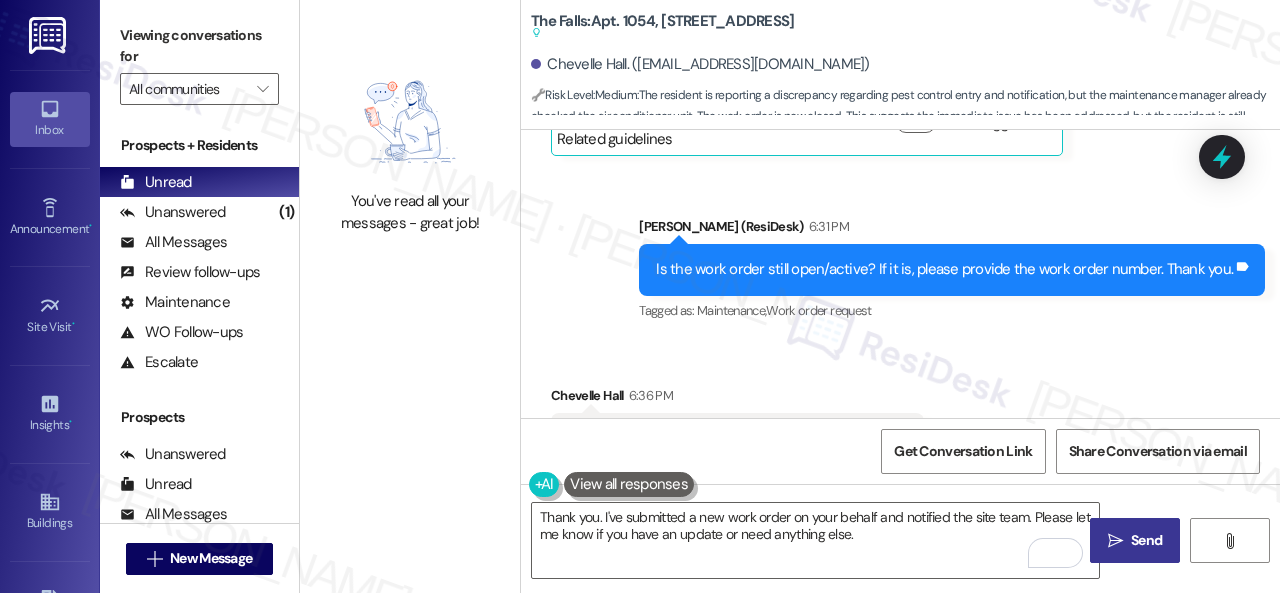click on "" at bounding box center [1115, 541] 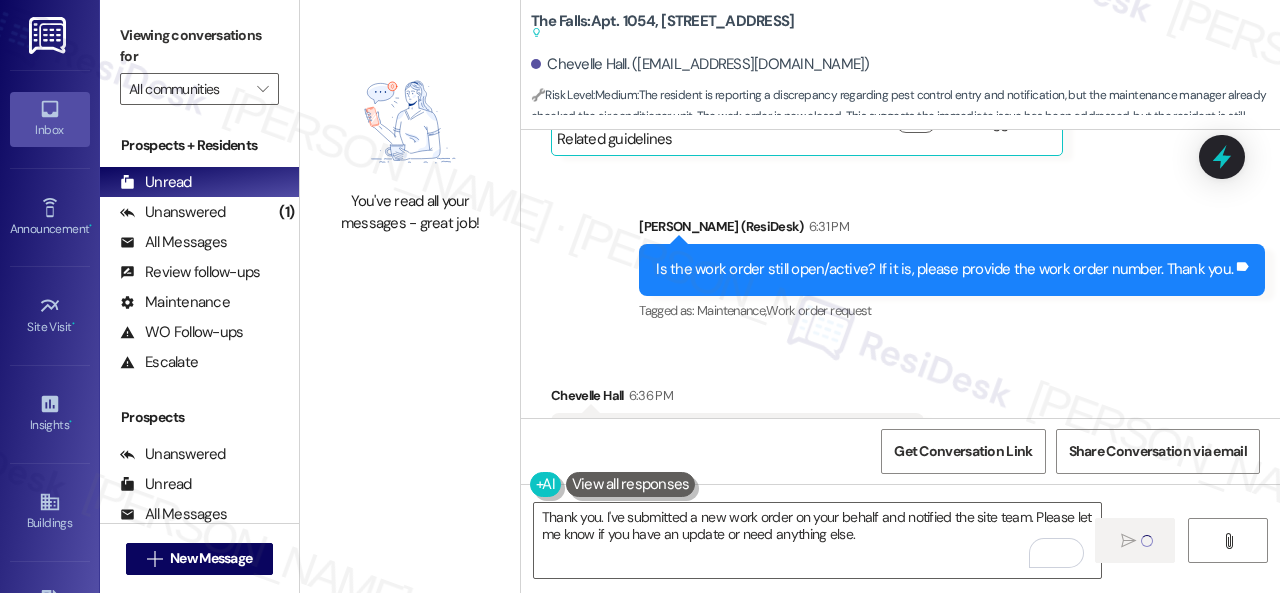 type 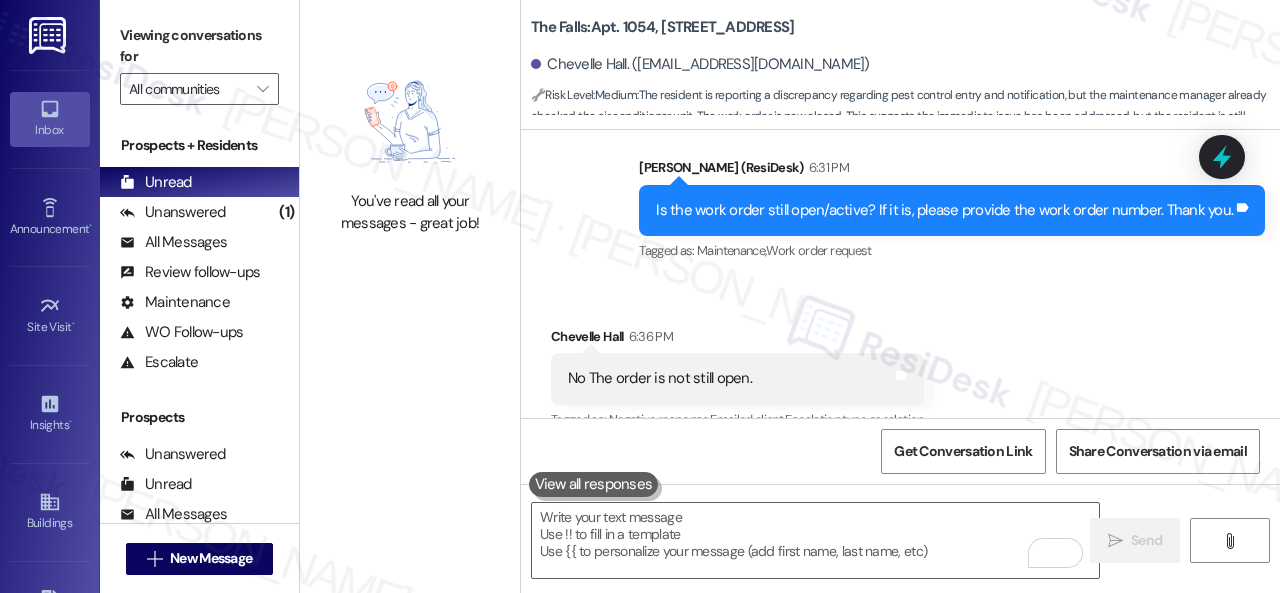 scroll, scrollTop: 29832, scrollLeft: 0, axis: vertical 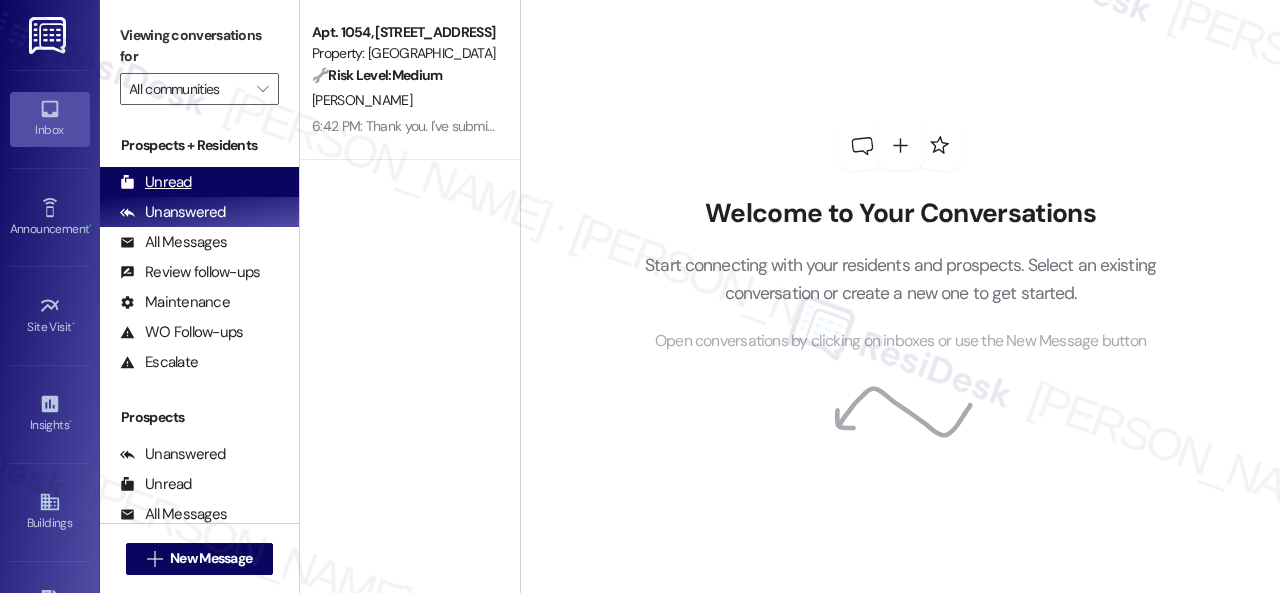 click on "Unread" at bounding box center [156, 182] 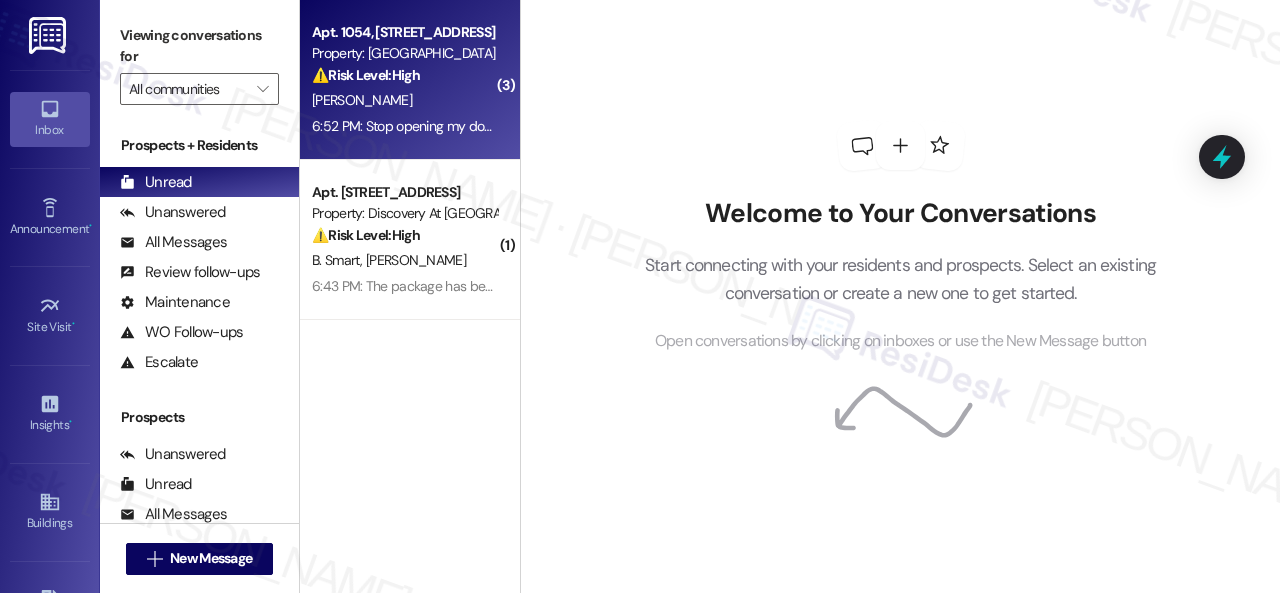 click on "[PERSON_NAME]" at bounding box center (404, 100) 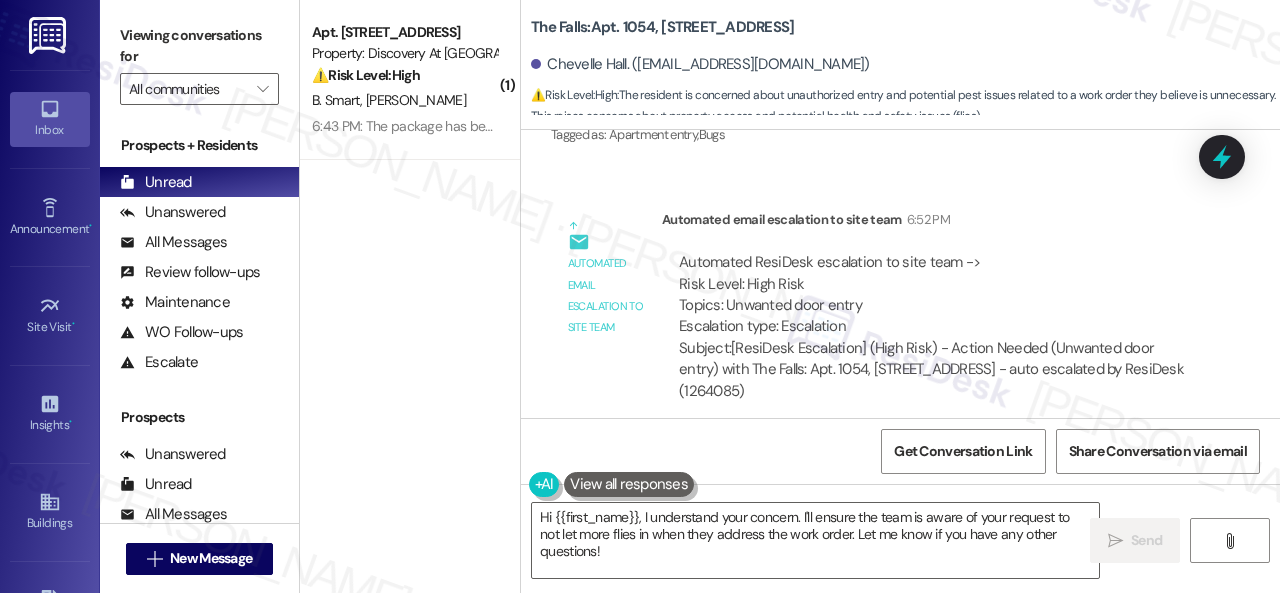 scroll, scrollTop: 31260, scrollLeft: 0, axis: vertical 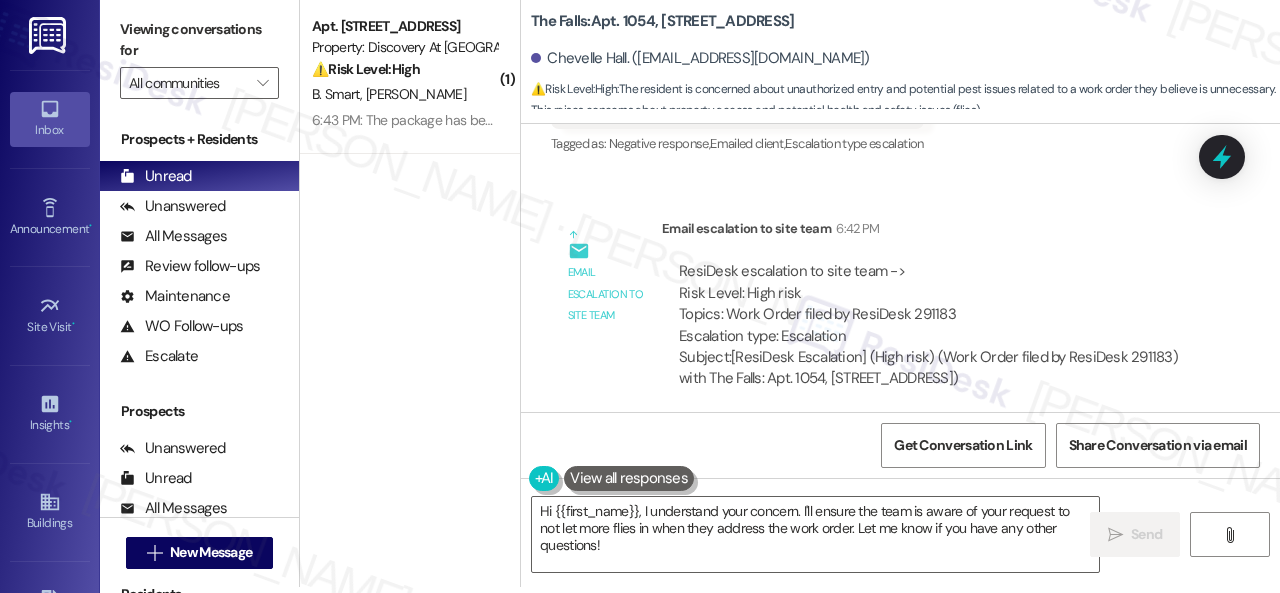 drag, startPoint x: 634, startPoint y: 549, endPoint x: 377, endPoint y: 423, distance: 286.22543 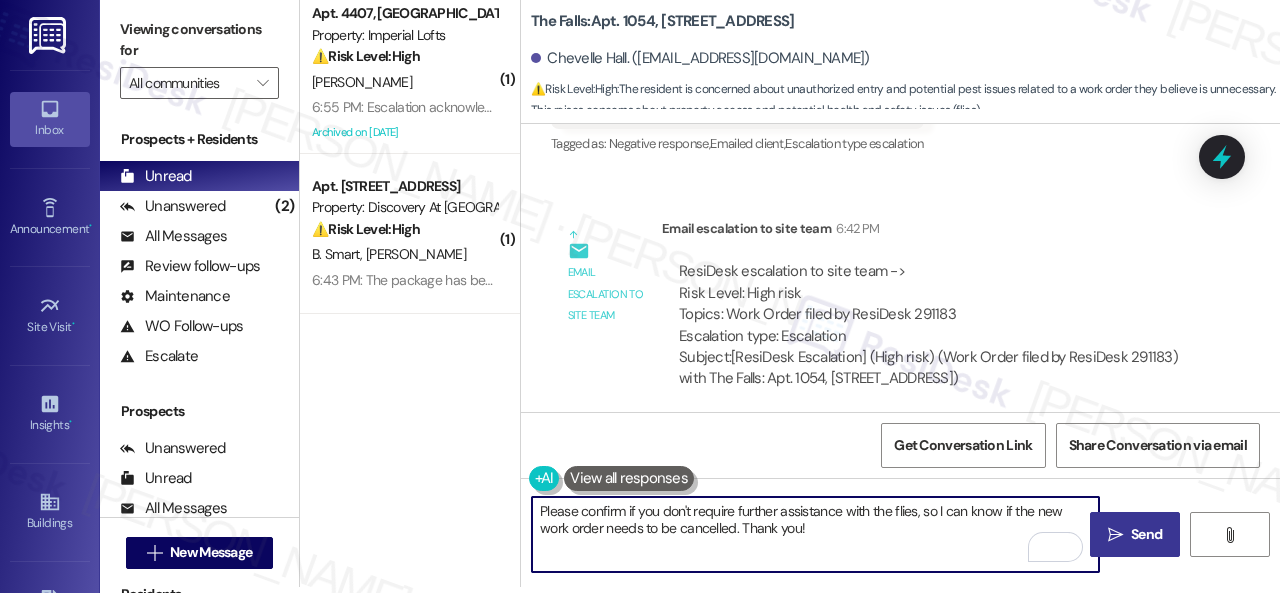 type on "Please confirm if you don't require further assistance with the flies, so I can know if the new work order needs to be cancelled. Thank you!" 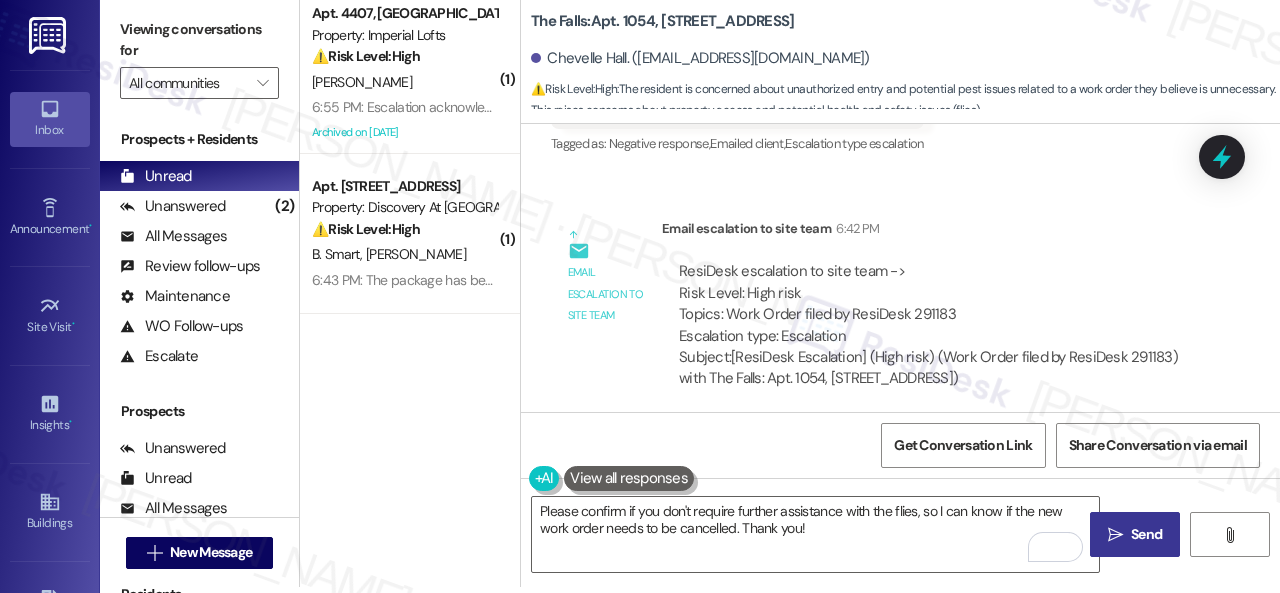 click on "Send" at bounding box center [1146, 534] 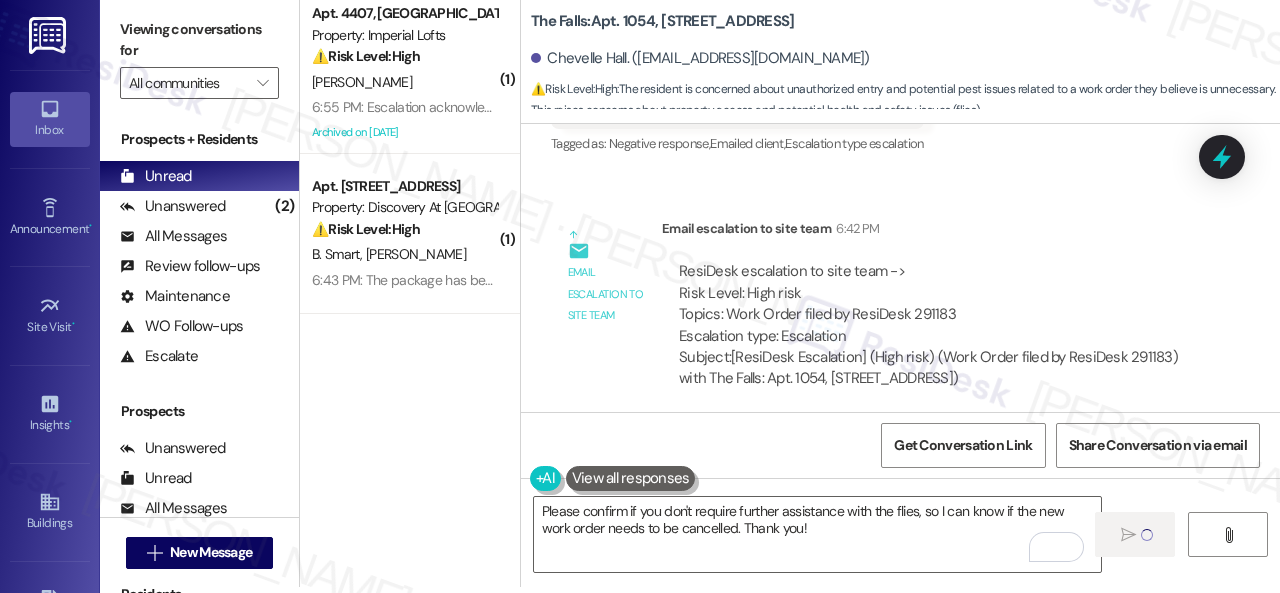 type 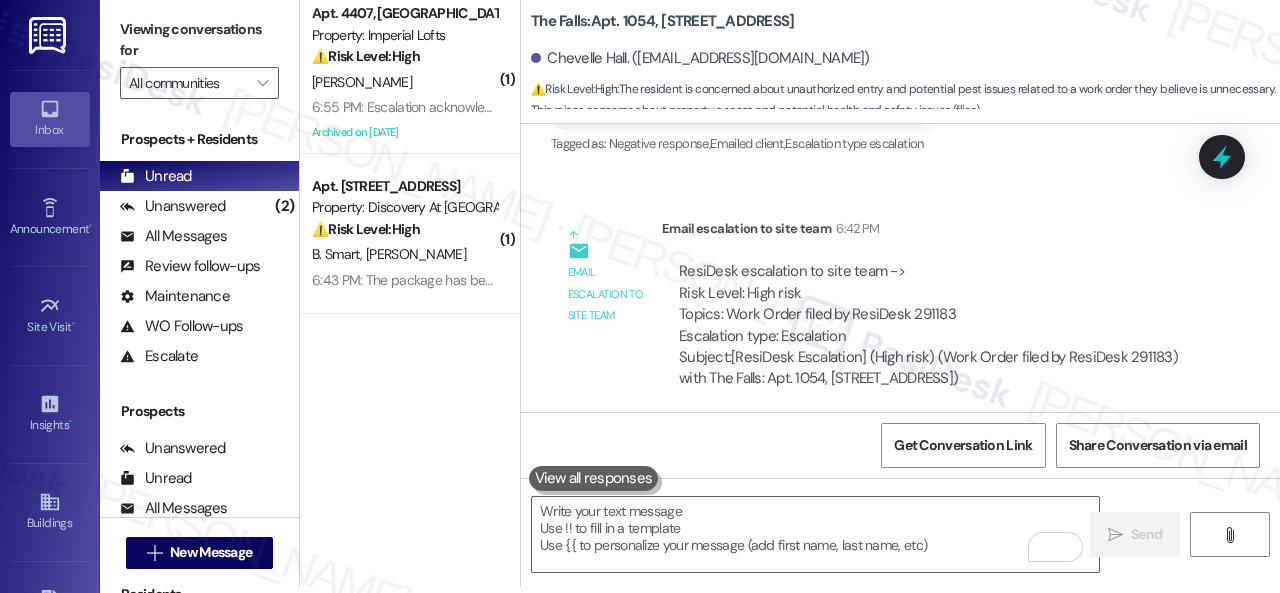scroll, scrollTop: 0, scrollLeft: 0, axis: both 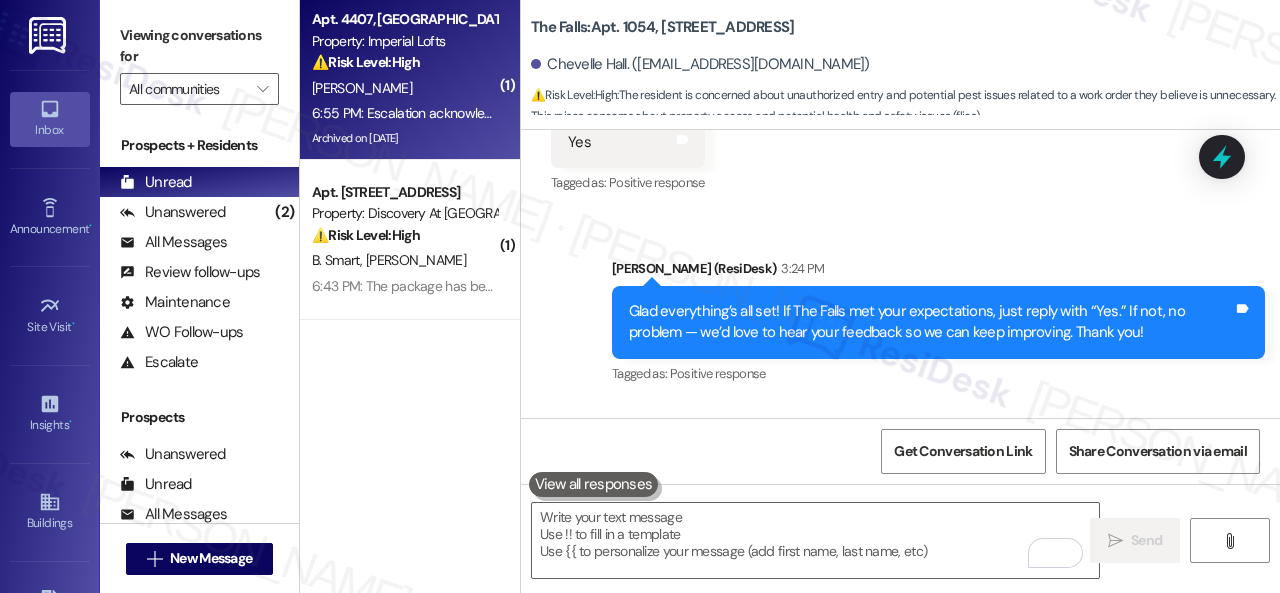 click on "S. Stone" at bounding box center (404, 88) 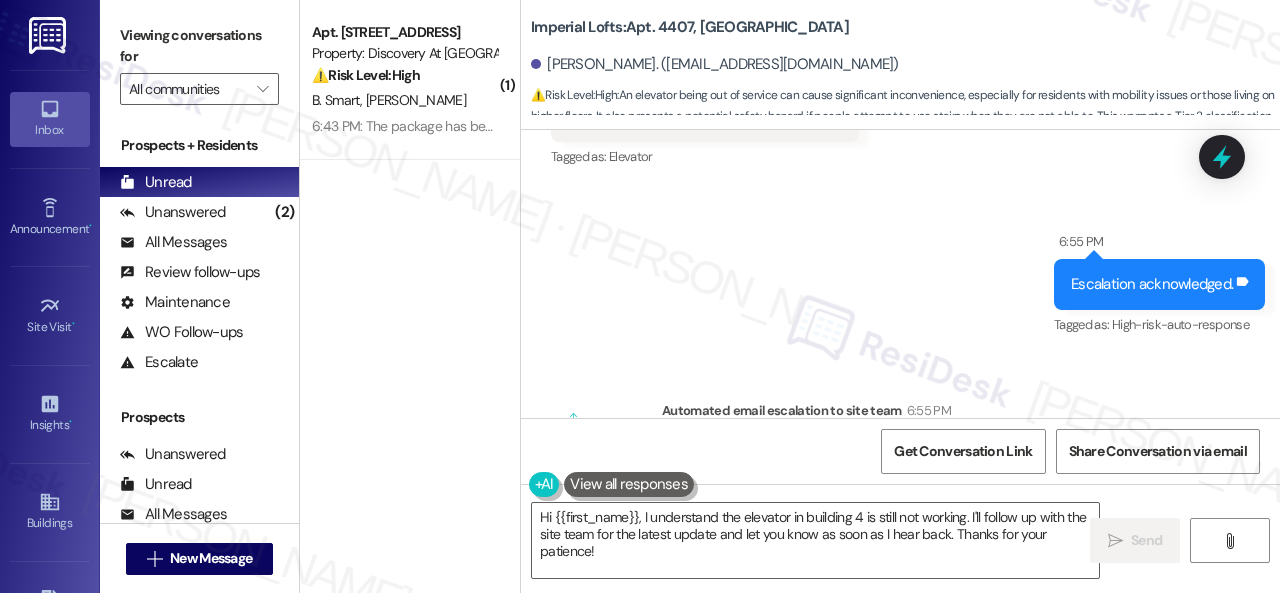 scroll, scrollTop: 22036, scrollLeft: 0, axis: vertical 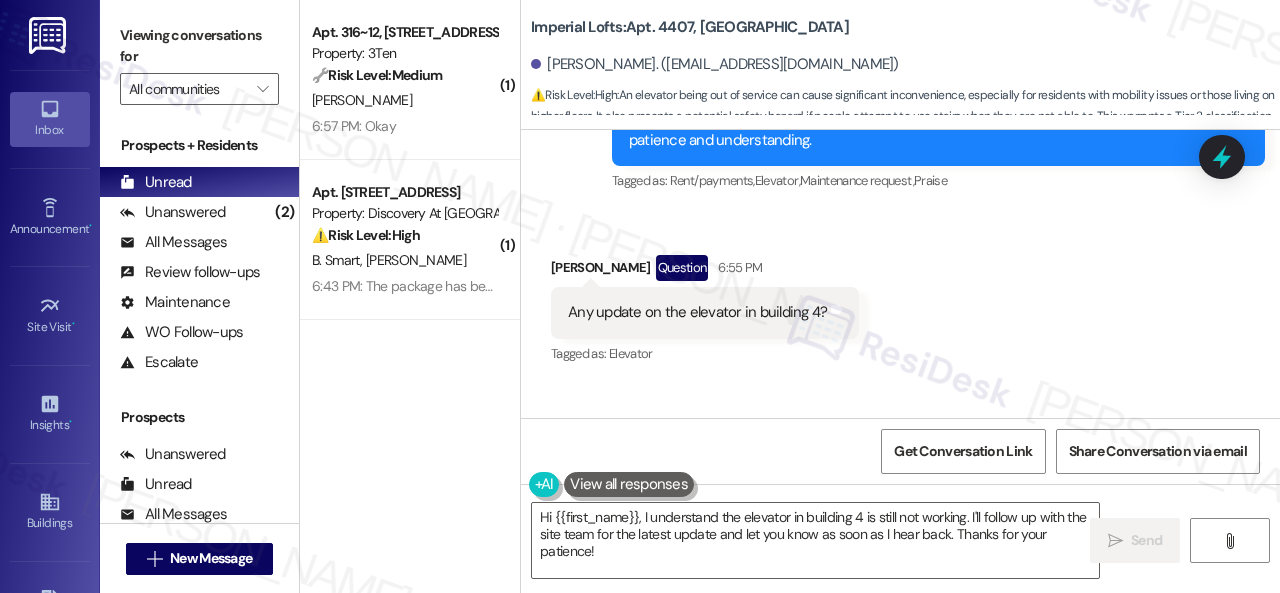 drag, startPoint x: 602, startPoint y: 559, endPoint x: 489, endPoint y: 483, distance: 136.18002 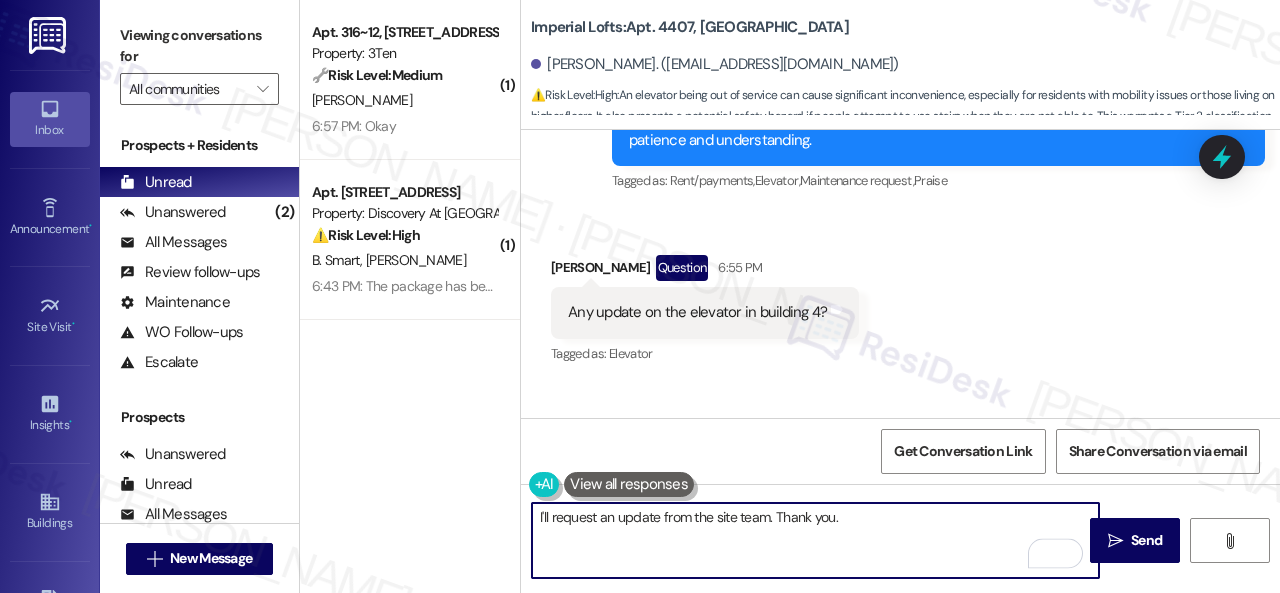click on "I'll request an update from the site team. Thank you." at bounding box center [815, 540] 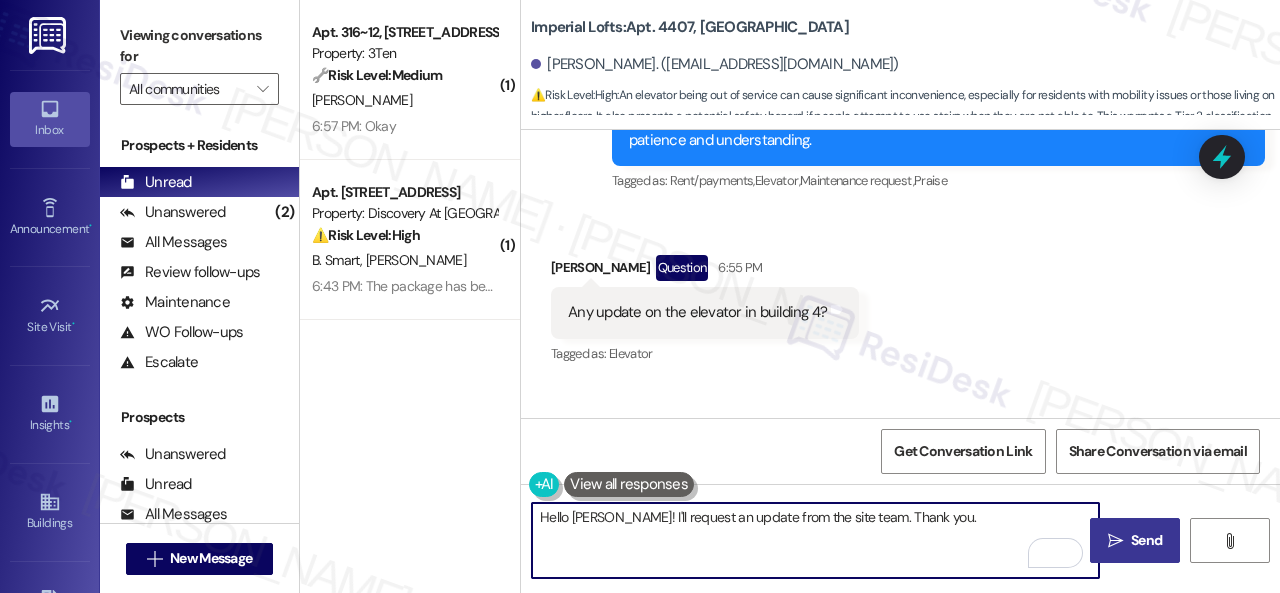 type on "Hello Susan! I'll request an update from the site team. Thank you." 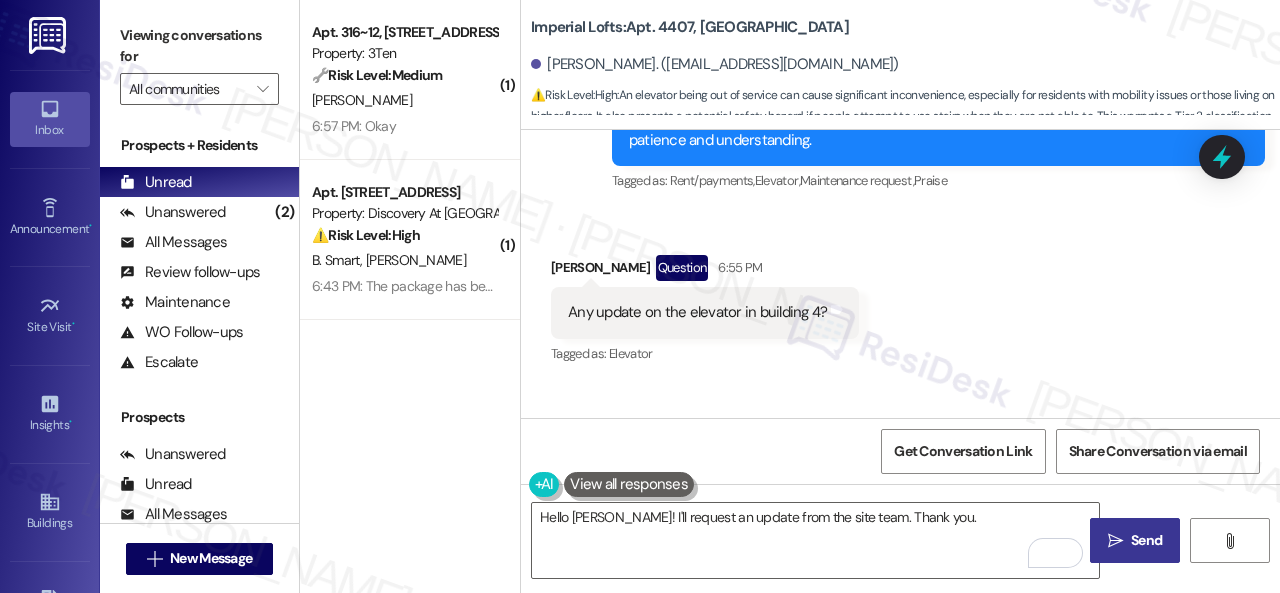 click on "" at bounding box center [1115, 541] 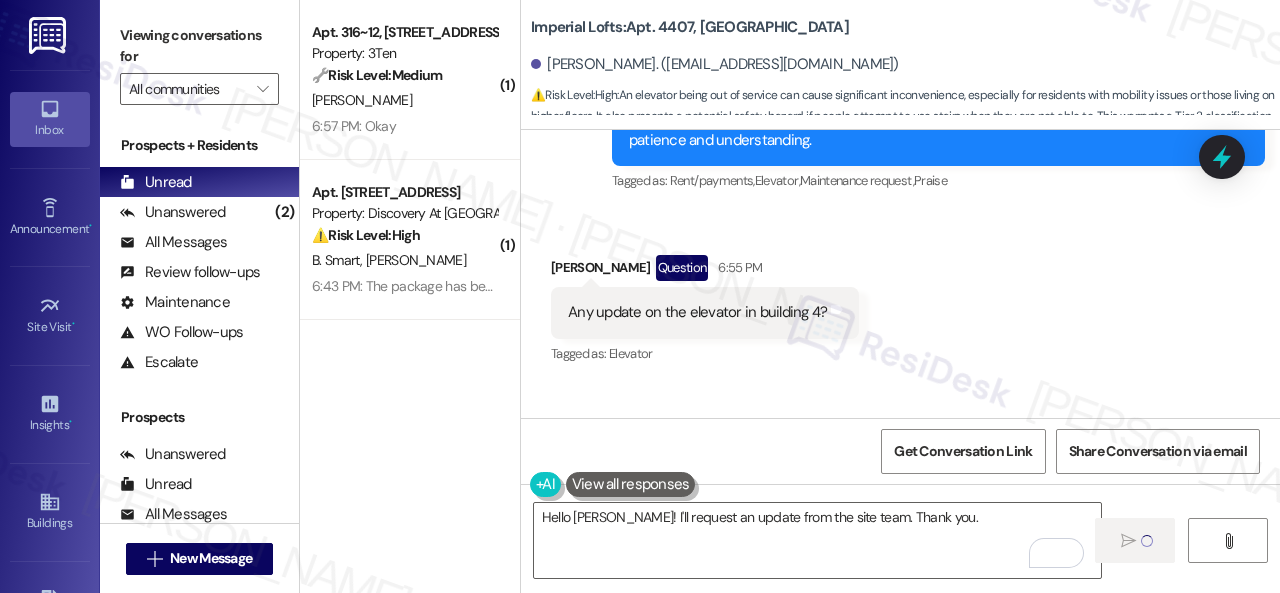 type 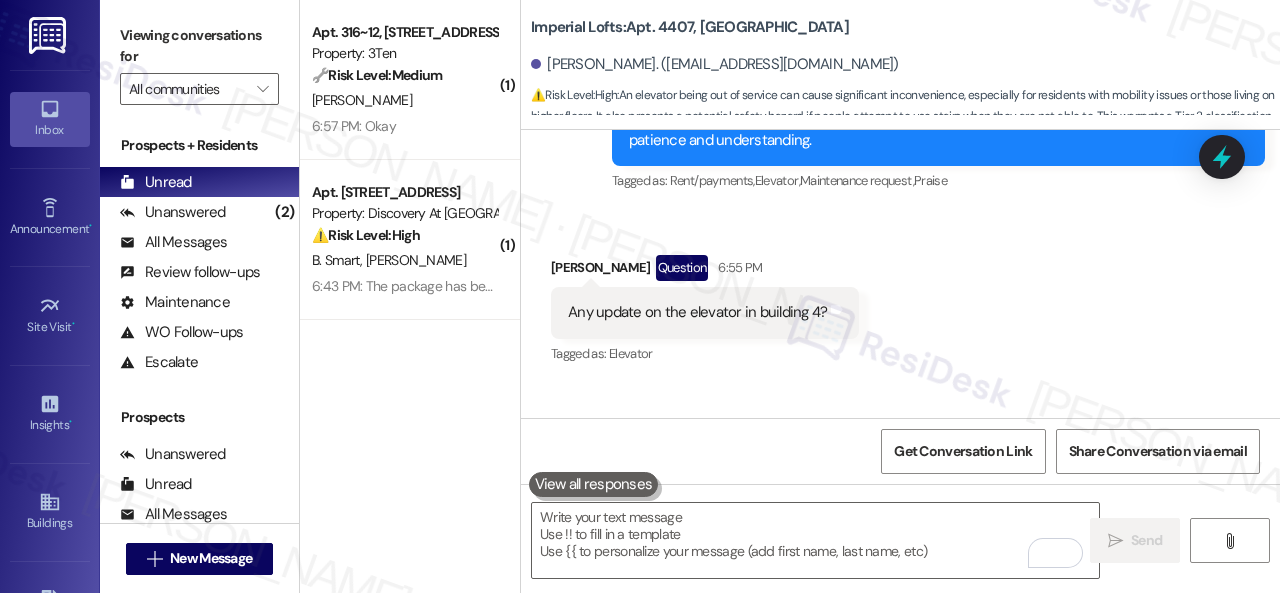 scroll, scrollTop: 21598, scrollLeft: 0, axis: vertical 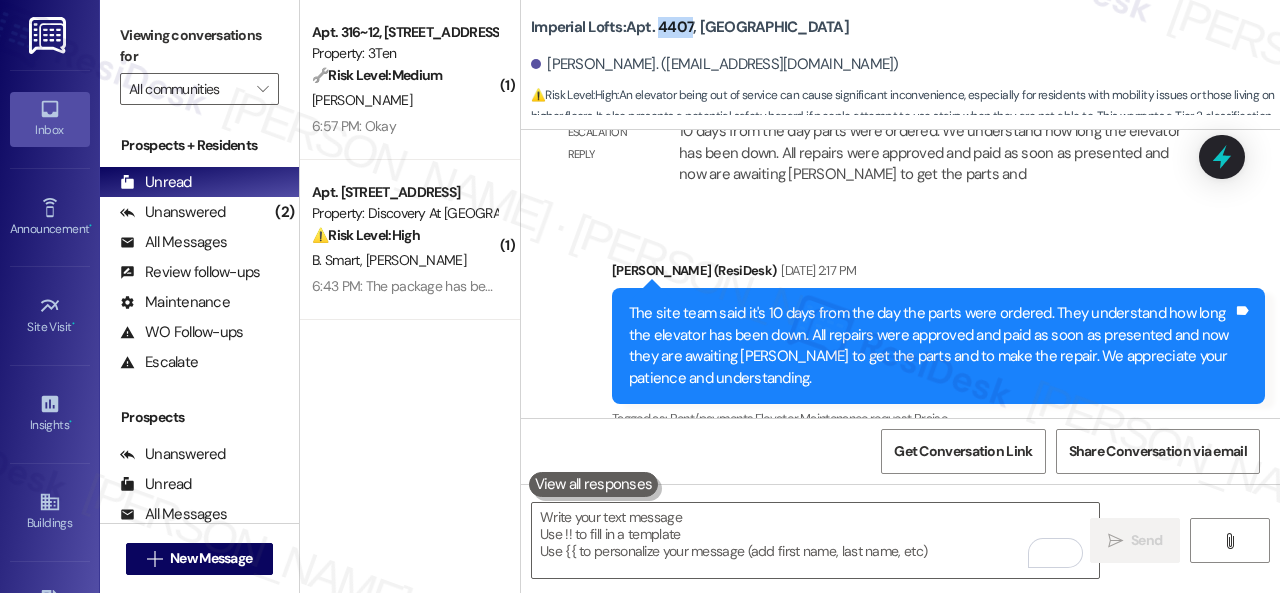 drag, startPoint x: 657, startPoint y: 27, endPoint x: 690, endPoint y: 34, distance: 33.734257 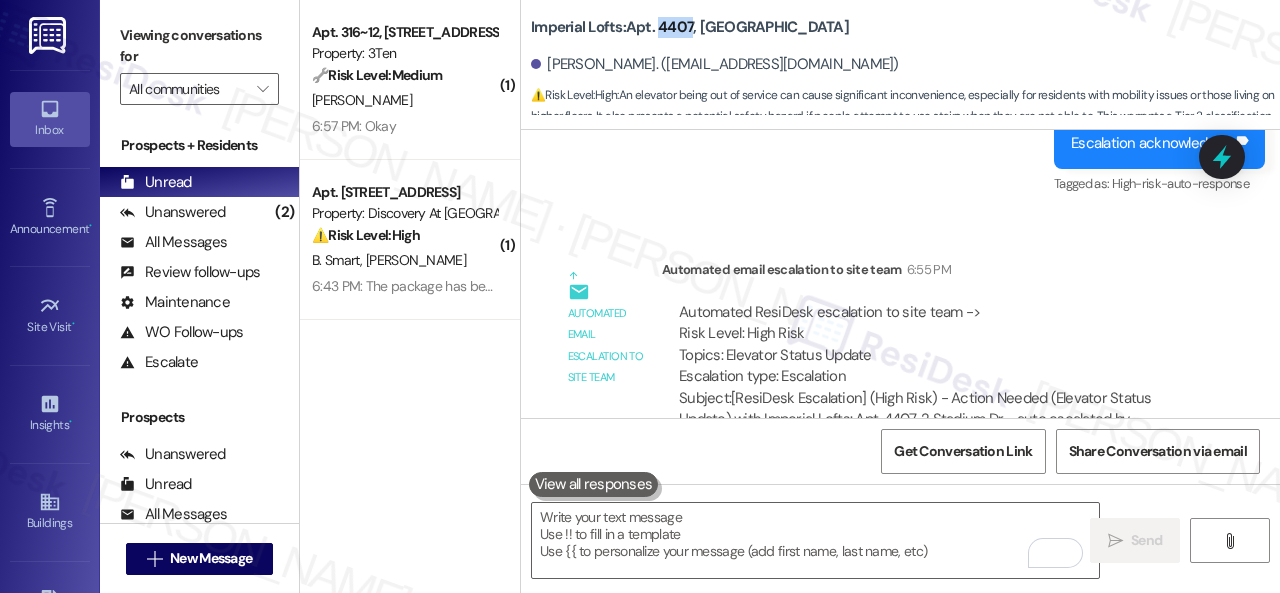 scroll, scrollTop: 22175, scrollLeft: 0, axis: vertical 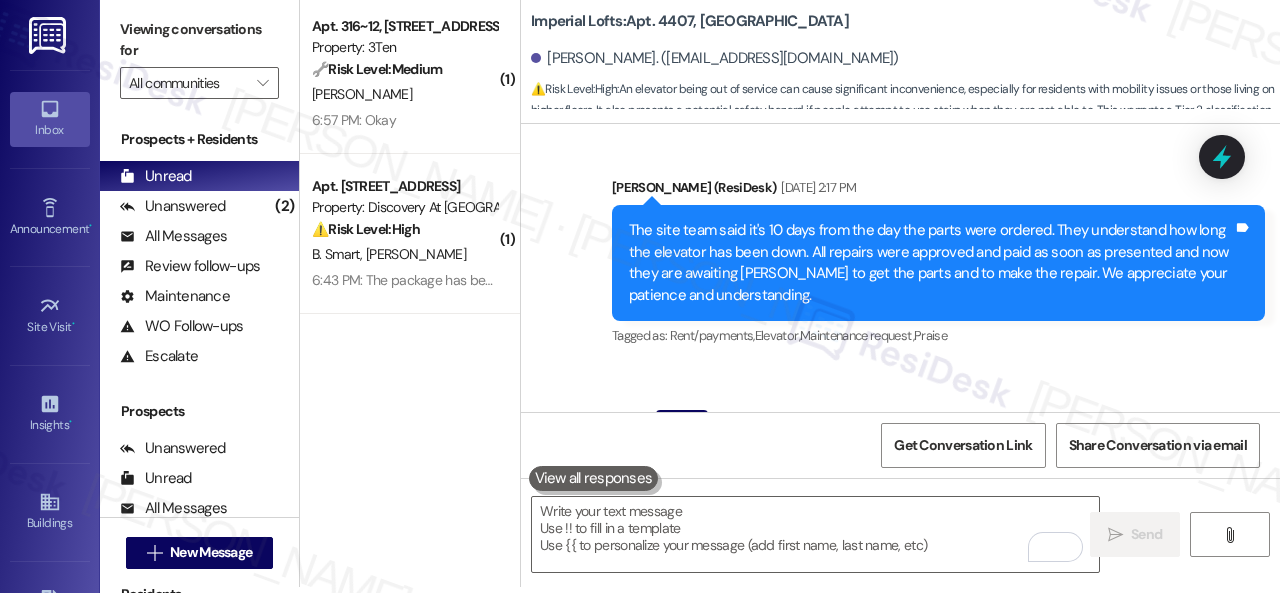 drag, startPoint x: 568, startPoint y: 266, endPoint x: 820, endPoint y: 266, distance: 252 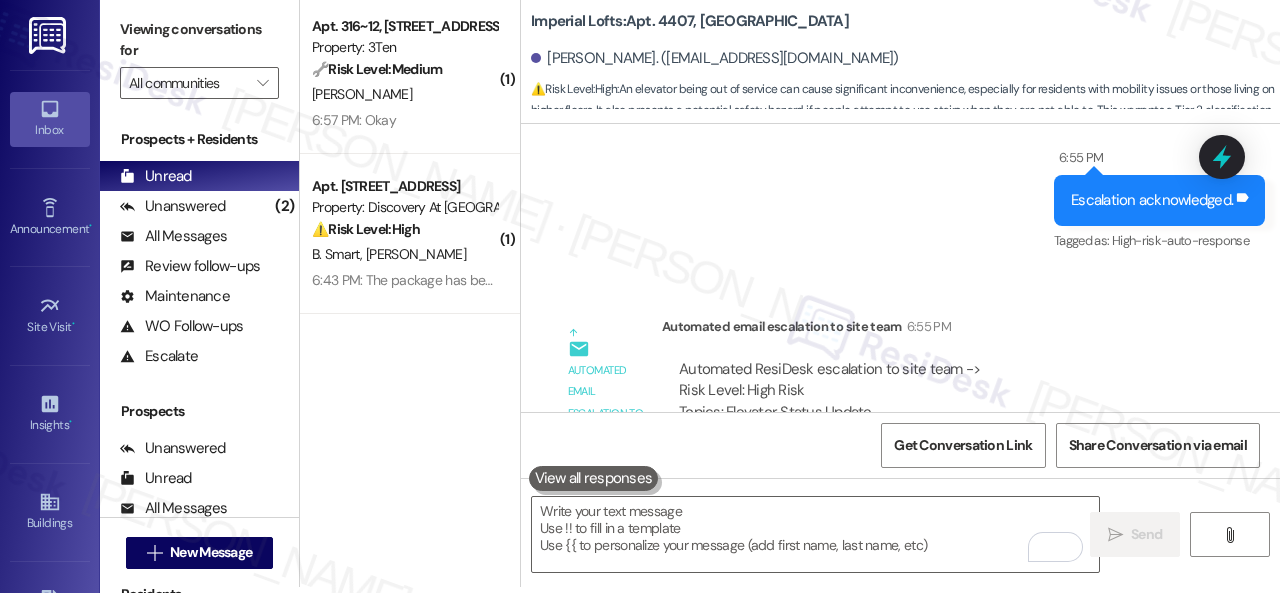 scroll, scrollTop: 22175, scrollLeft: 0, axis: vertical 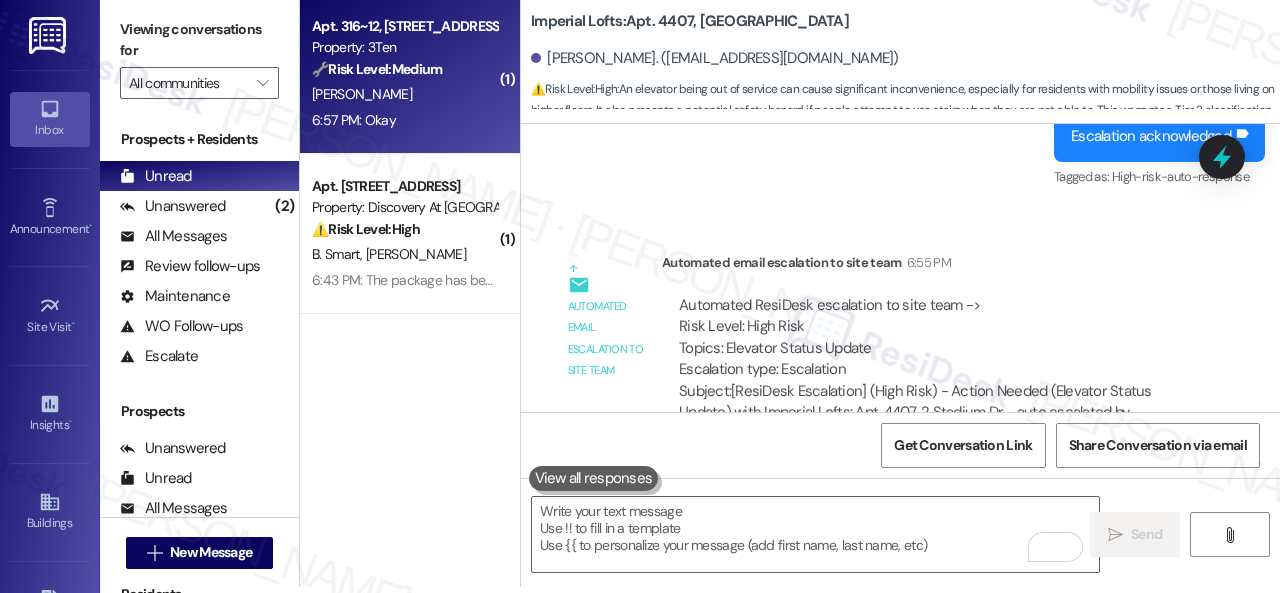 click on "C. Bolen" at bounding box center (404, 94) 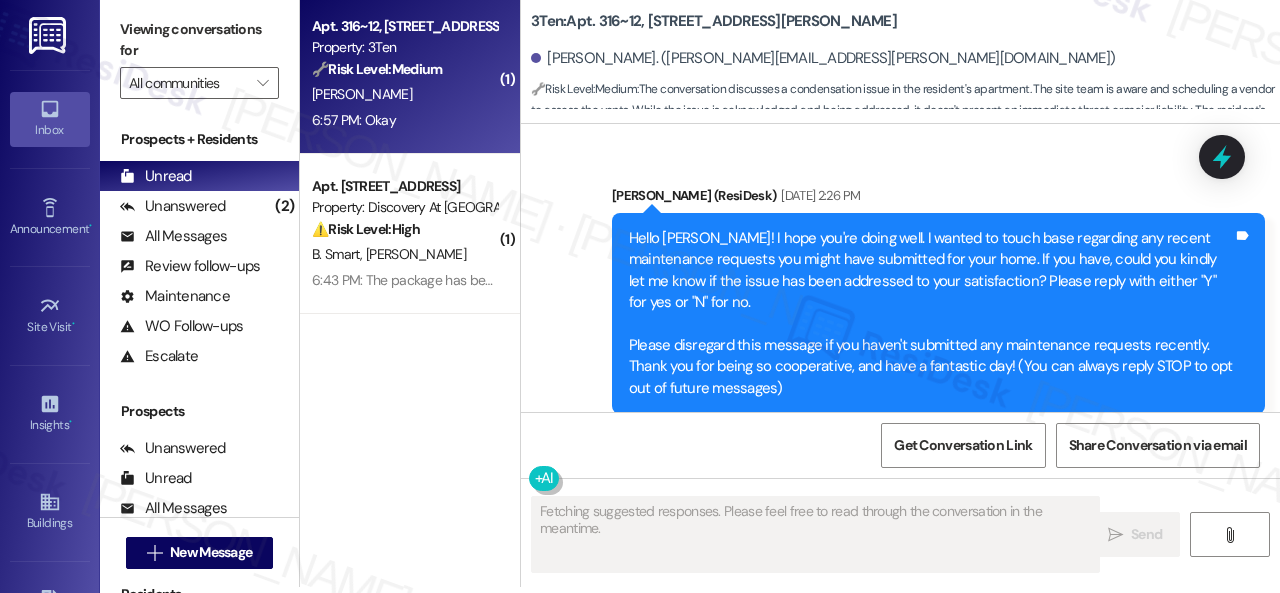scroll, scrollTop: 0, scrollLeft: 0, axis: both 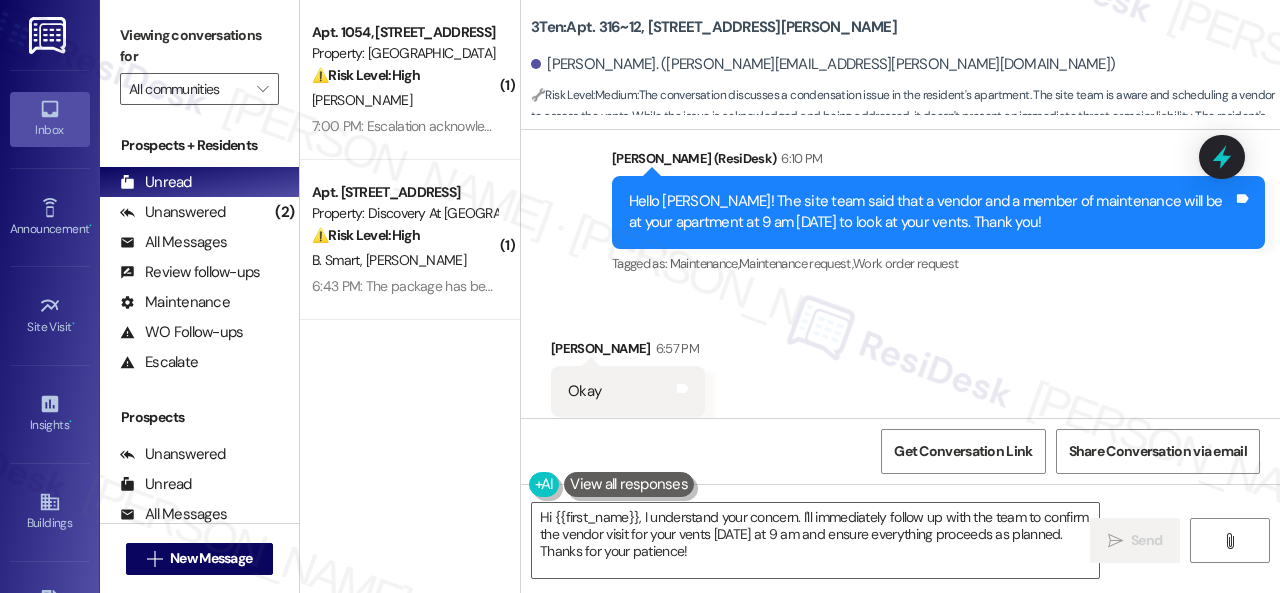 drag, startPoint x: 759, startPoint y: 559, endPoint x: 497, endPoint y: 459, distance: 280.43536 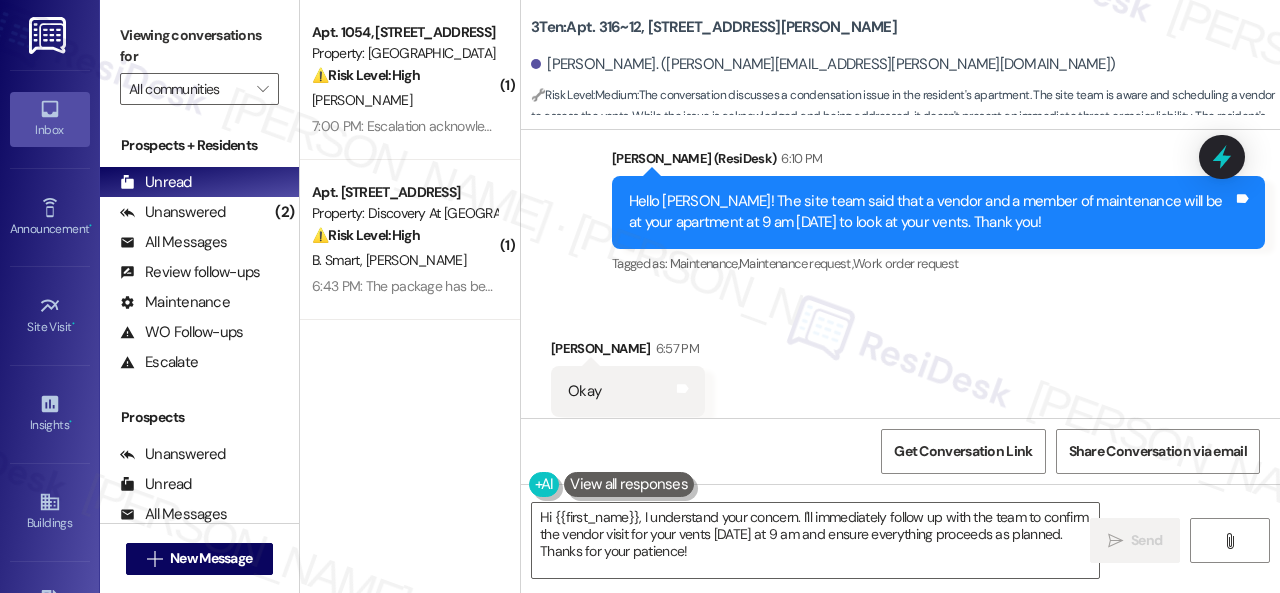 click on "Hi {{first_name}}, I understand your concern. I'll immediately follow up with the team to confirm the vendor visit for your vents tomorrow at 9 am and ensure everything proceeds as planned. Thanks for your patience!" at bounding box center [815, 540] 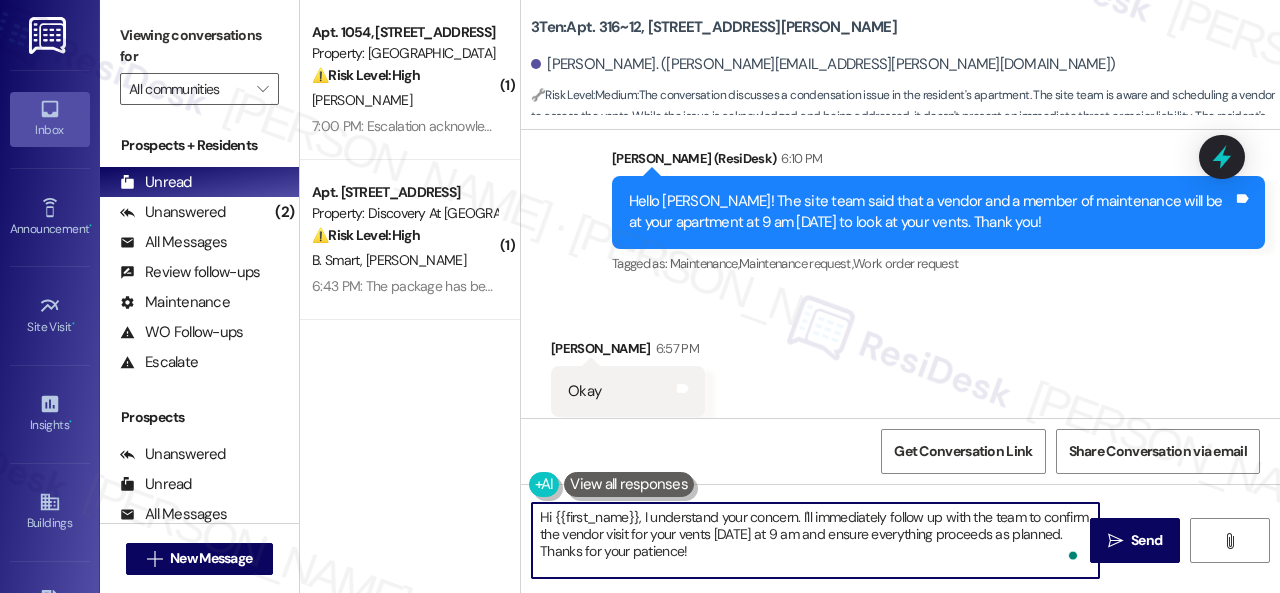 type on "H" 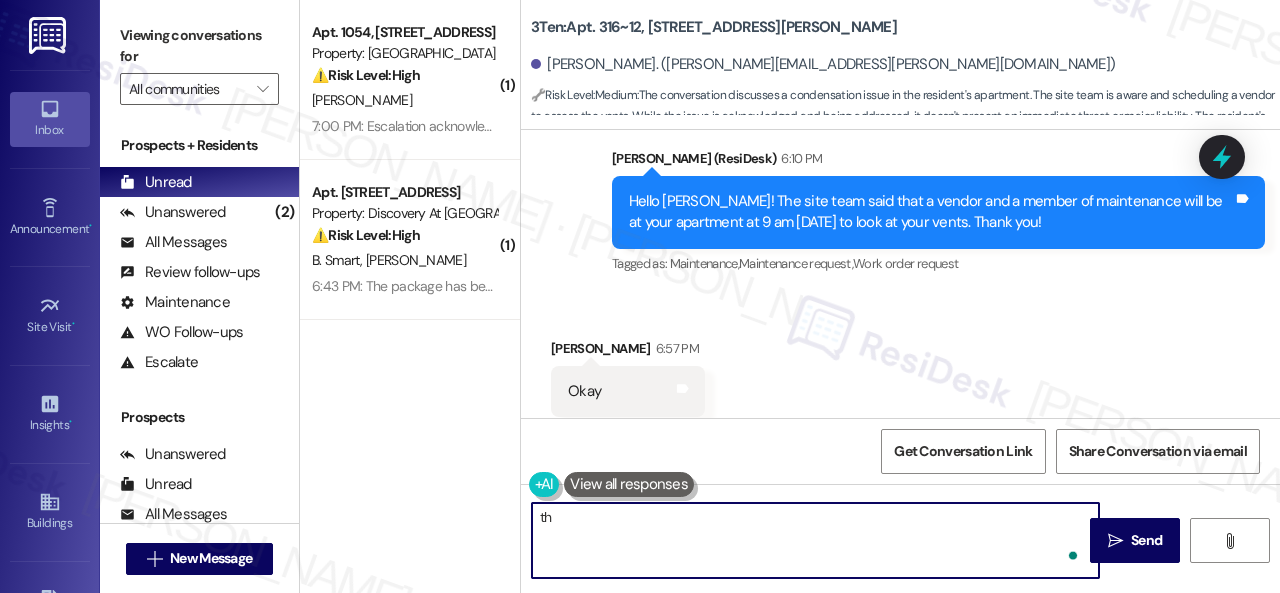type on "t" 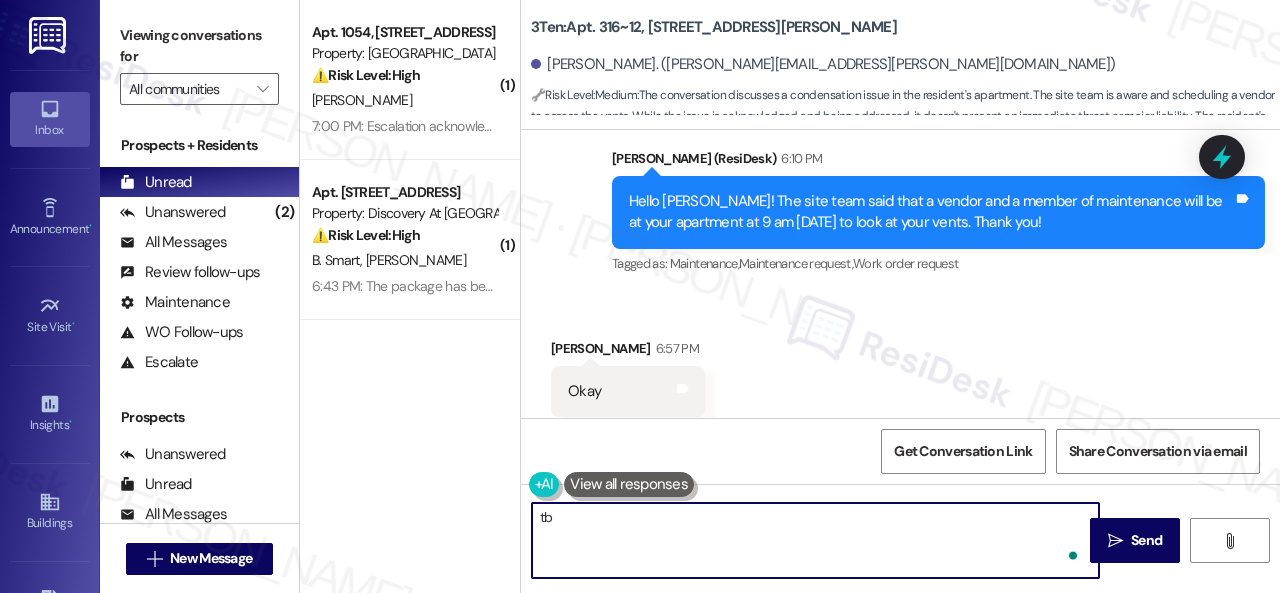 type on "t" 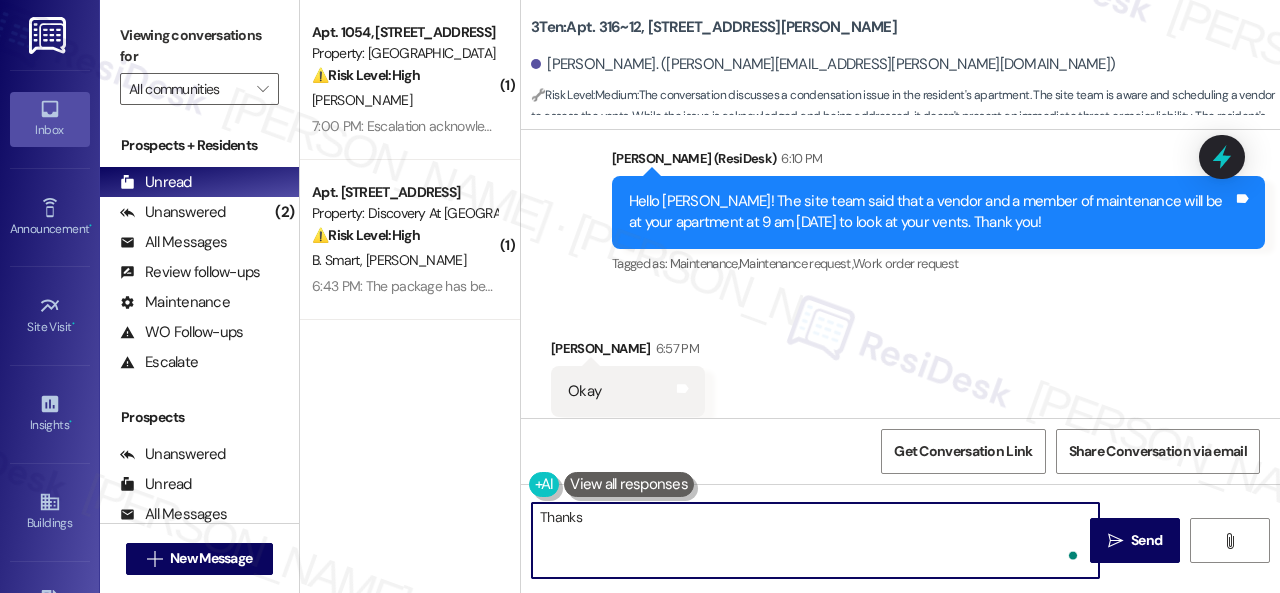 type on "Thanks." 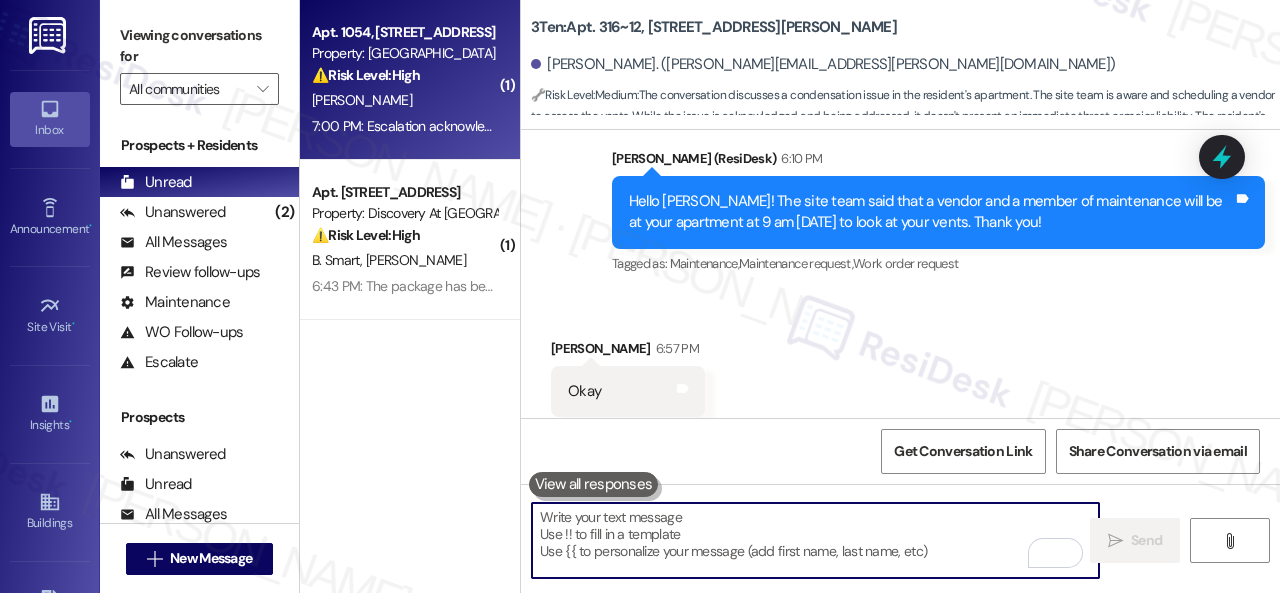 type 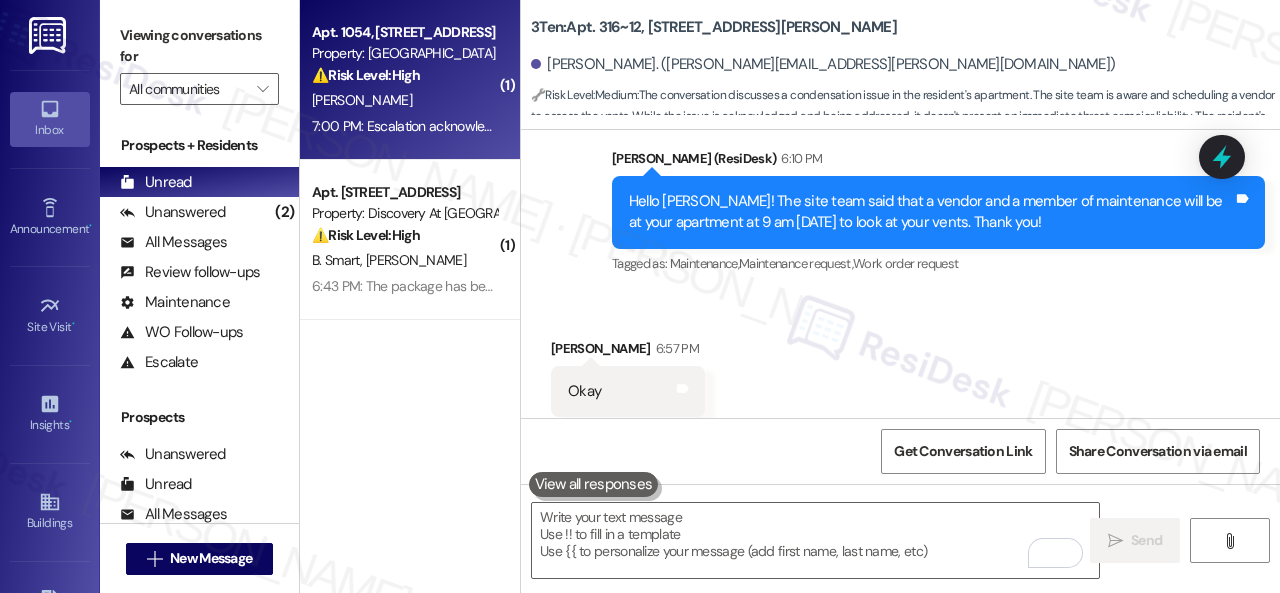 click on "C. Hall" at bounding box center (404, 100) 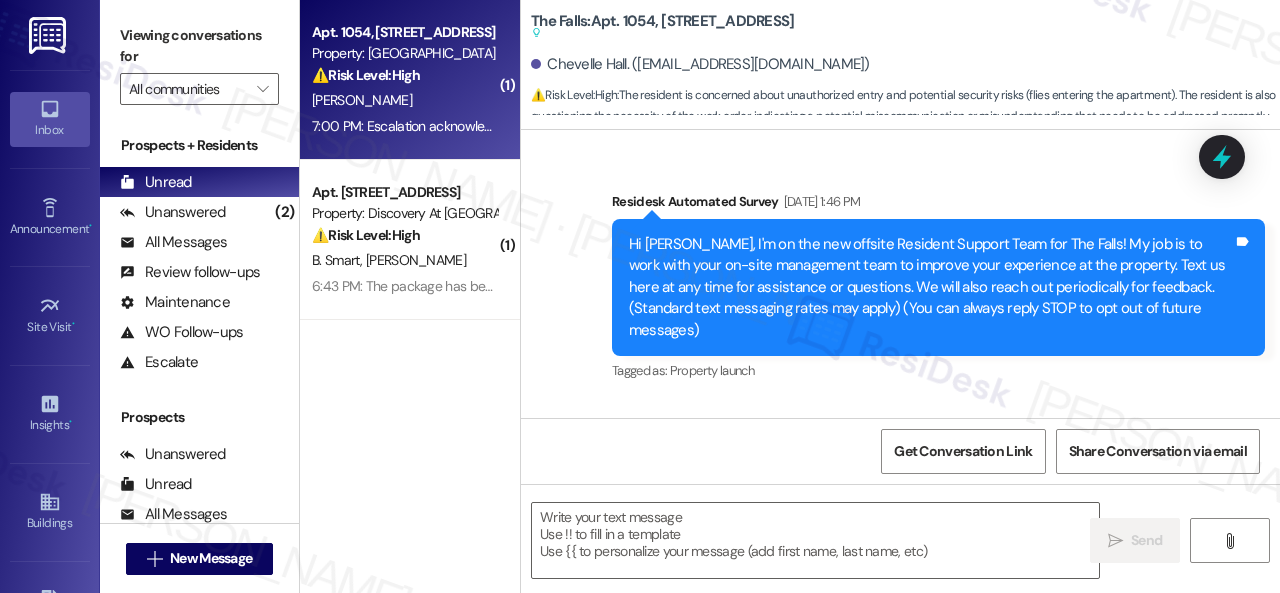 scroll, scrollTop: 31500, scrollLeft: 0, axis: vertical 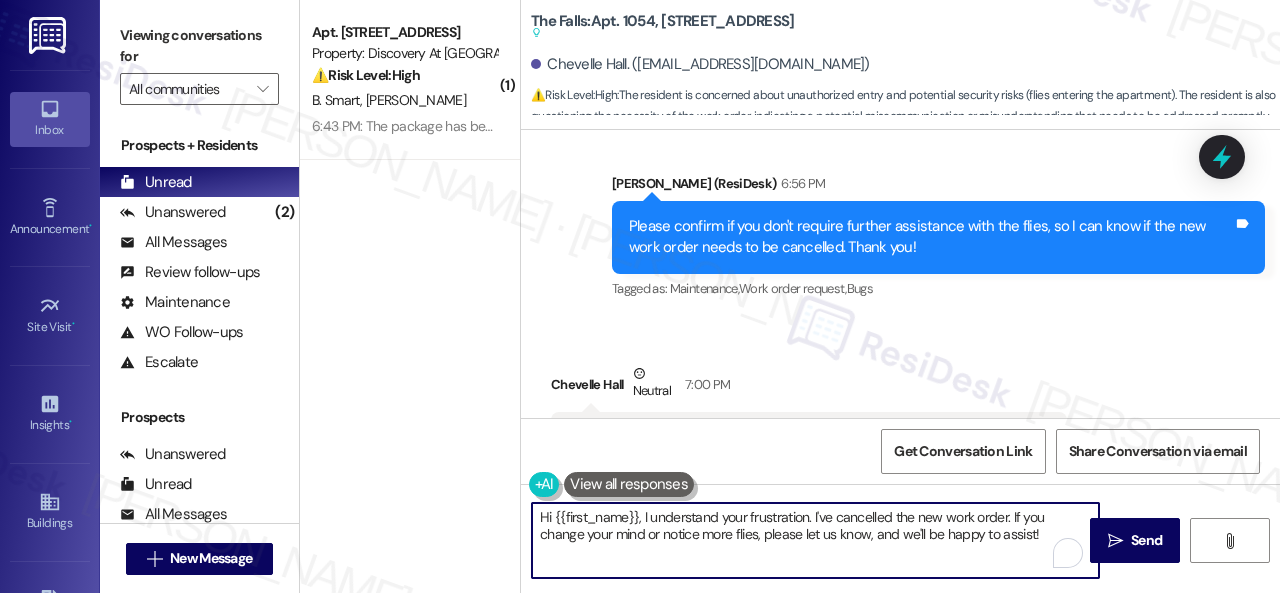 drag, startPoint x: 537, startPoint y: 459, endPoint x: 469, endPoint y: 447, distance: 69.050705 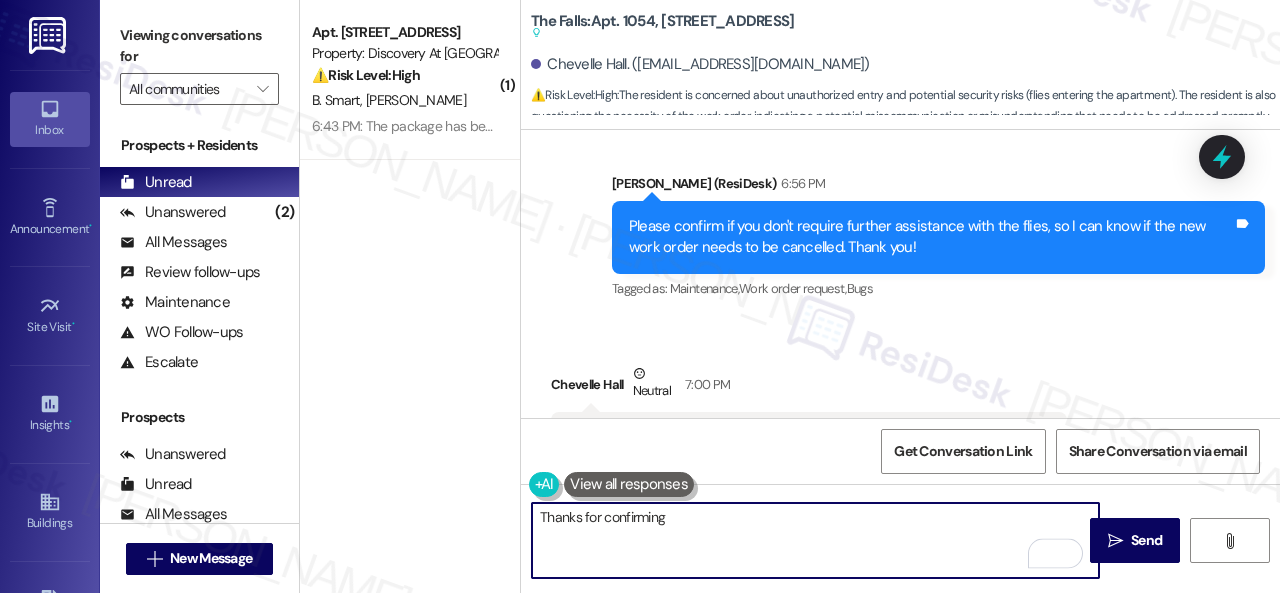 type on "Thanks for confirming." 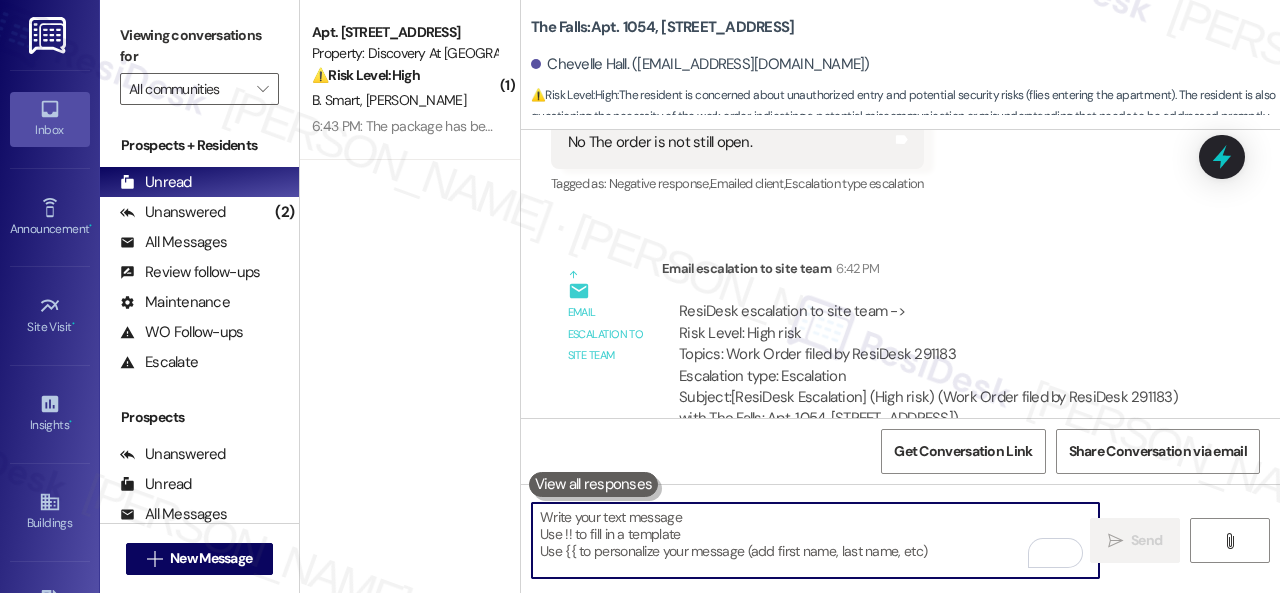 scroll, scrollTop: 30100, scrollLeft: 0, axis: vertical 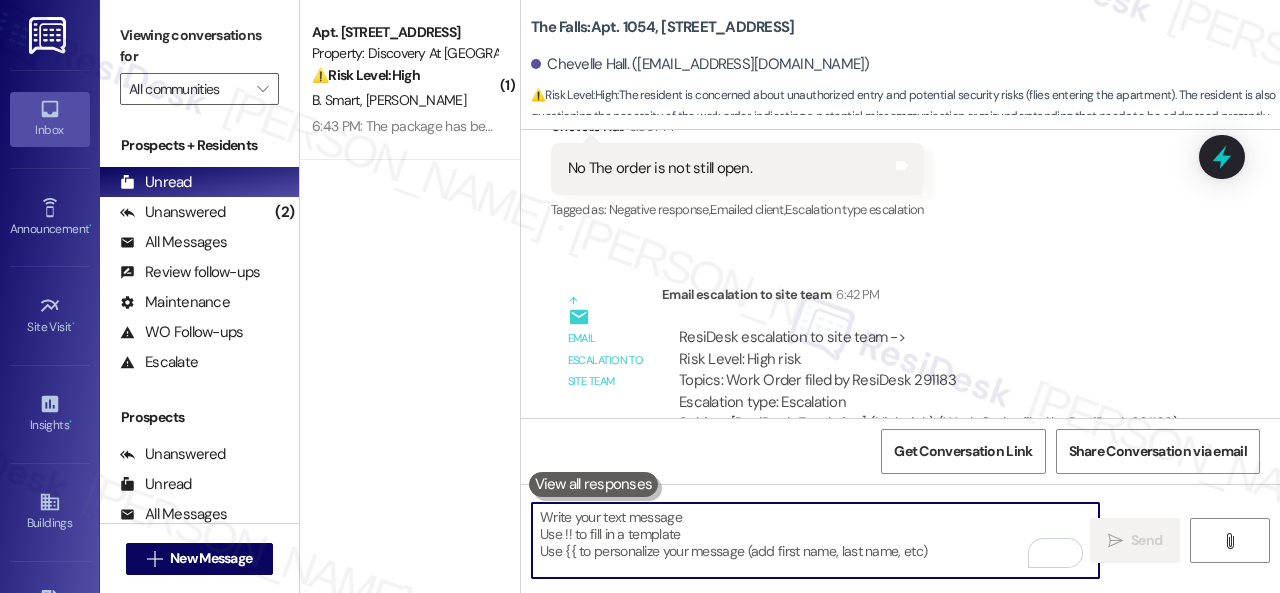 type 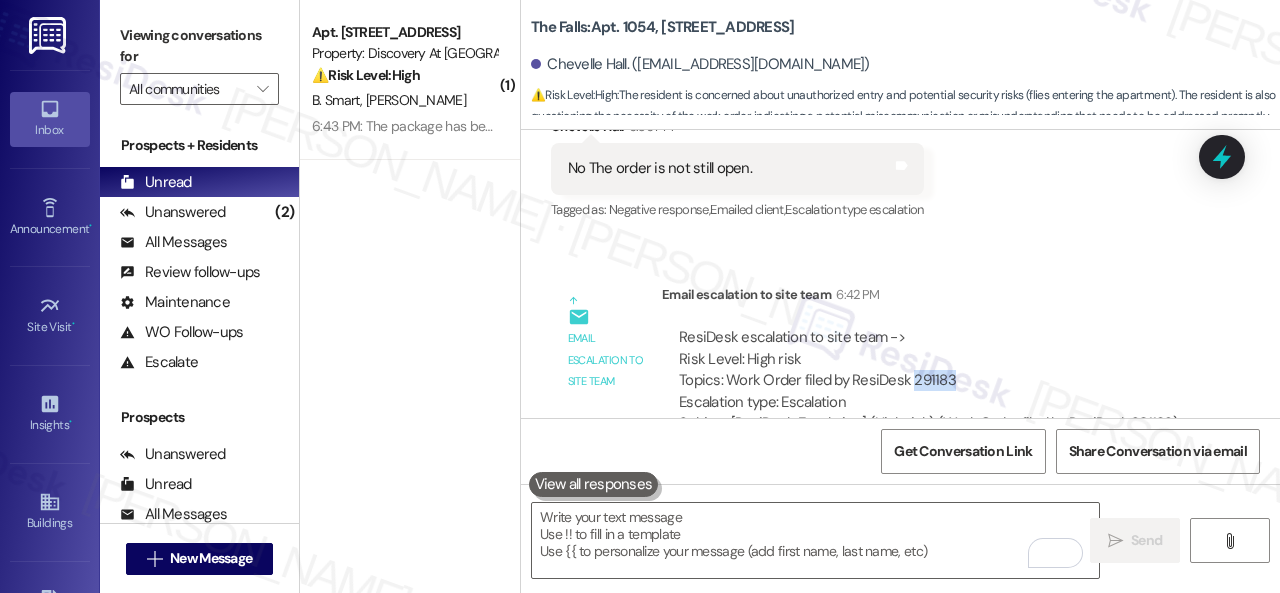 drag, startPoint x: 951, startPoint y: 288, endPoint x: 909, endPoint y: 287, distance: 42.0119 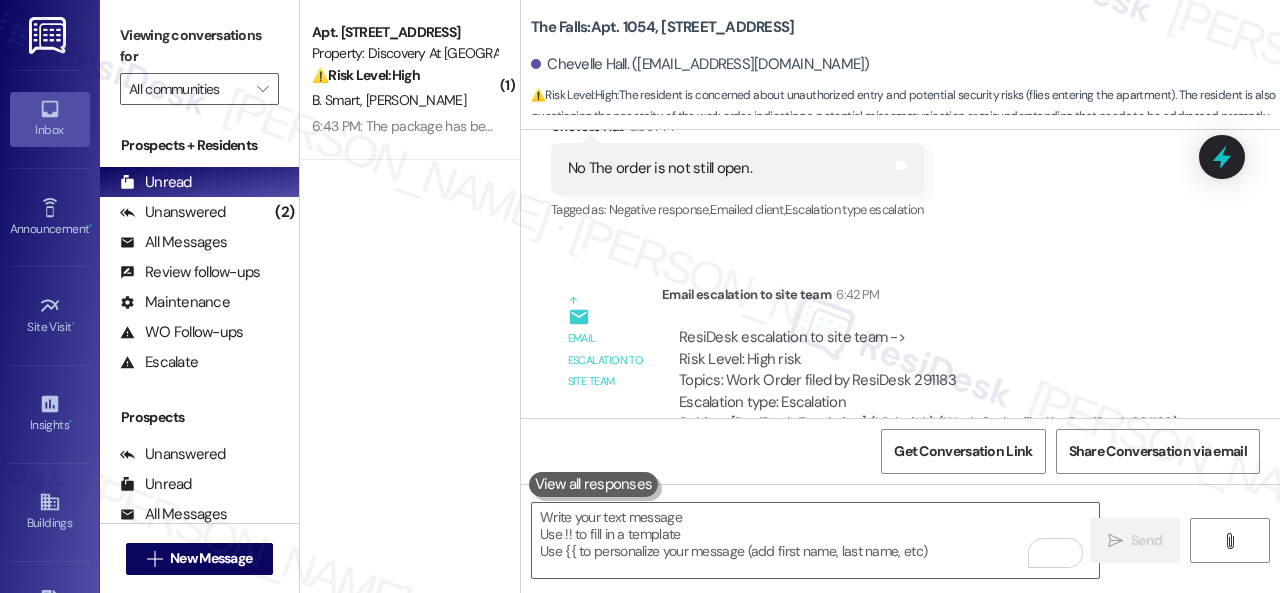 click on "Email escalation to site team Email escalation to site team 6:42 PM ResiDesk escalation to site team ->
Risk Level: High risk
Topics: Work Order filed by ResiDesk 291183
Escalation type: Escalation Subject:  [ResiDesk Escalation] (High risk) (Work Order filed by ResiDesk 291183) with The Falls: Apt. 1054, 6565 W Foxridge Dr (1264085)" at bounding box center [877, 377] 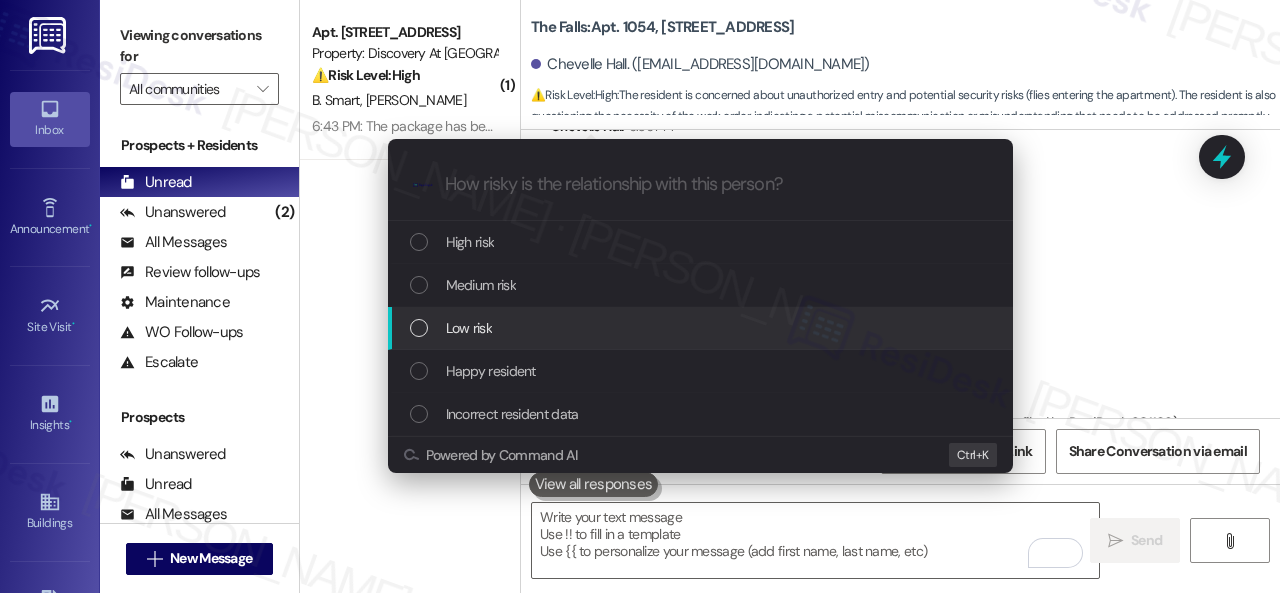 click on "Low risk" at bounding box center (469, 328) 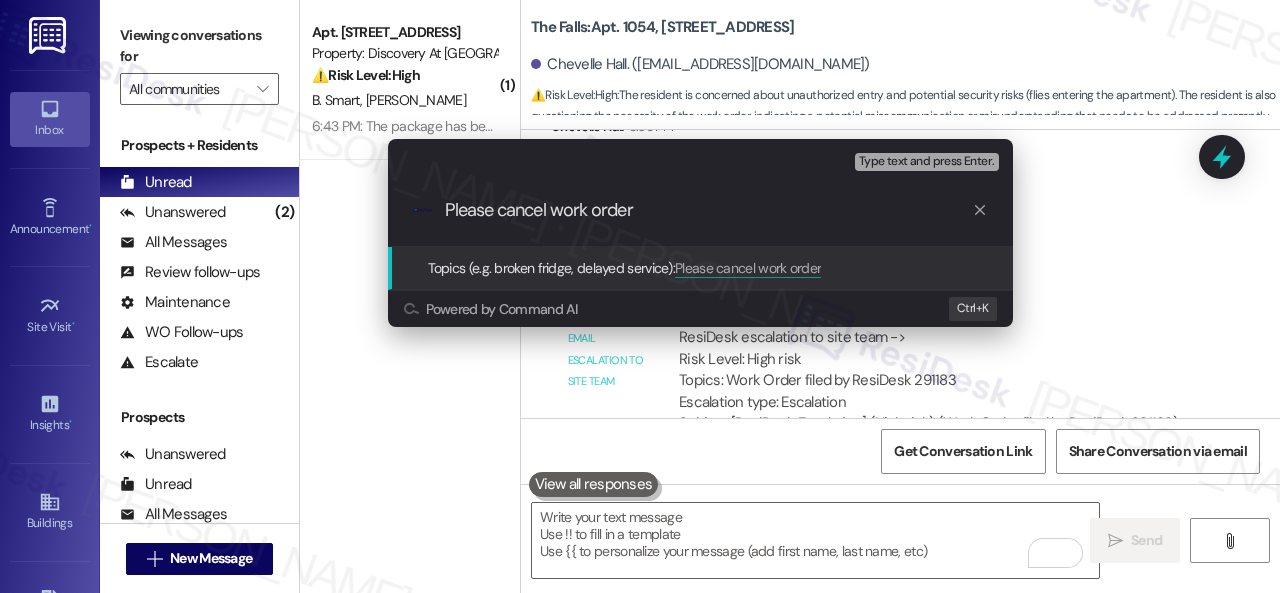 paste on "291183" 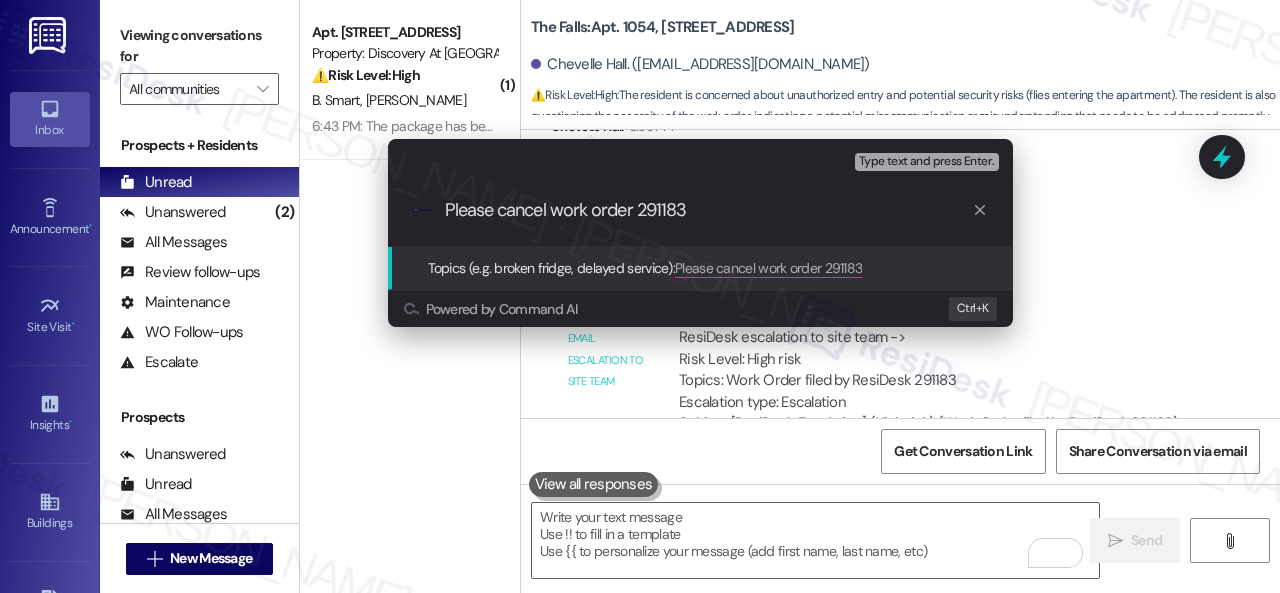 type on "Please cancel work order 291183." 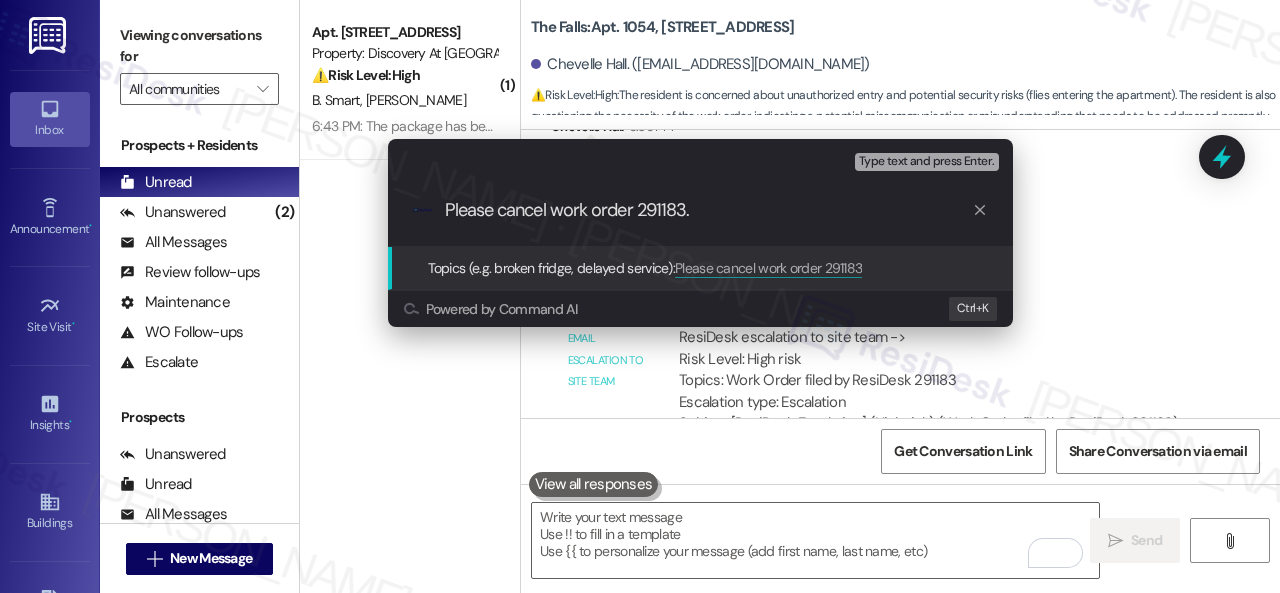 type 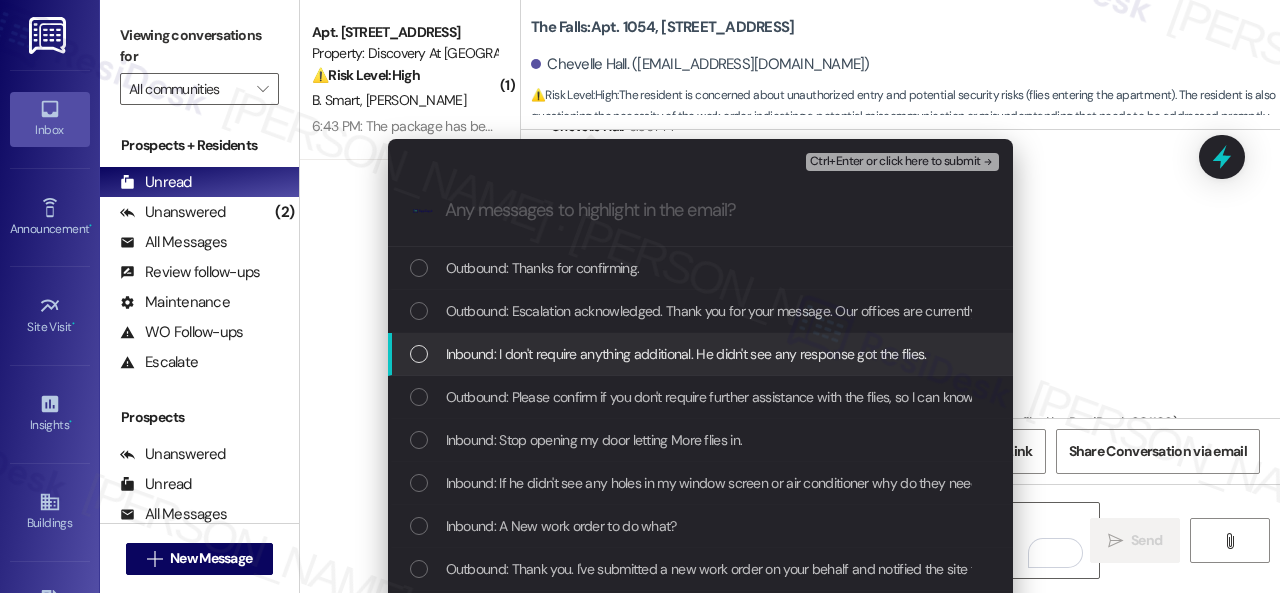click on "Inbound: I don't require anything additional. He didn't see any response got the flies." at bounding box center (686, 354) 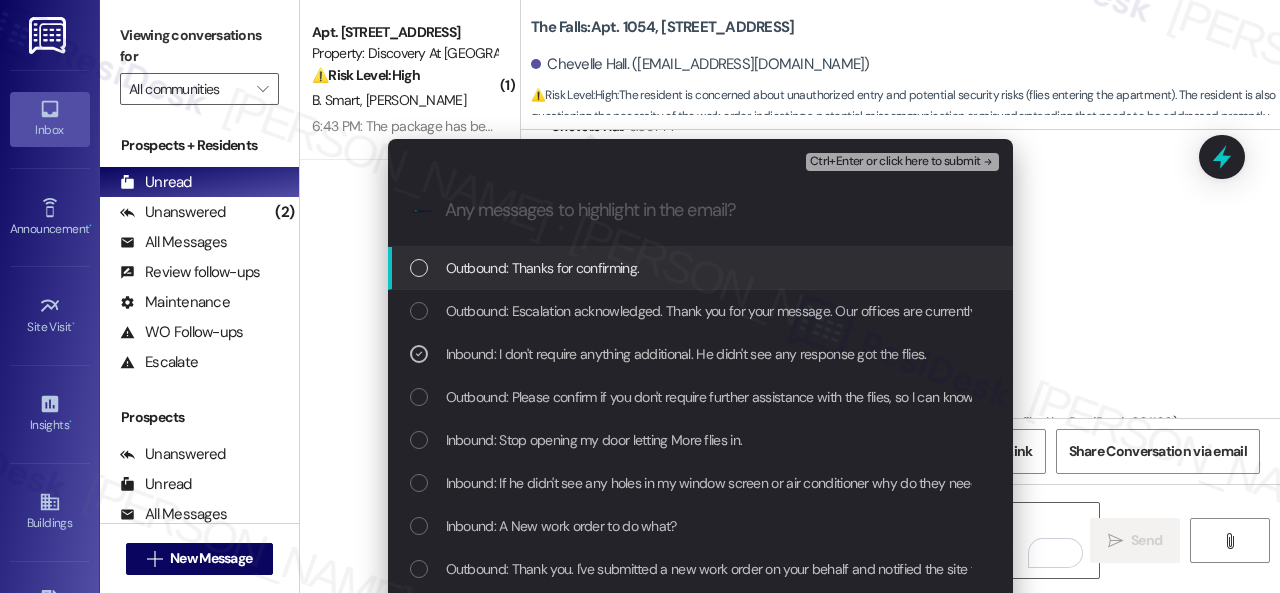 click on "Ctrl+Enter or click here to submit" at bounding box center (895, 162) 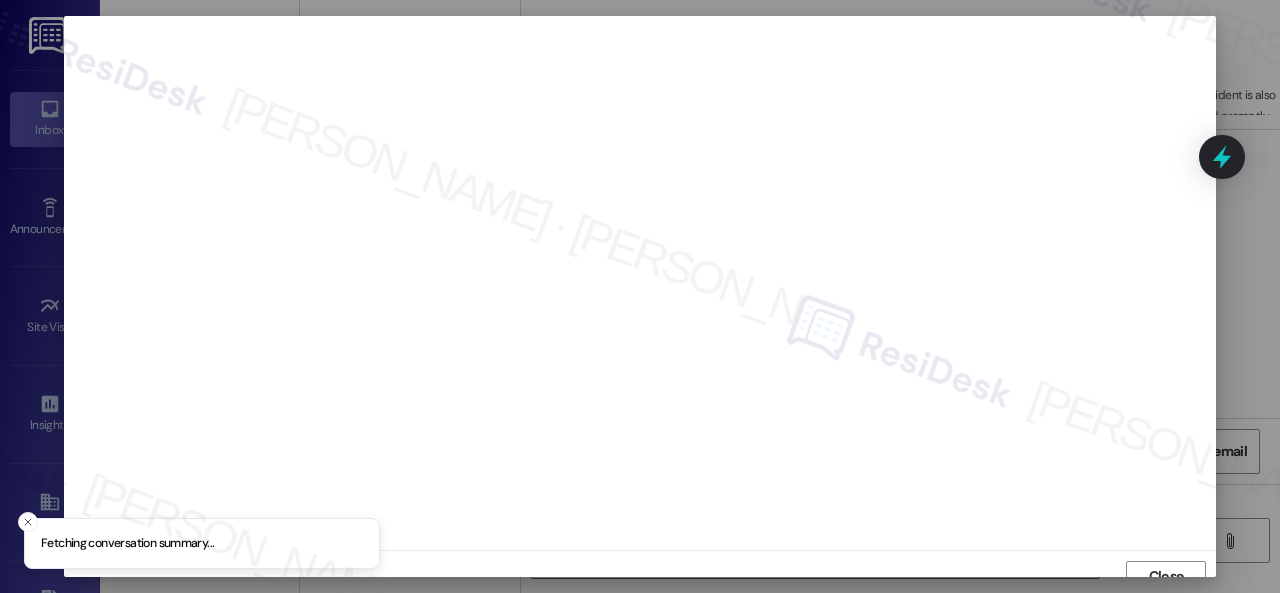 scroll, scrollTop: 15, scrollLeft: 0, axis: vertical 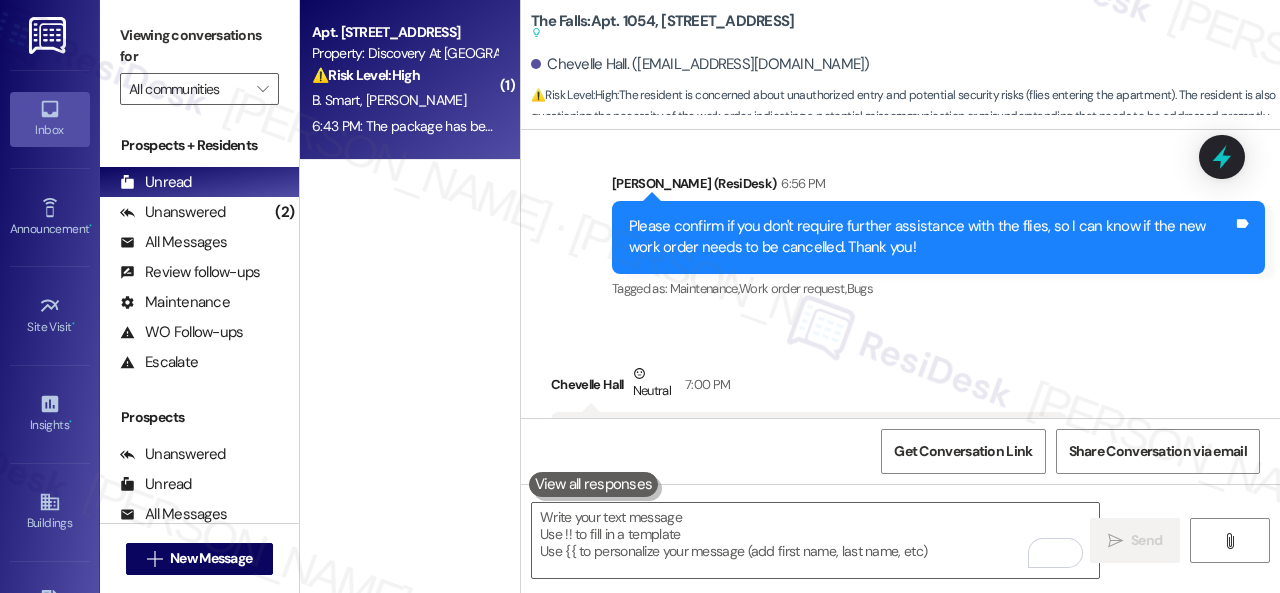 click on "B. Smart J. Wang" at bounding box center [404, 100] 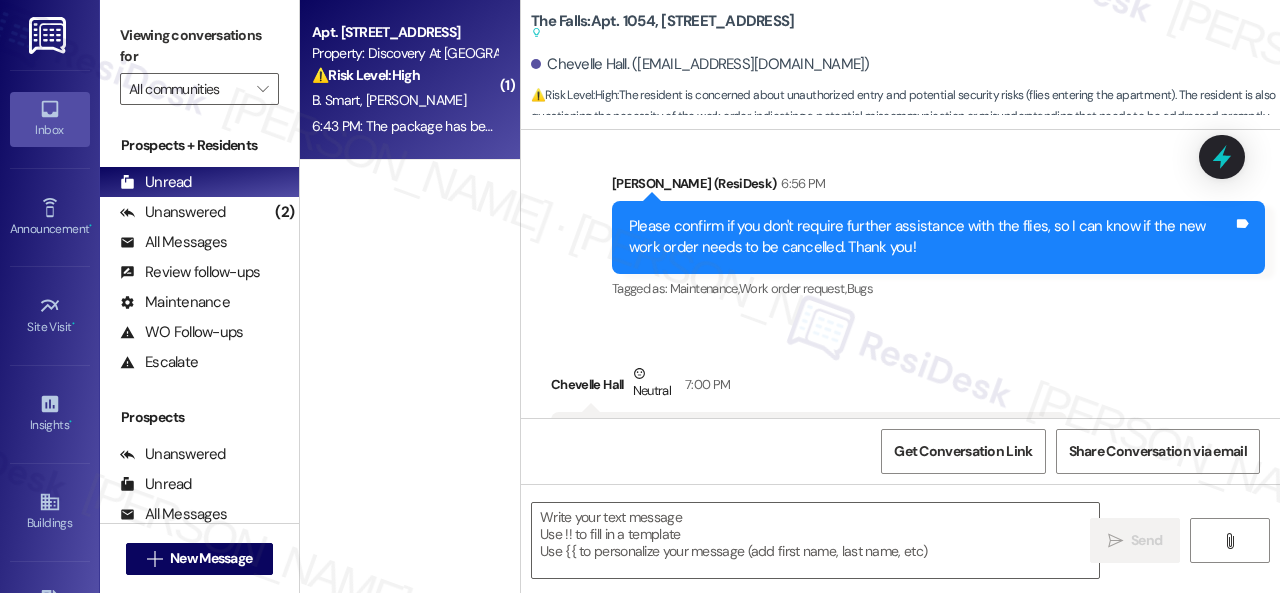 type on "Fetching suggested responses. Please feel free to read through the conversation in the meantime." 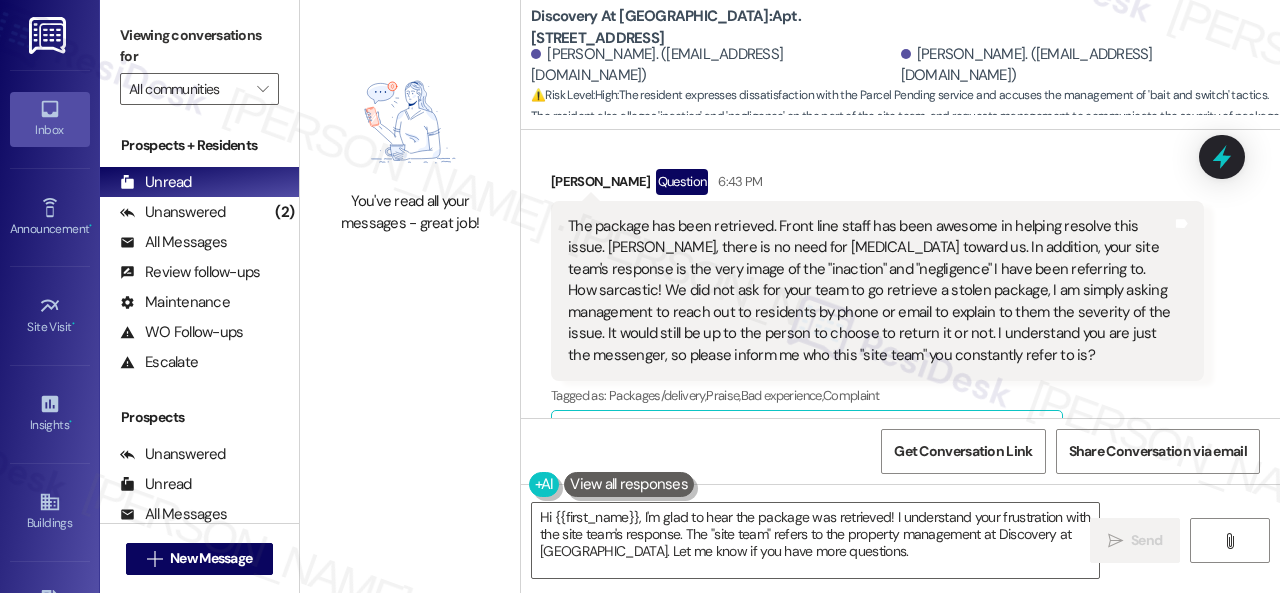 scroll, scrollTop: 14535, scrollLeft: 0, axis: vertical 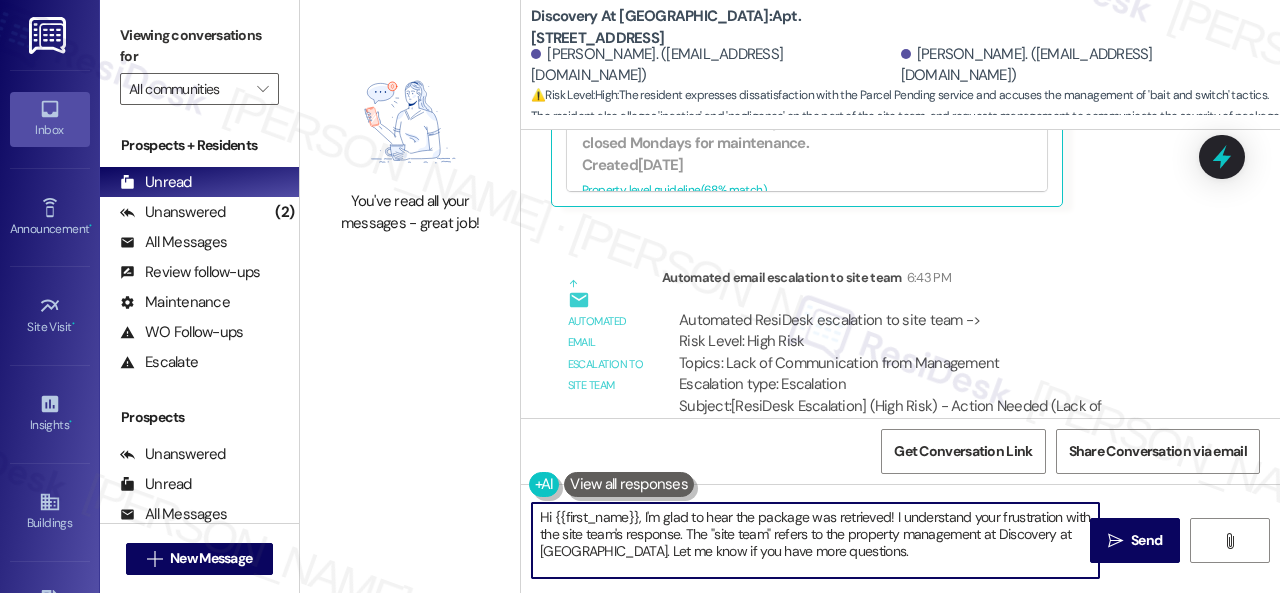 drag, startPoint x: 857, startPoint y: 555, endPoint x: 379, endPoint y: 437, distance: 492.34946 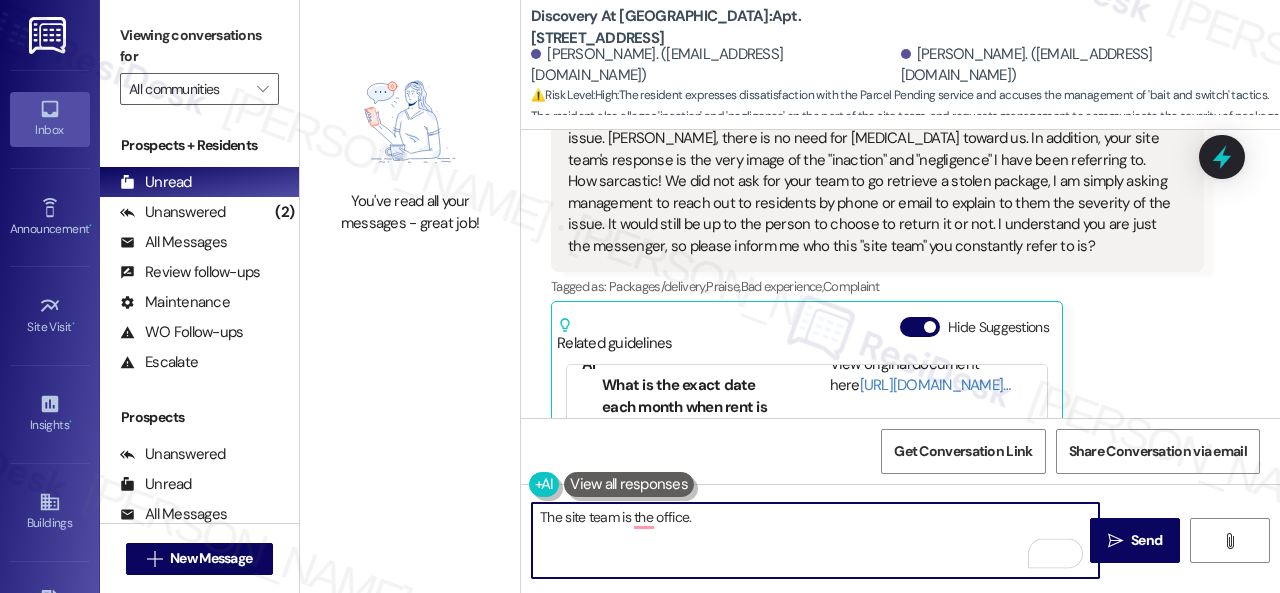 scroll, scrollTop: 14535, scrollLeft: 0, axis: vertical 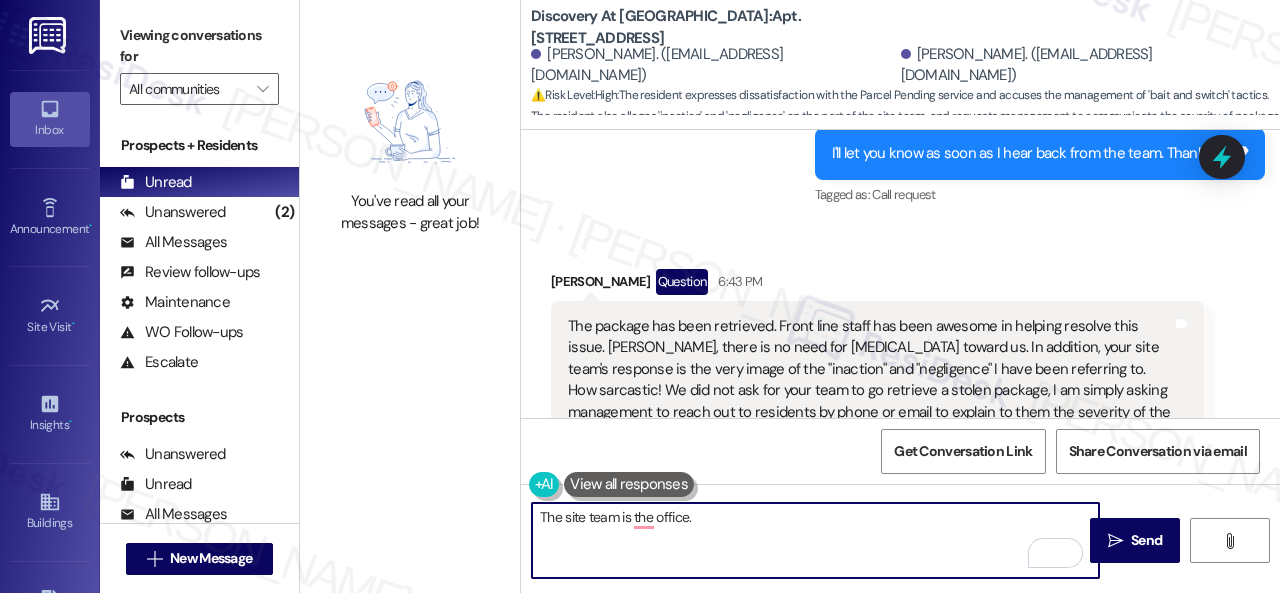 click on "The site team is the office." at bounding box center [815, 540] 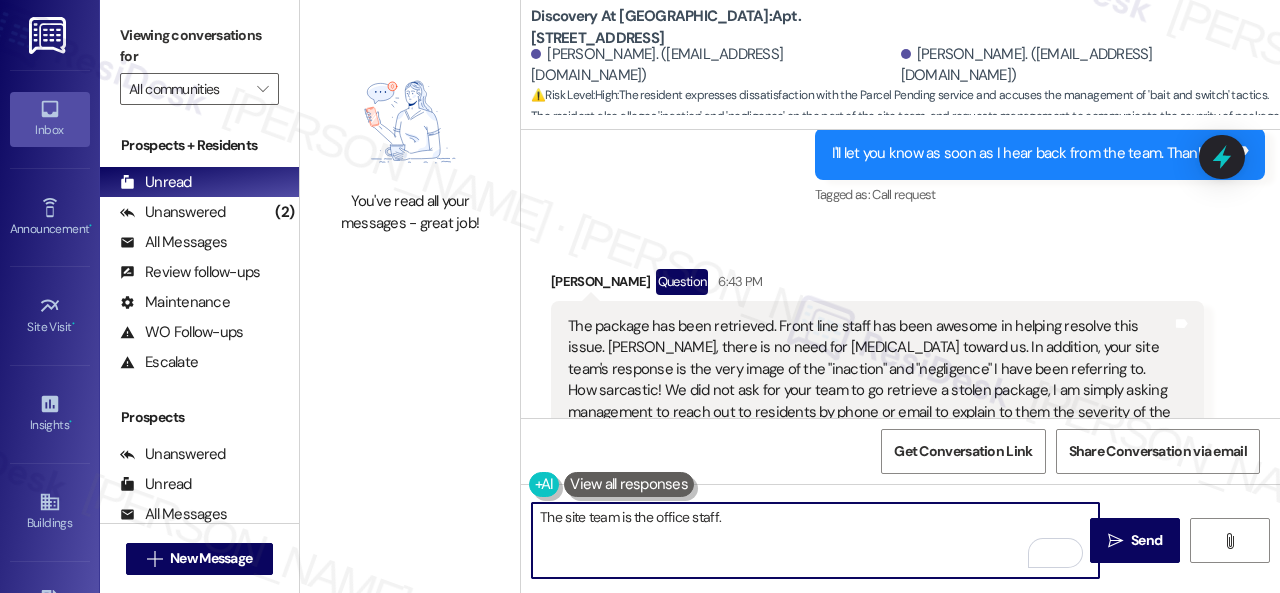 click on "The site team is the office staff." at bounding box center (815, 540) 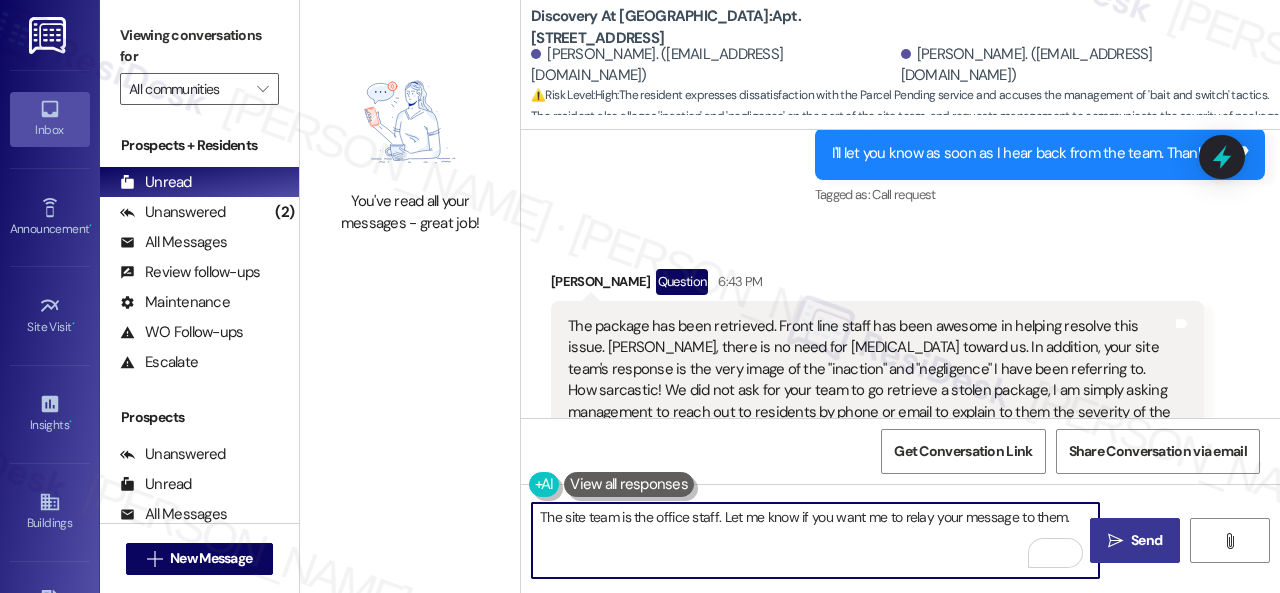 type on "The site team is the office staff. Let me know if you want me to relay your message to them." 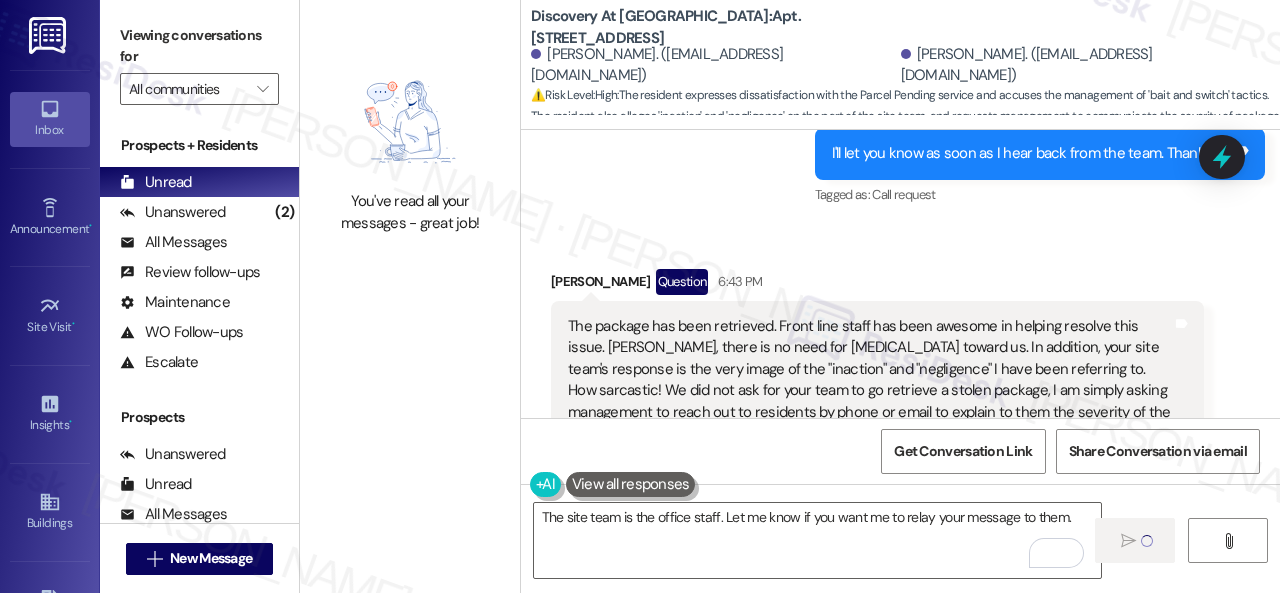 type 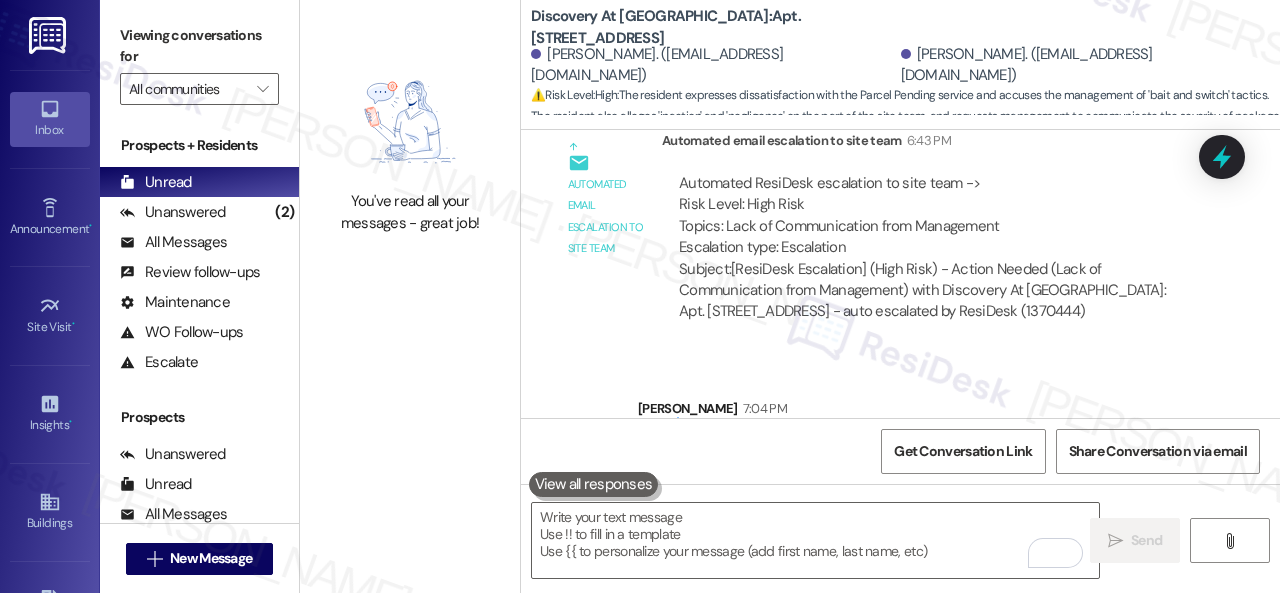 scroll, scrollTop: 15074, scrollLeft: 0, axis: vertical 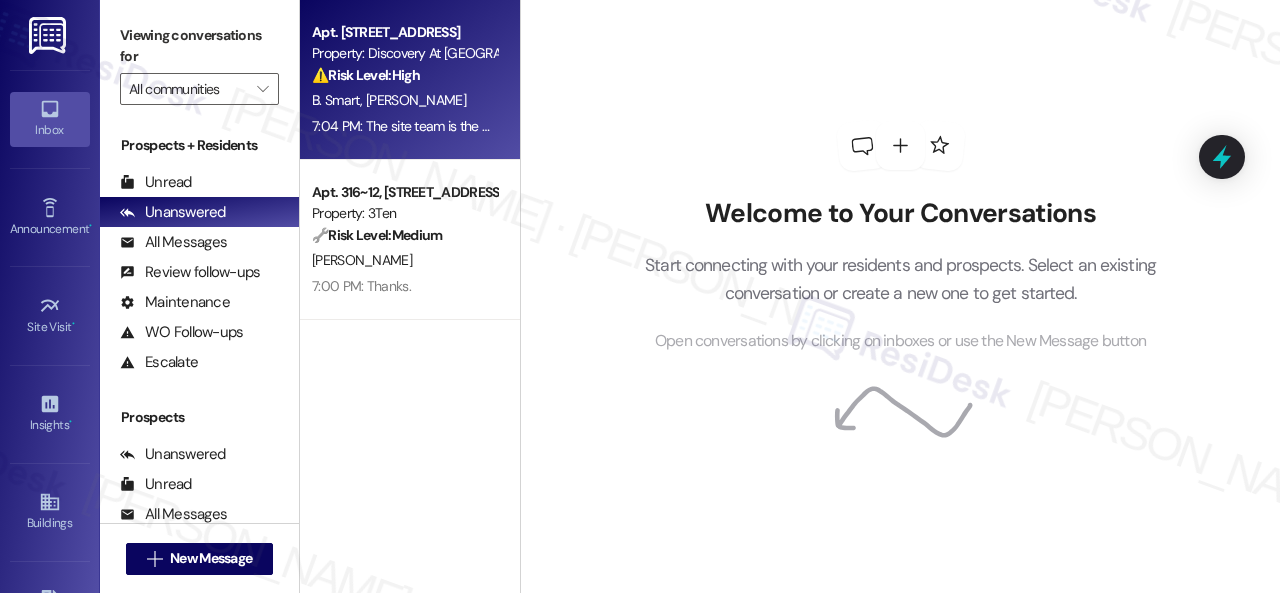 click on "B. Smart [PERSON_NAME]" at bounding box center (404, 100) 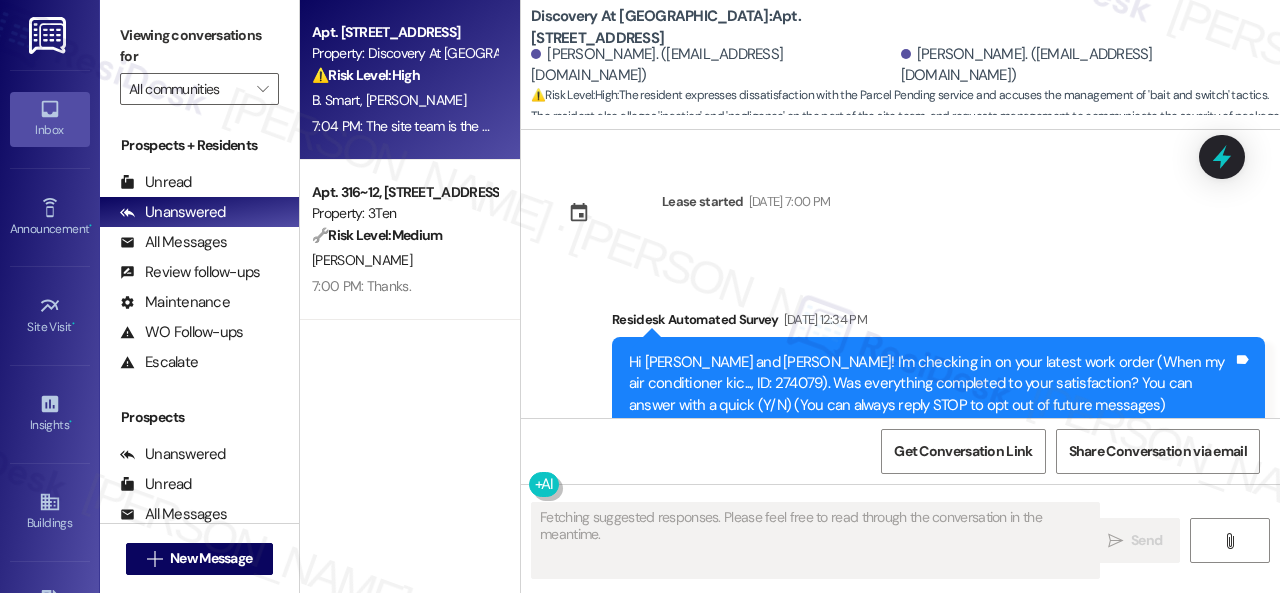 scroll, scrollTop: 15104, scrollLeft: 0, axis: vertical 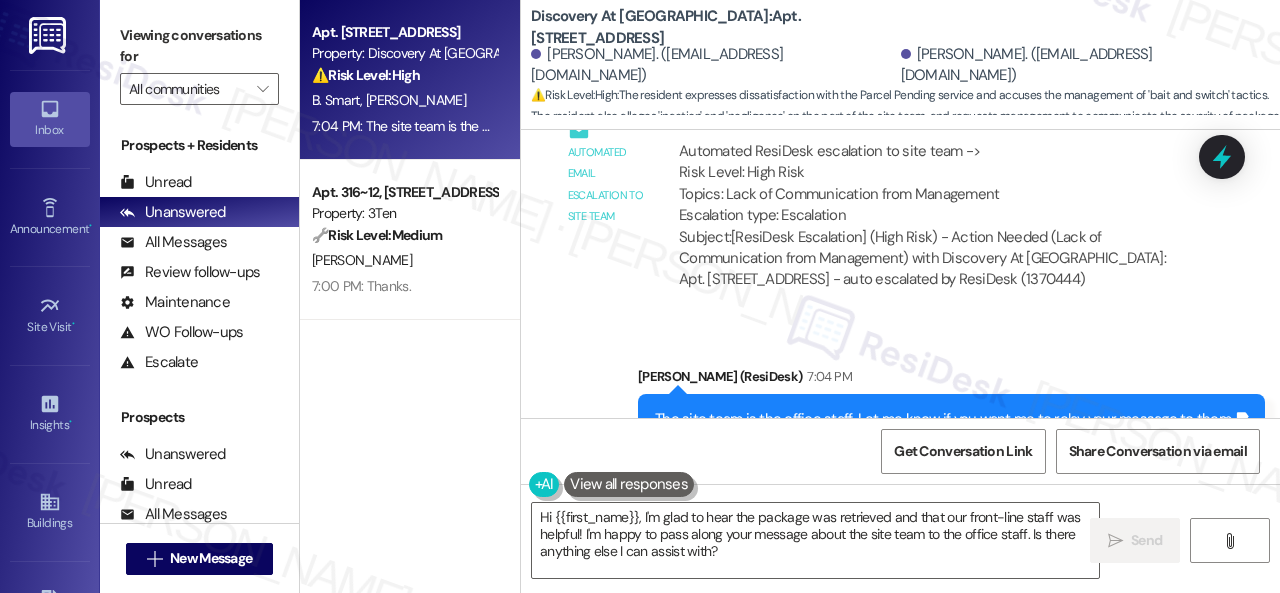 drag, startPoint x: 725, startPoint y: 551, endPoint x: 408, endPoint y: 483, distance: 324.21136 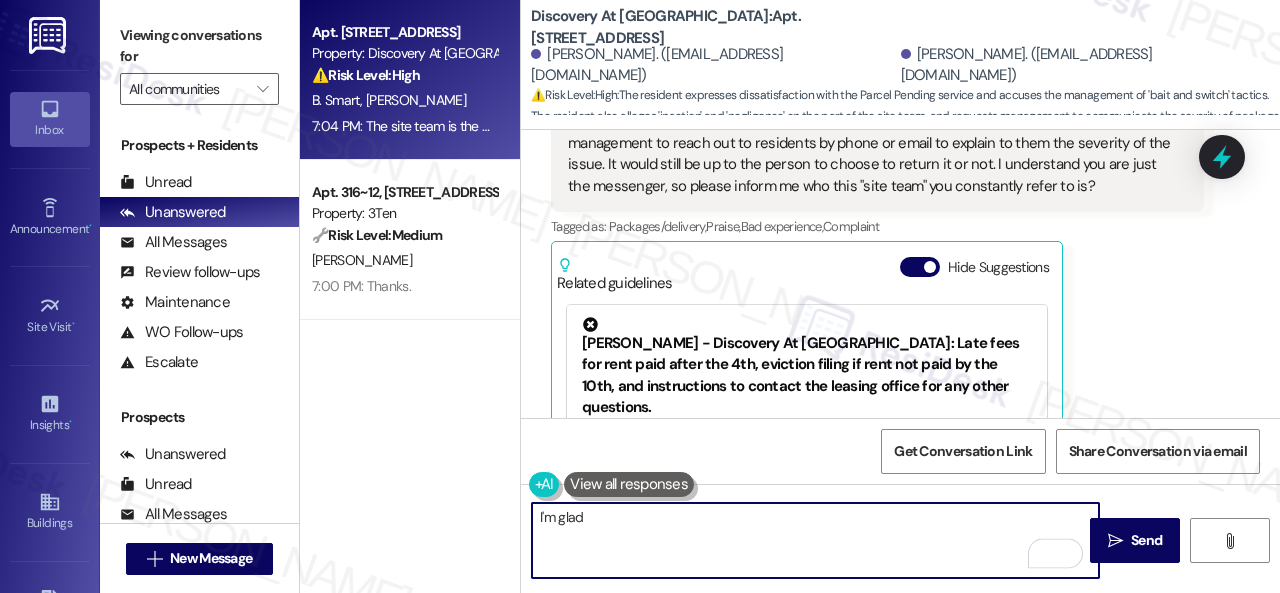 scroll, scrollTop: 14404, scrollLeft: 0, axis: vertical 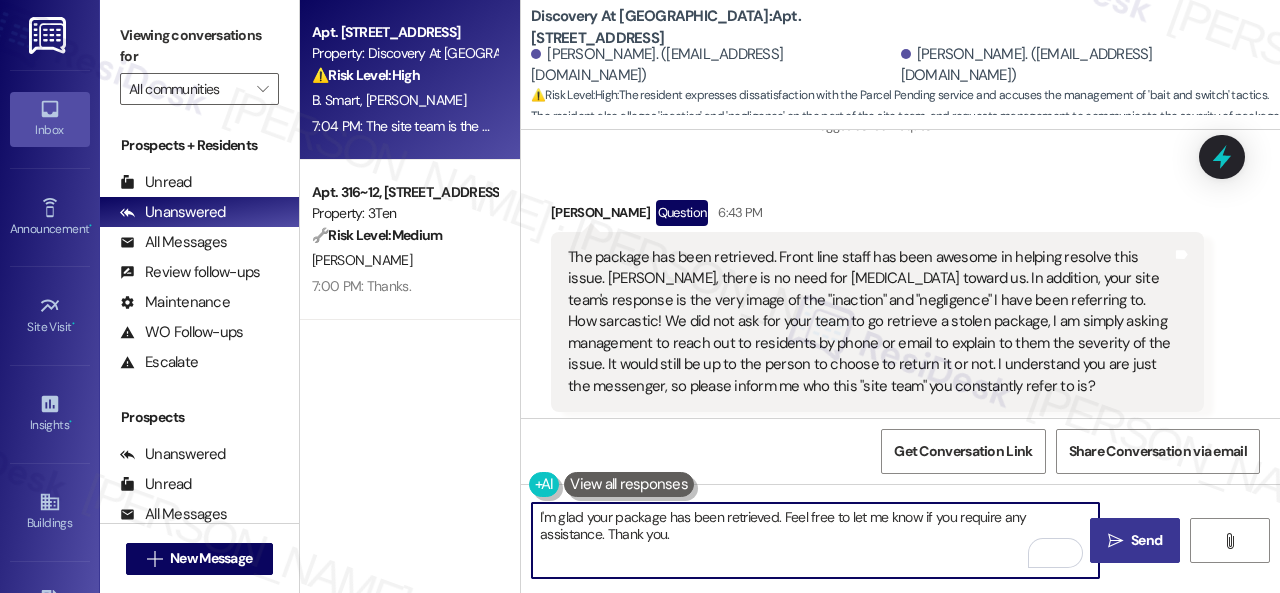 type on "I'm glad your package has been retrieved. Feel free to let me know if you require any assistance. Thank you." 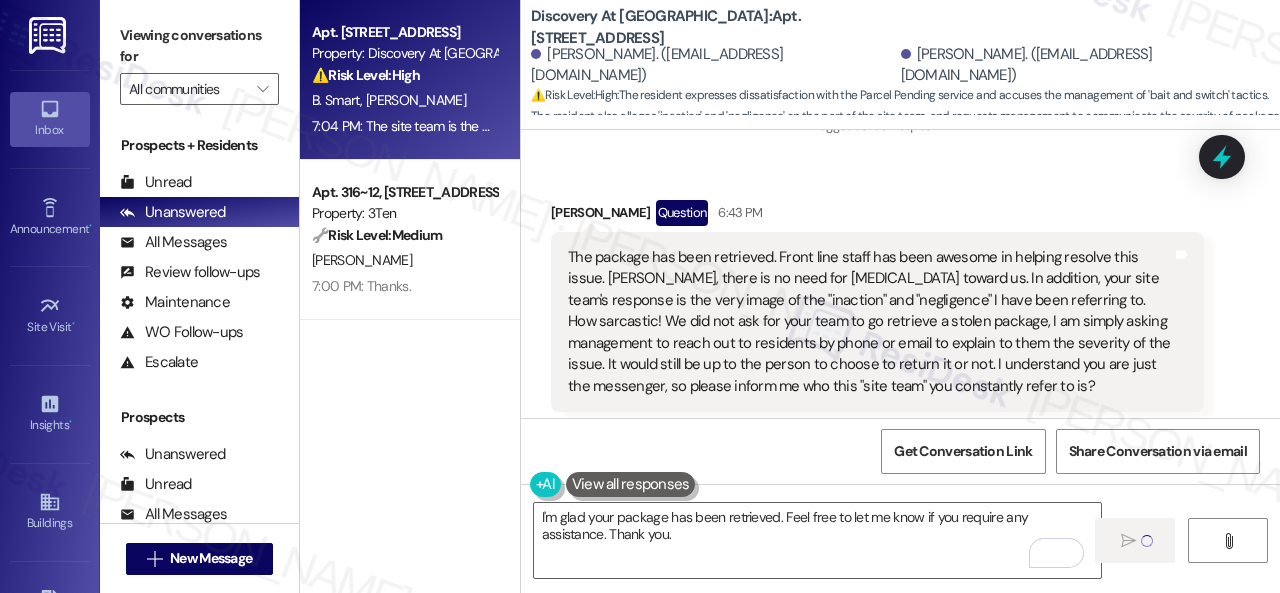 type 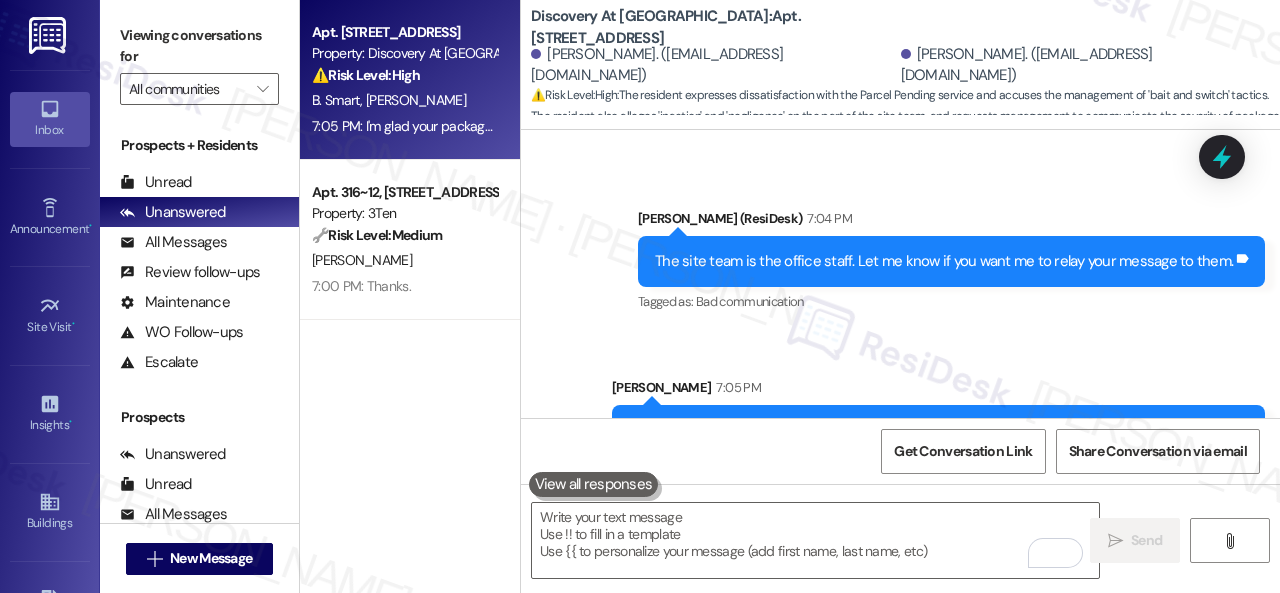 scroll, scrollTop: 15264, scrollLeft: 0, axis: vertical 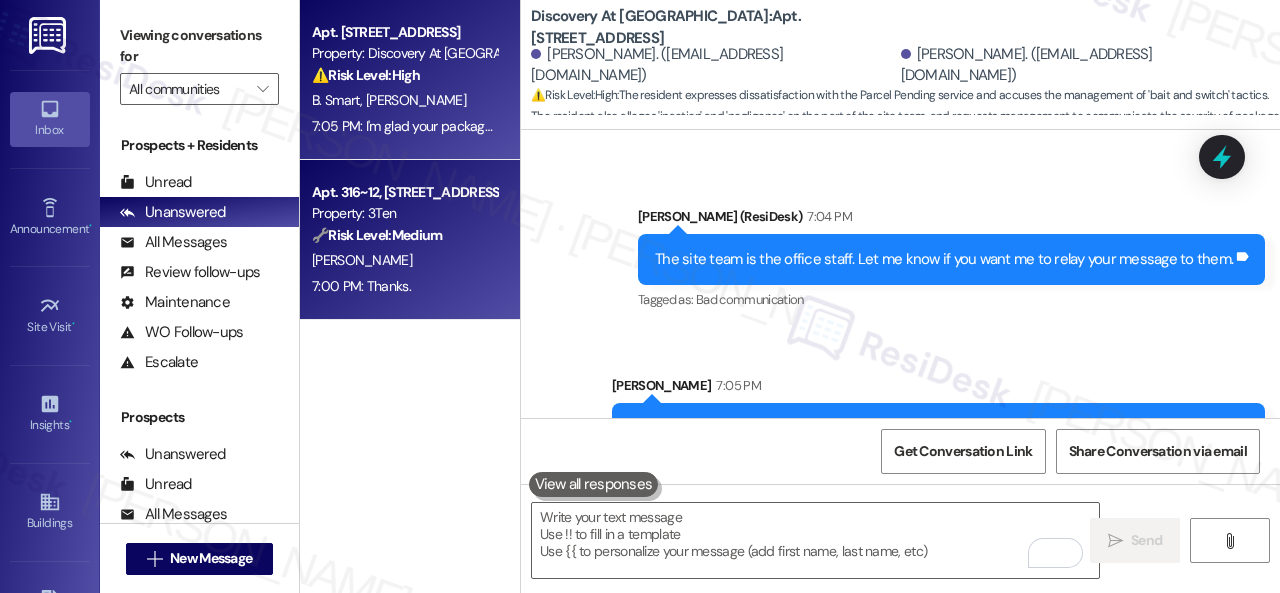 click on "[PERSON_NAME]" at bounding box center [404, 260] 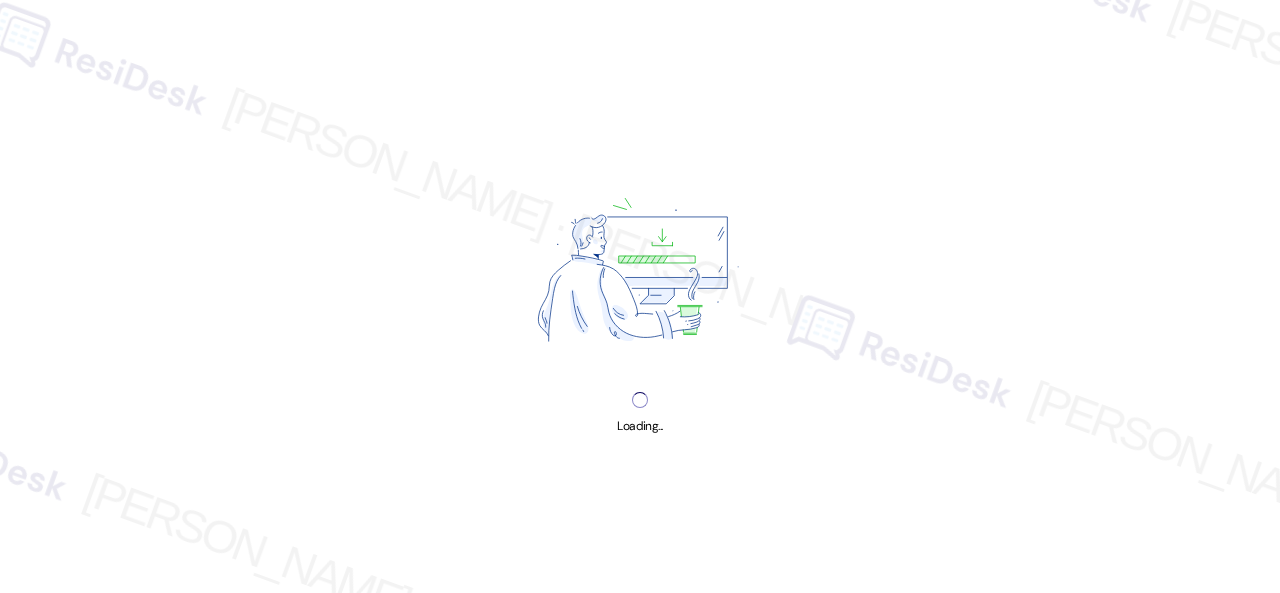 scroll, scrollTop: 0, scrollLeft: 0, axis: both 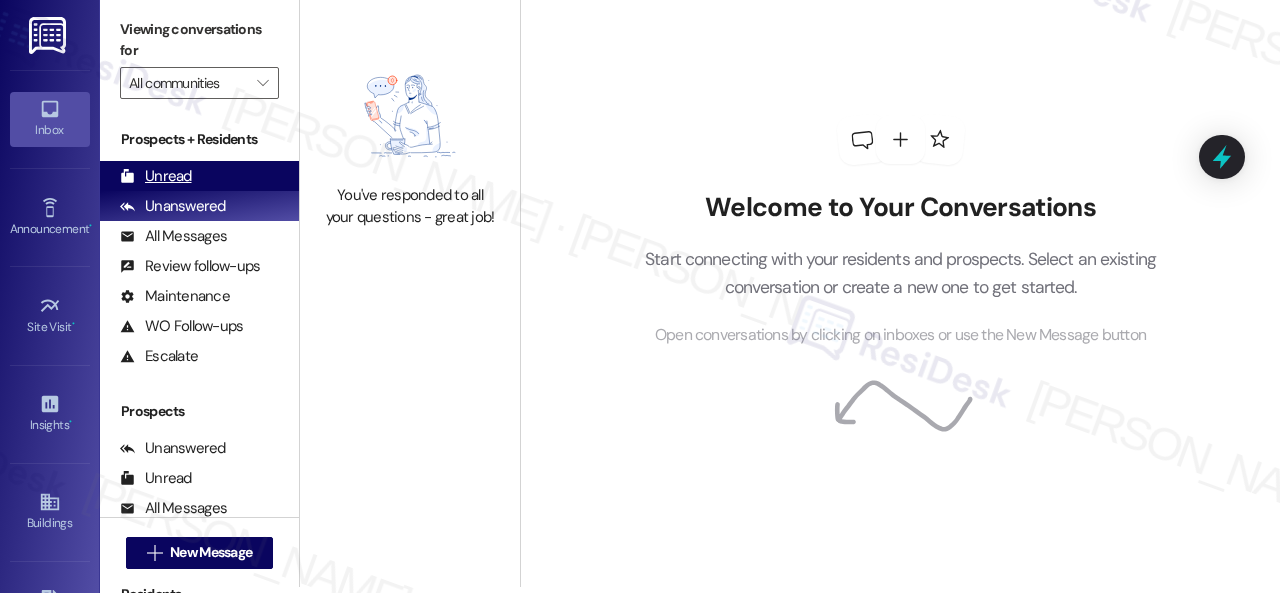 click on "Unread" at bounding box center (156, 176) 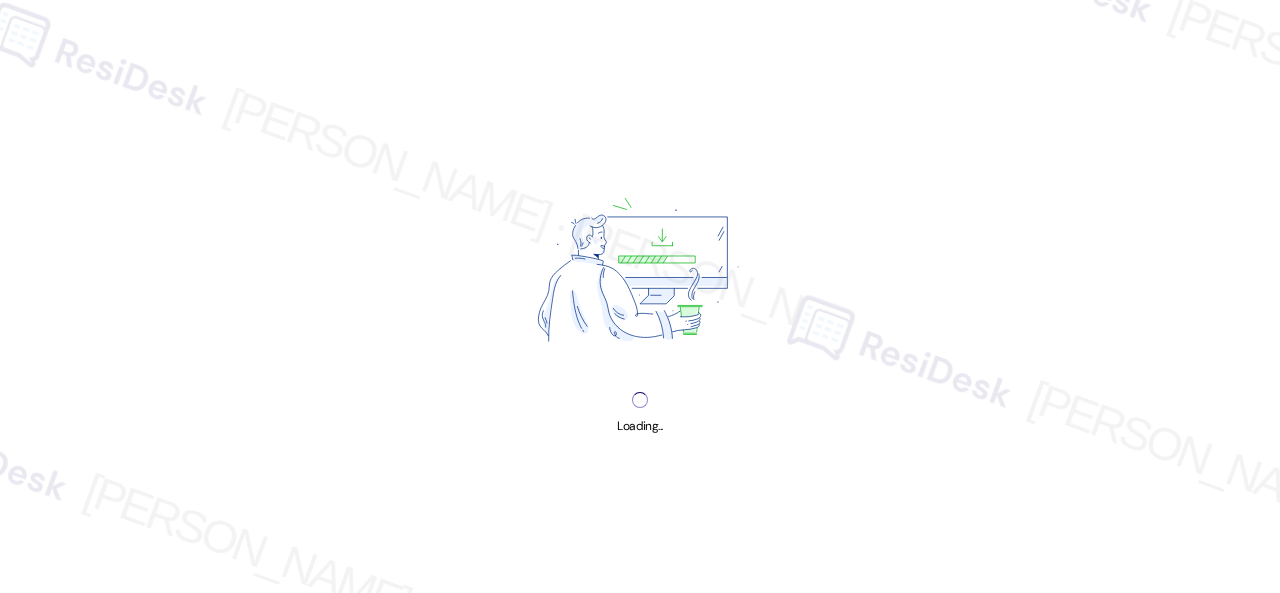 scroll, scrollTop: 0, scrollLeft: 0, axis: both 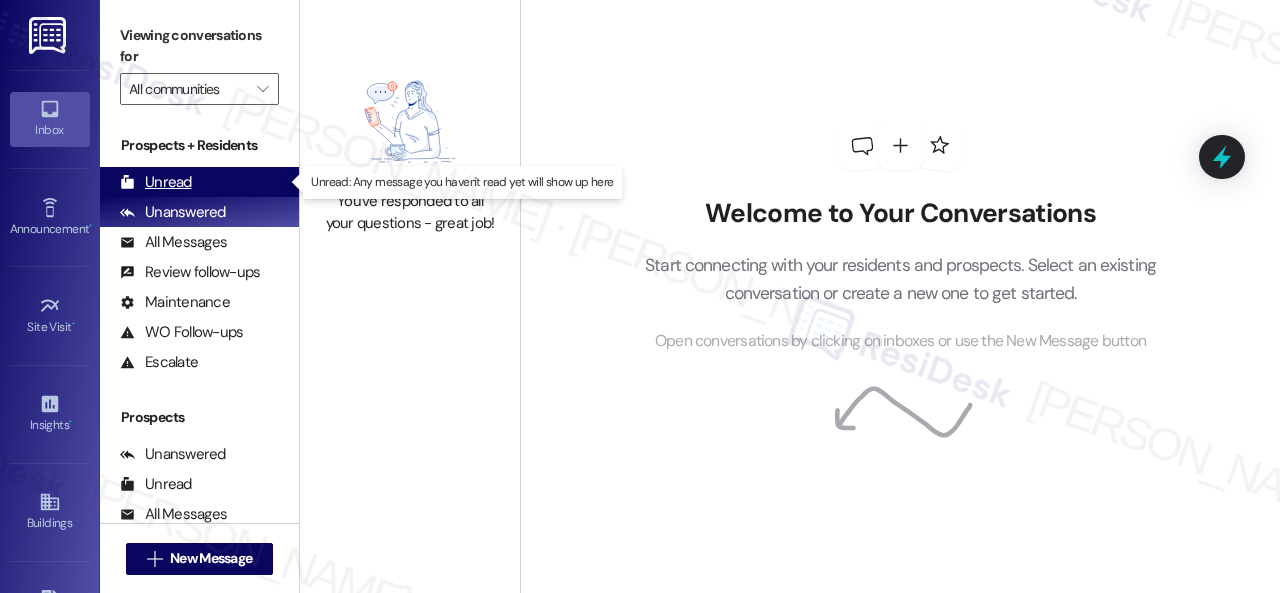 click on "Unread" at bounding box center (156, 182) 